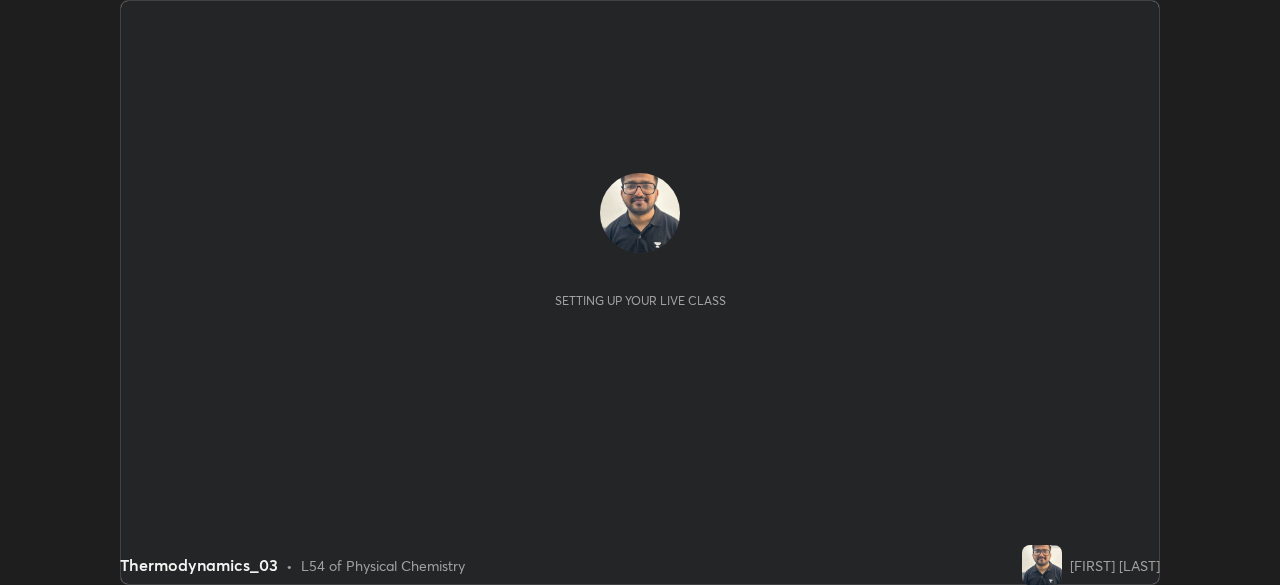 scroll, scrollTop: 0, scrollLeft: 0, axis: both 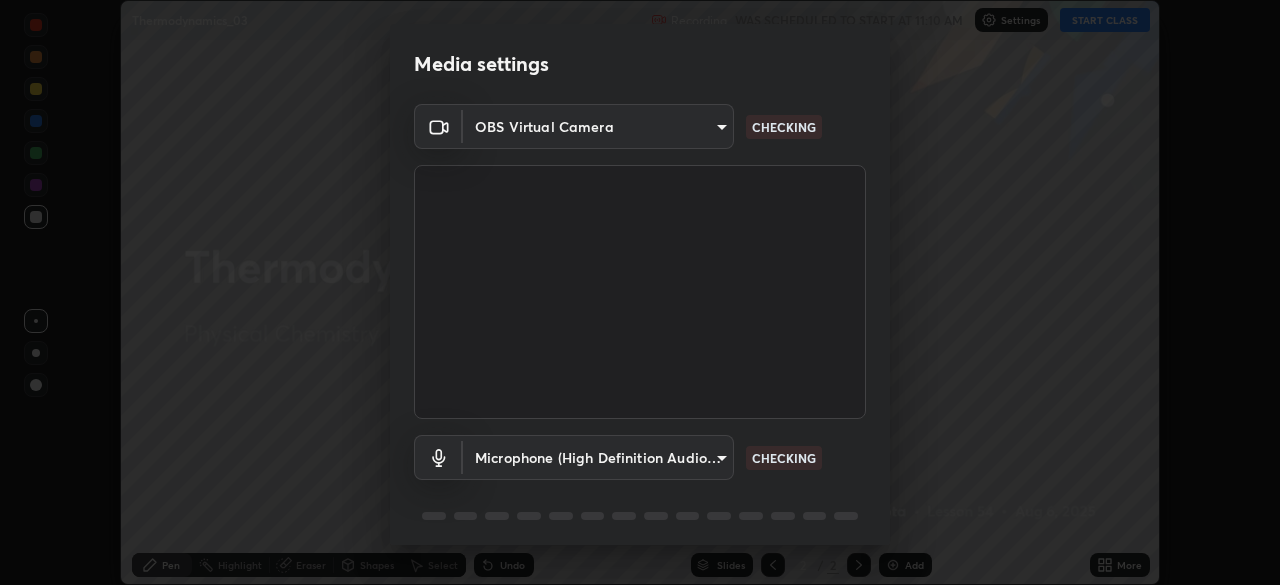 type on "55598c20c3627f74fde2fa62c56176c6afd958eb63f7086a397ce1464aa3371d" 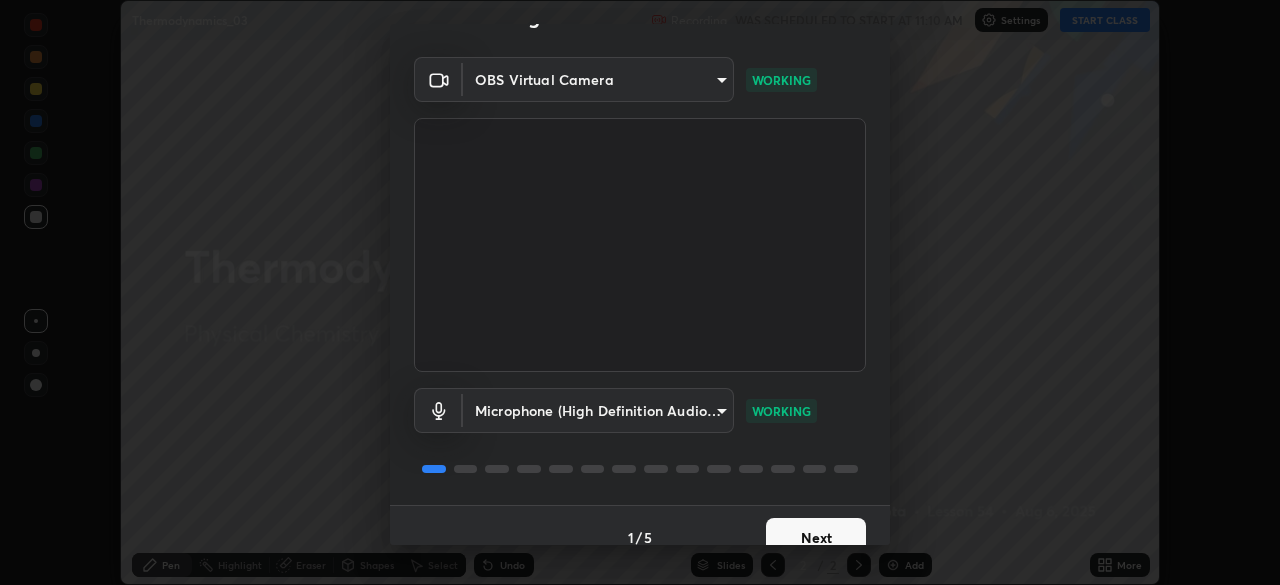 scroll, scrollTop: 70, scrollLeft: 0, axis: vertical 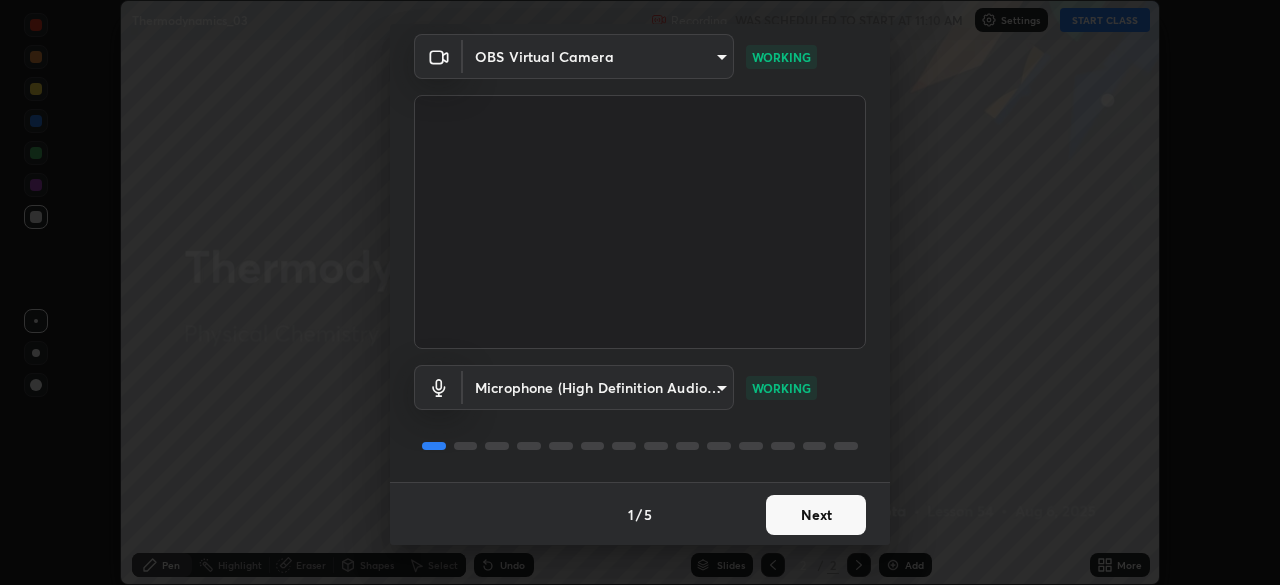 click at bounding box center (640, 222) 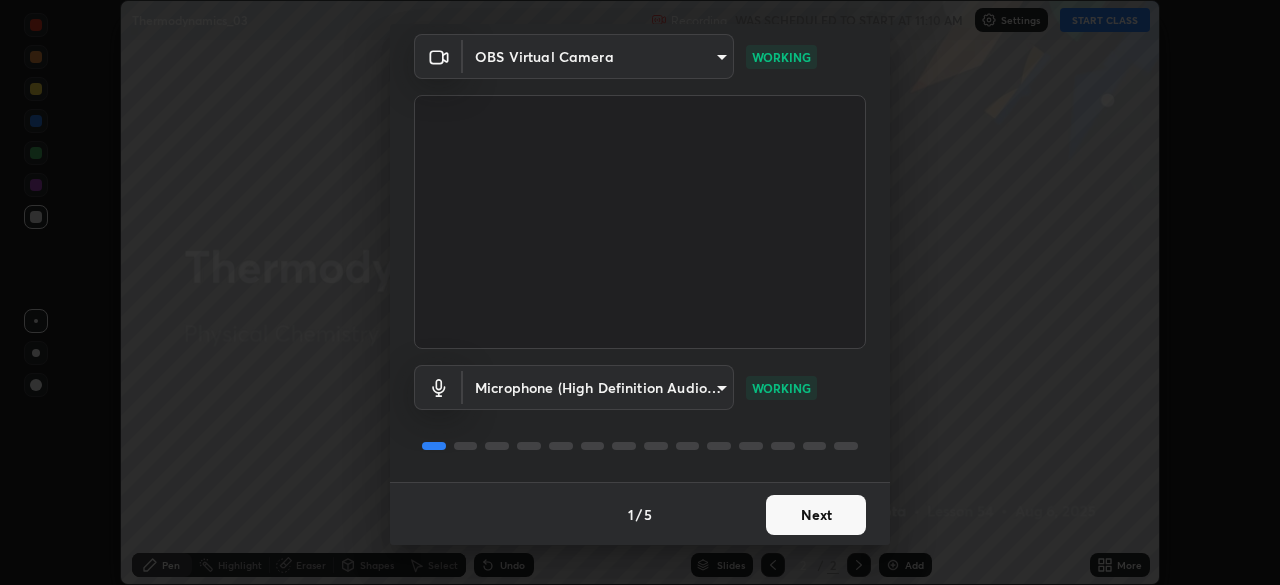 scroll, scrollTop: 0, scrollLeft: 0, axis: both 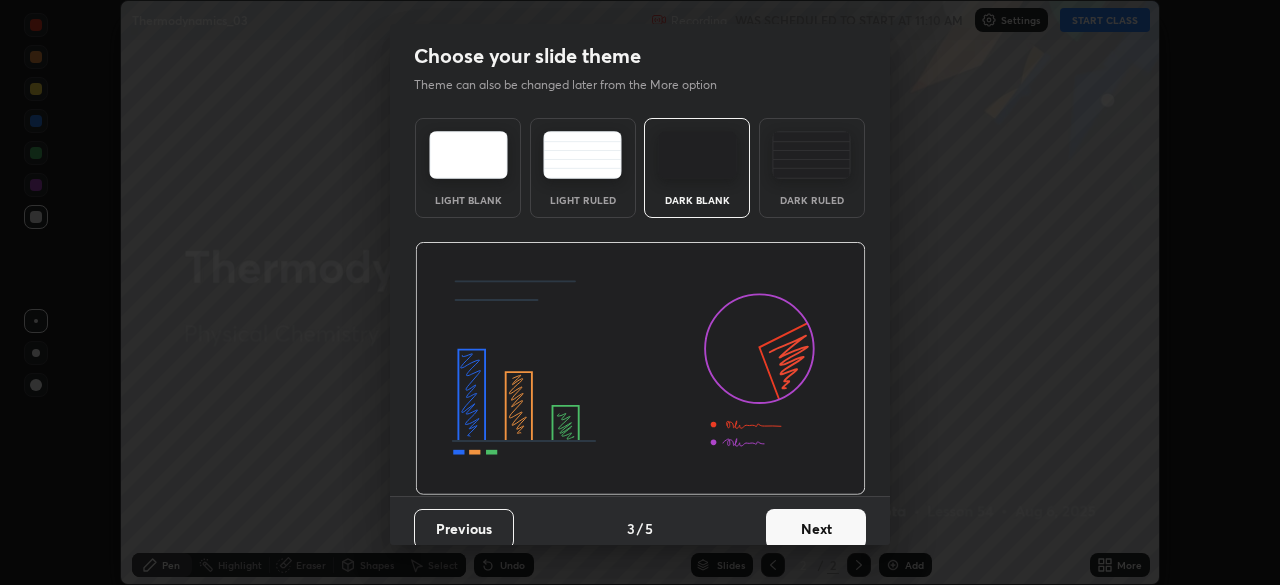 click on "Next" at bounding box center [816, 529] 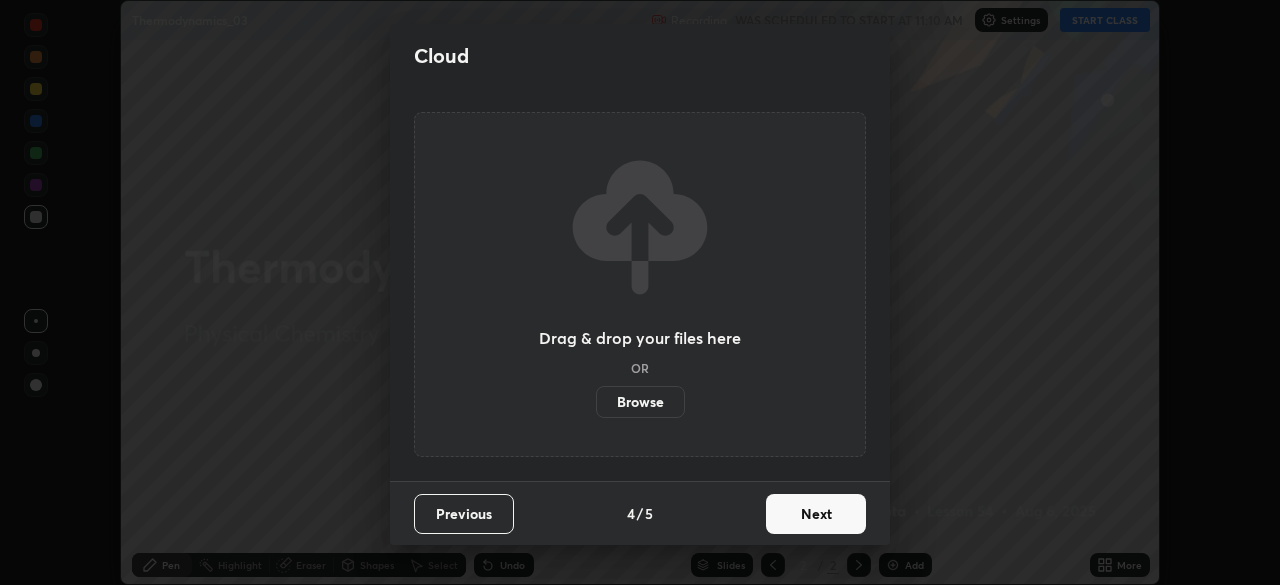click on "Next" at bounding box center [816, 514] 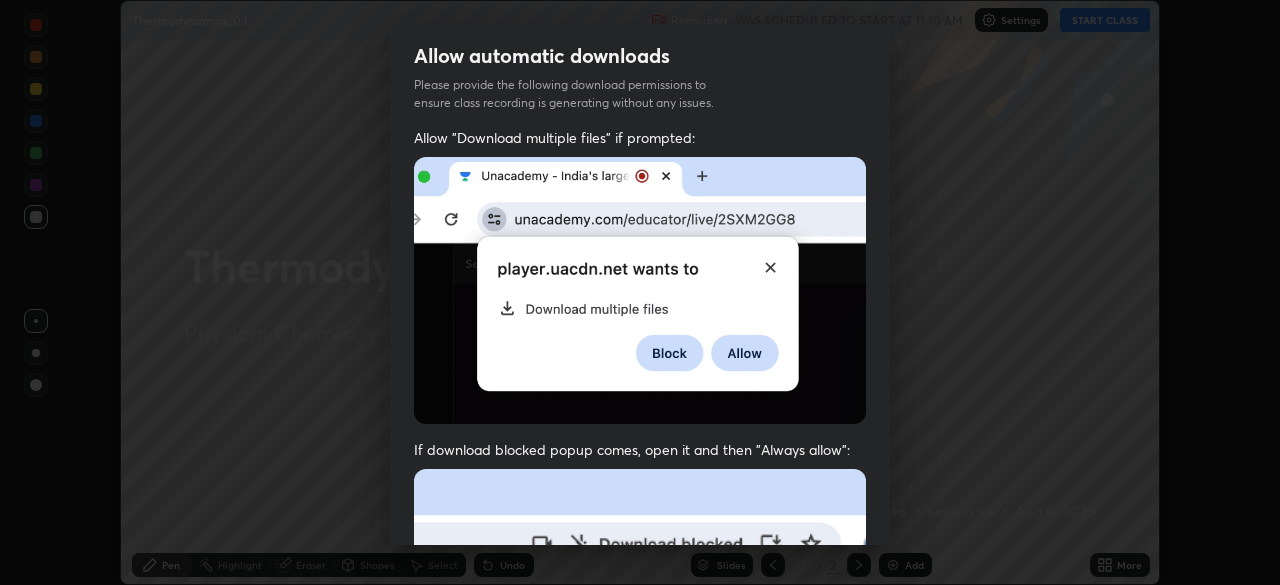 click on "Previous 5 / 5 Done" at bounding box center (640, 1002) 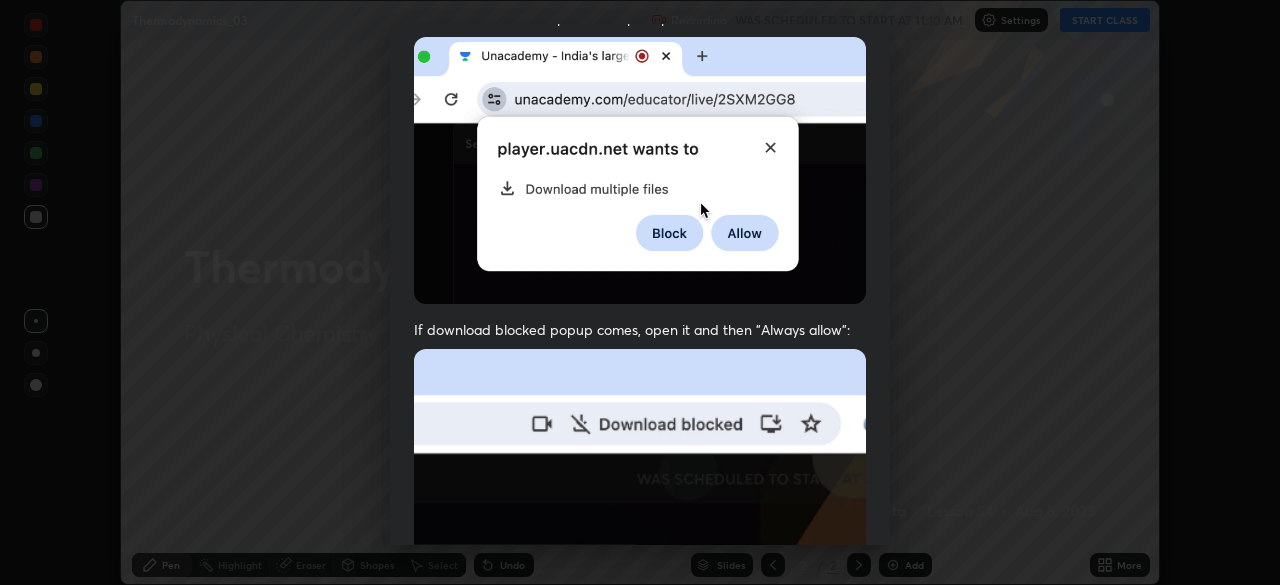 scroll, scrollTop: 478, scrollLeft: 0, axis: vertical 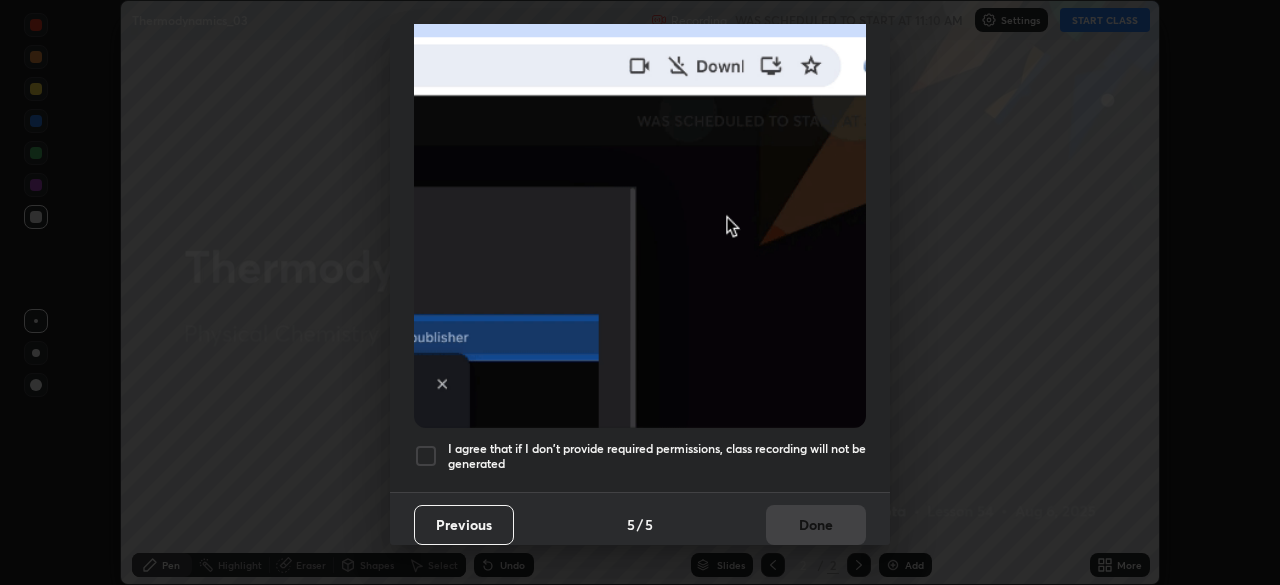 click at bounding box center (426, 456) 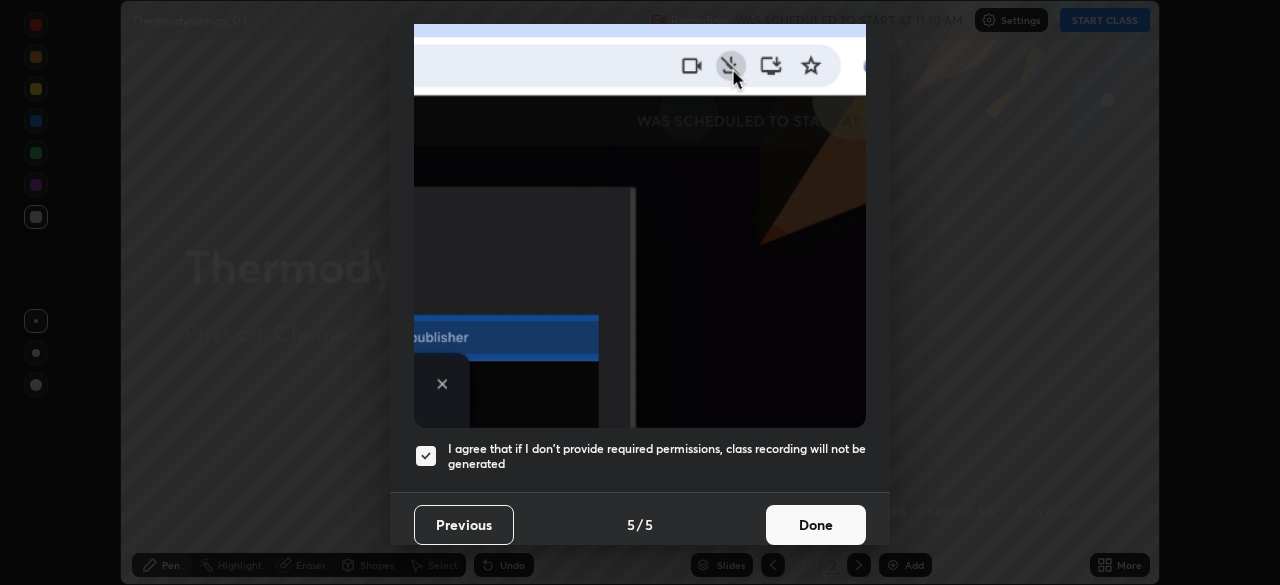 click on "Done" at bounding box center (816, 525) 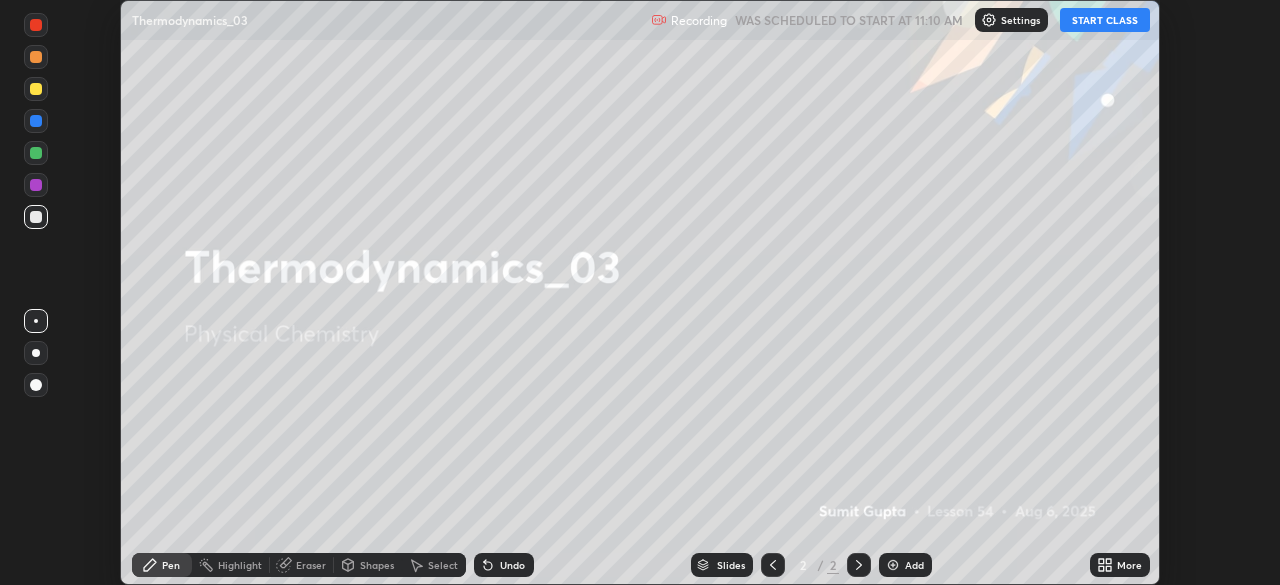 click on "START CLASS" at bounding box center [1105, 20] 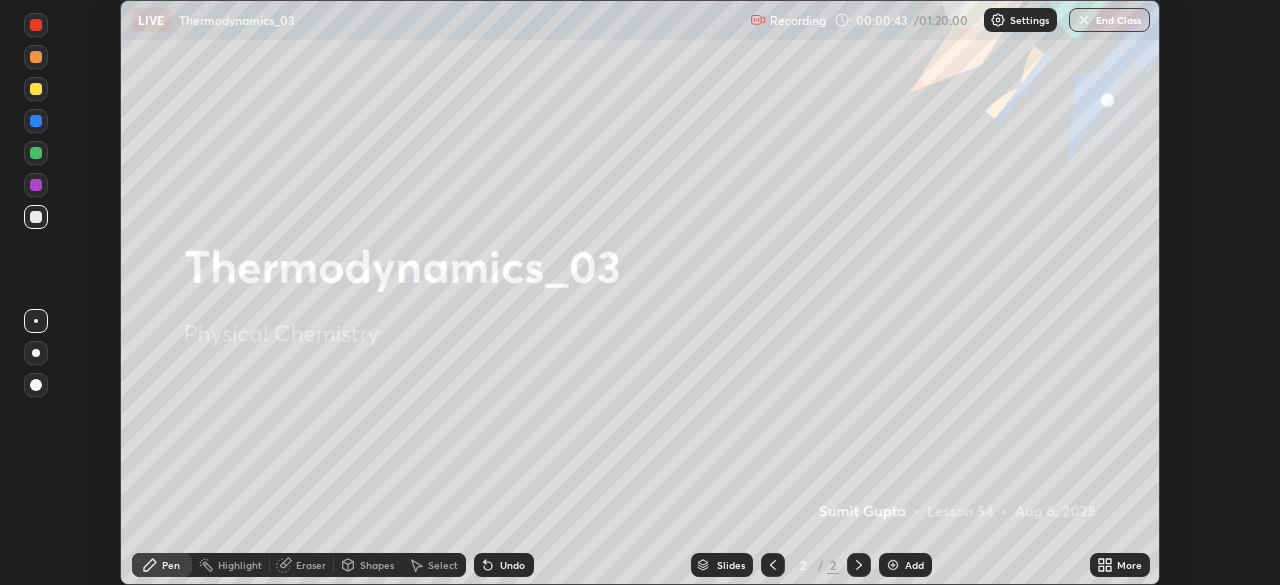 click on "Settings" at bounding box center [1029, 20] 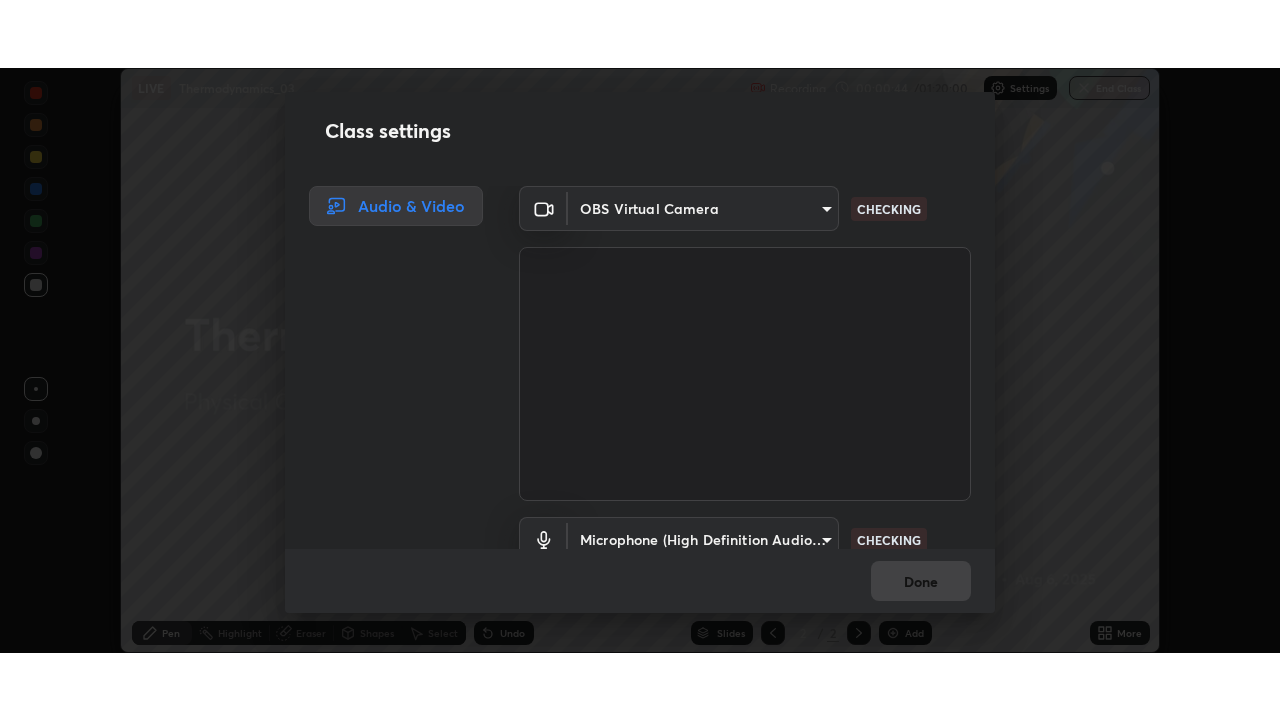 scroll, scrollTop: 90, scrollLeft: 0, axis: vertical 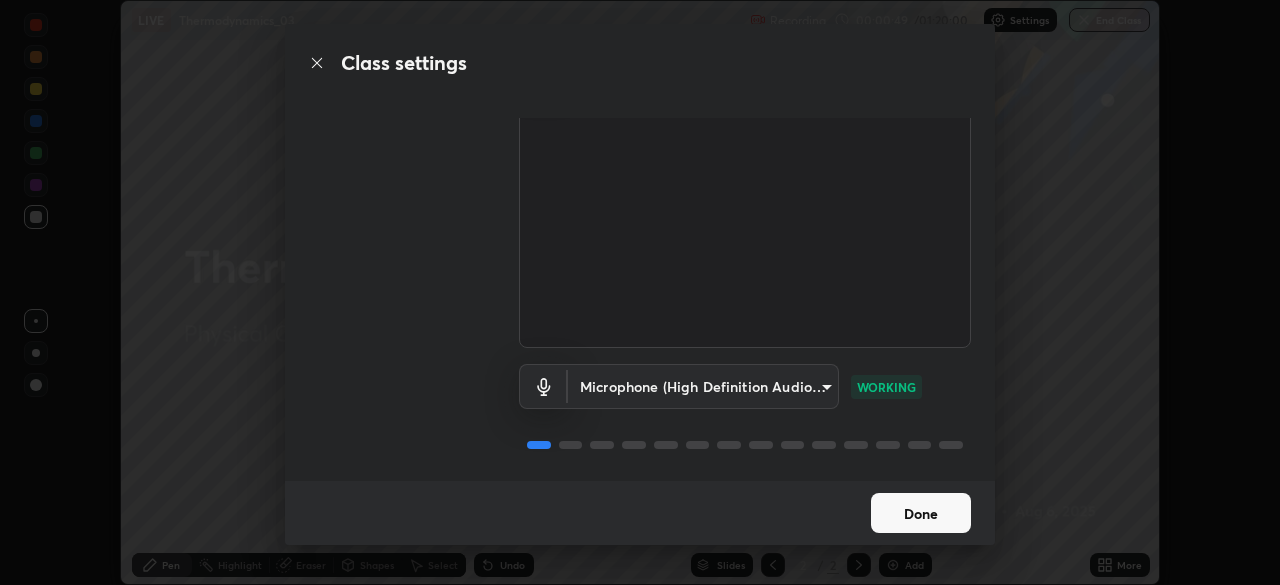 click on "Erase all LIVE Thermodynamics_03 Recording 00:00:49 /  01:20:00 Settings End Class Setting up your live class Thermodynamics_03 • L54 of Physical Chemistry [FIRST] [LAST] Pen Highlight Eraser Shapes Select Undo Slides 2 / 2 Add More No doubts shared Encourage your learners to ask a doubt for better clarity Report an issue Reason for reporting Buffering Chat not working Audio - Video sync issue Educator video quality low ​ Attach an image Report Class settings Audio & Video OBS Virtual Camera [HASH] WORKING Microphone (High Definition Audio Device) [HASH] WORKING Done" at bounding box center [640, 292] 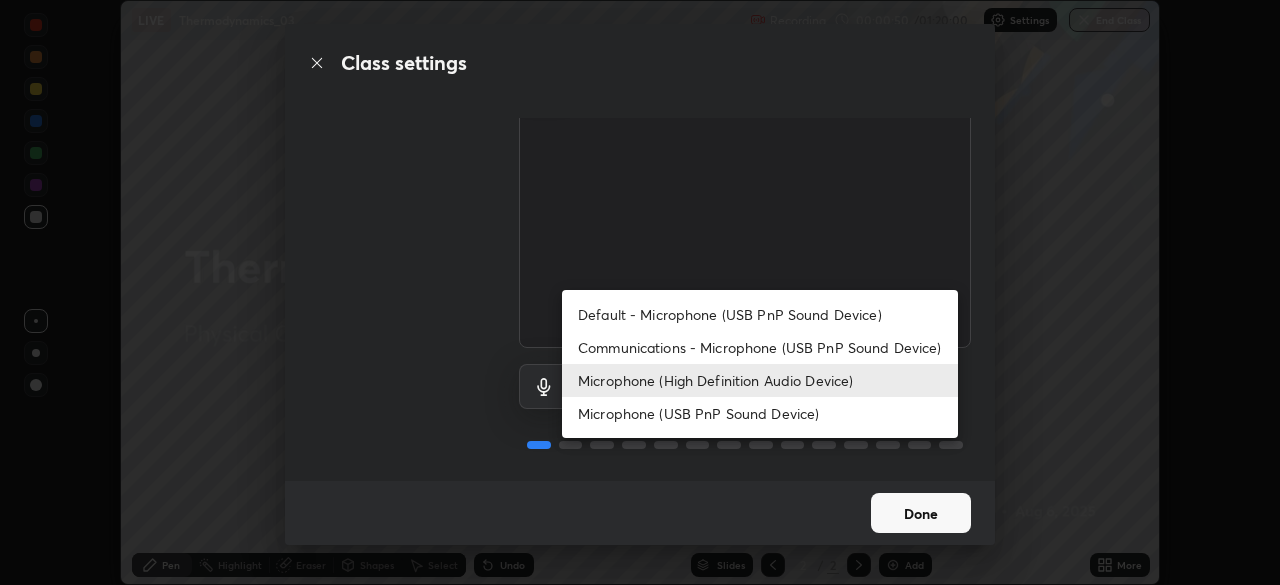 click at bounding box center (640, 292) 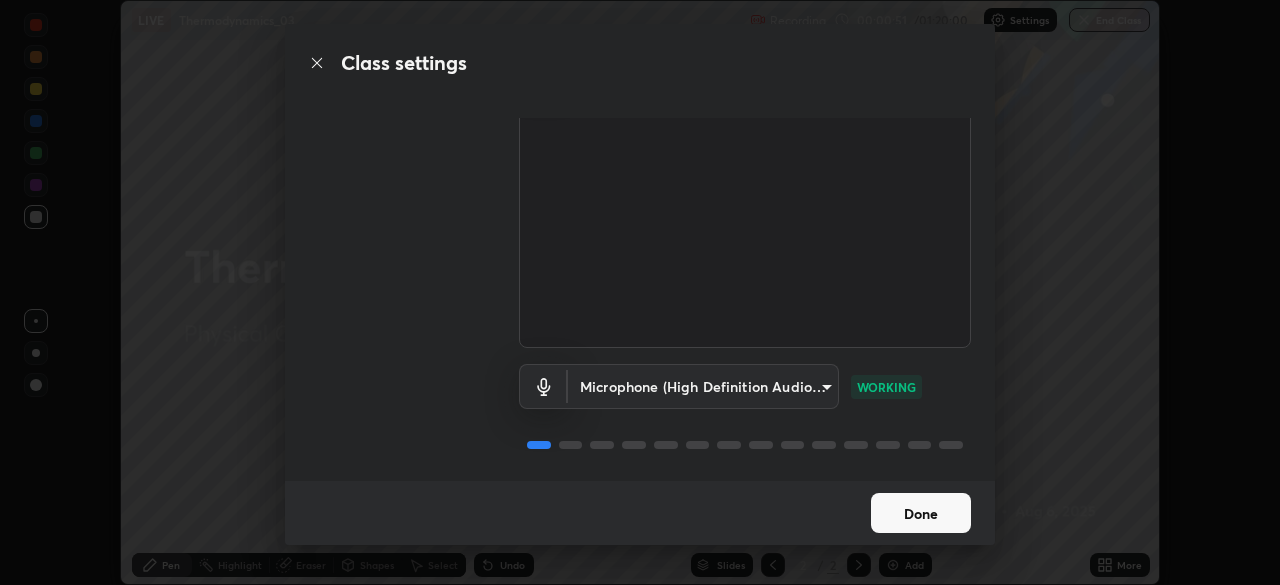 click on "Done" at bounding box center [921, 513] 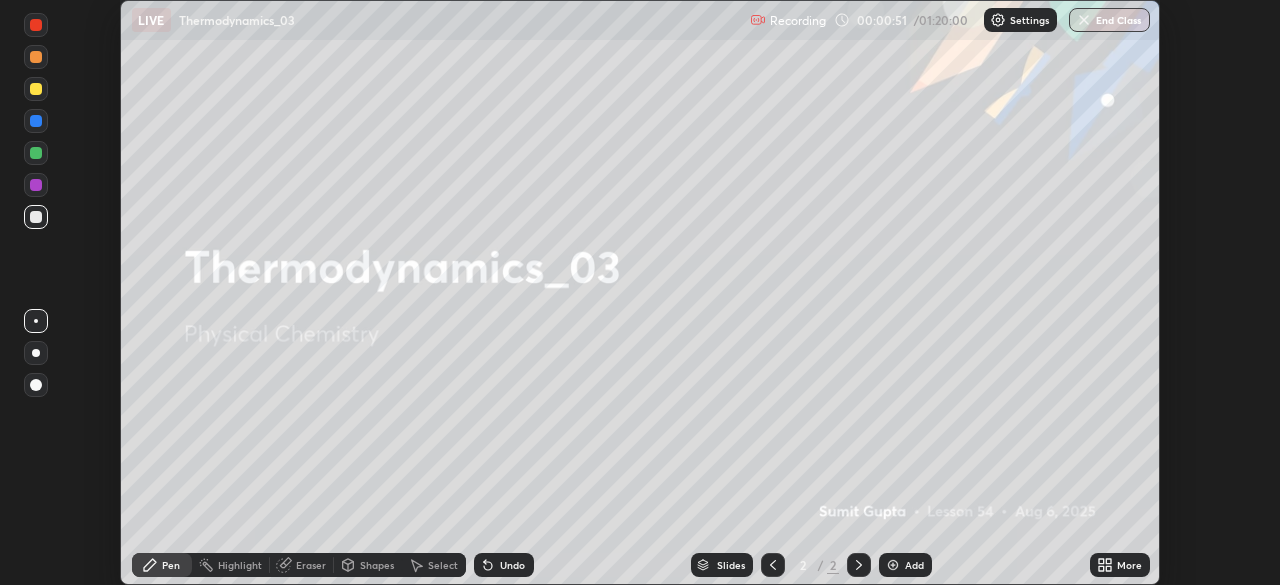 click 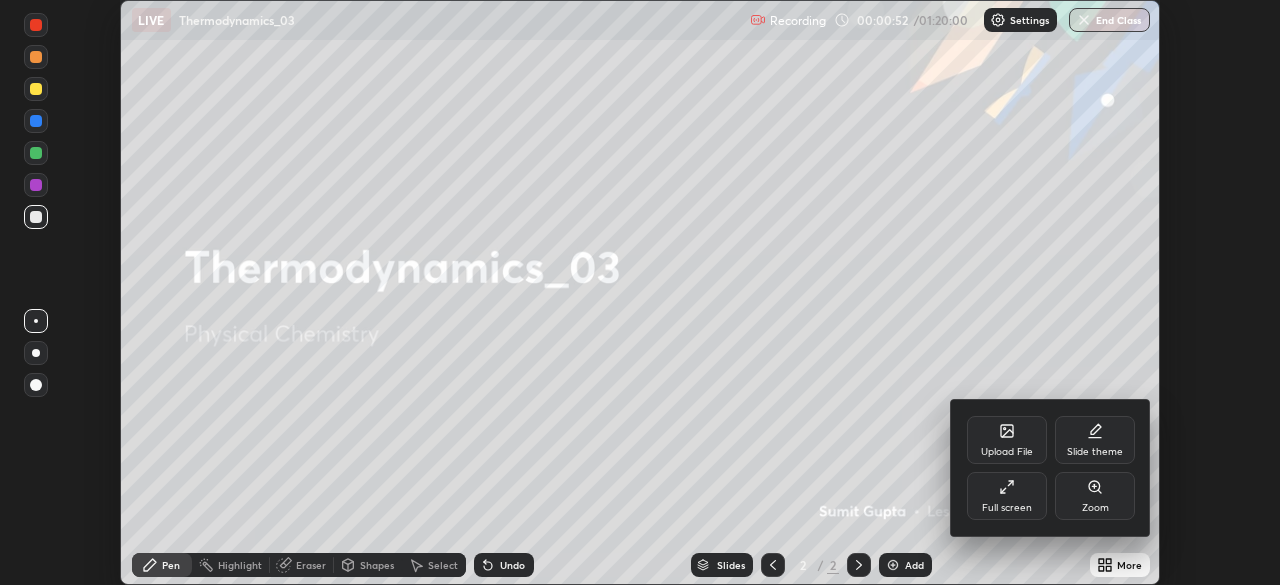 click on "Full screen" at bounding box center [1007, 496] 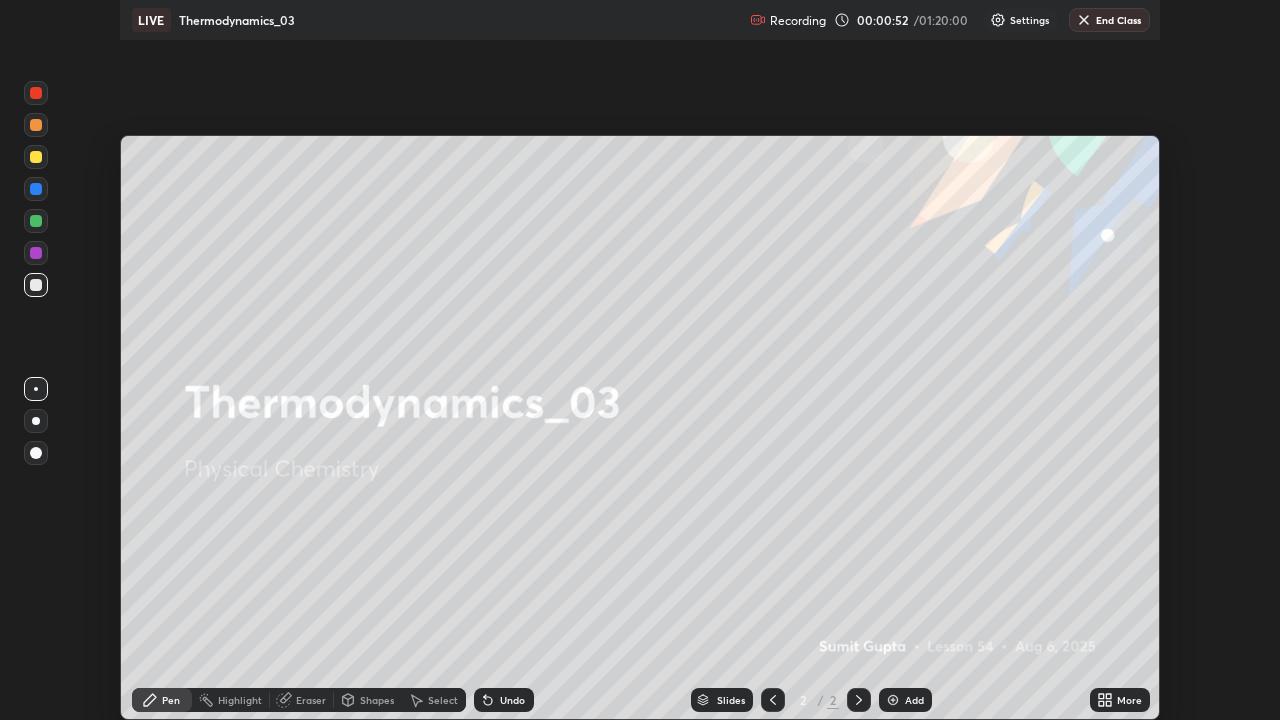 scroll, scrollTop: 99280, scrollLeft: 98720, axis: both 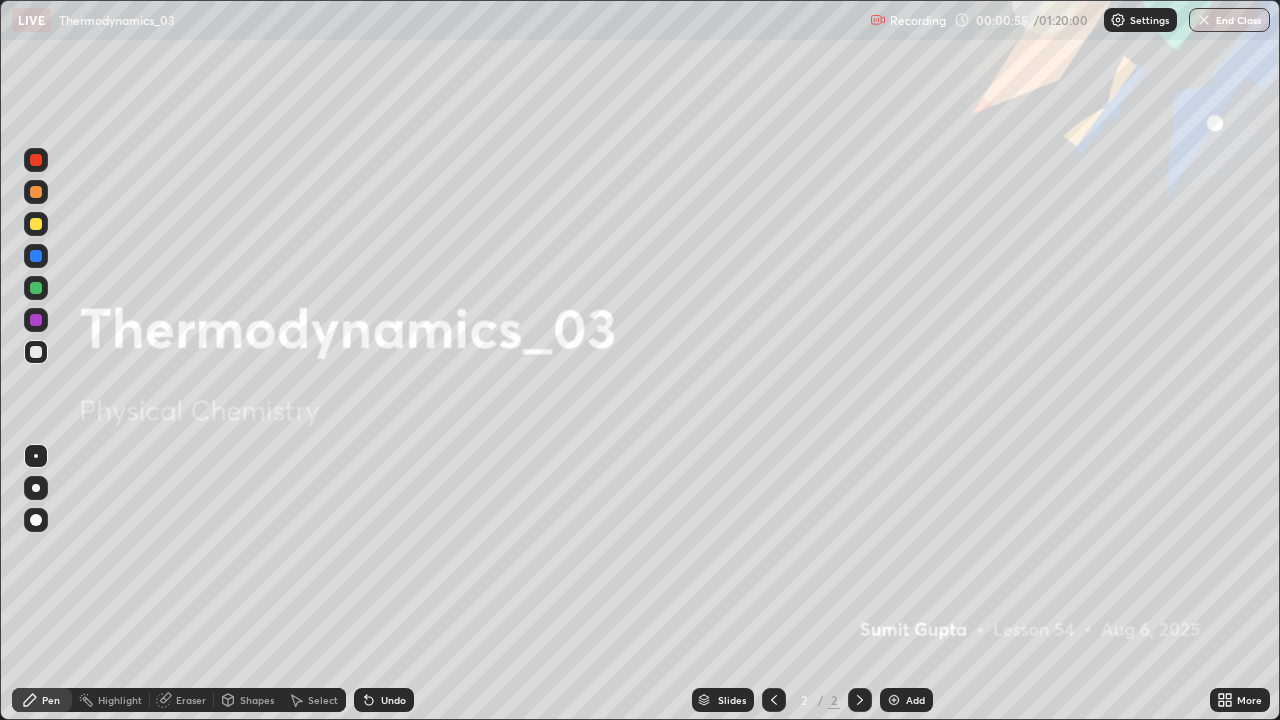 click at bounding box center [36, 488] 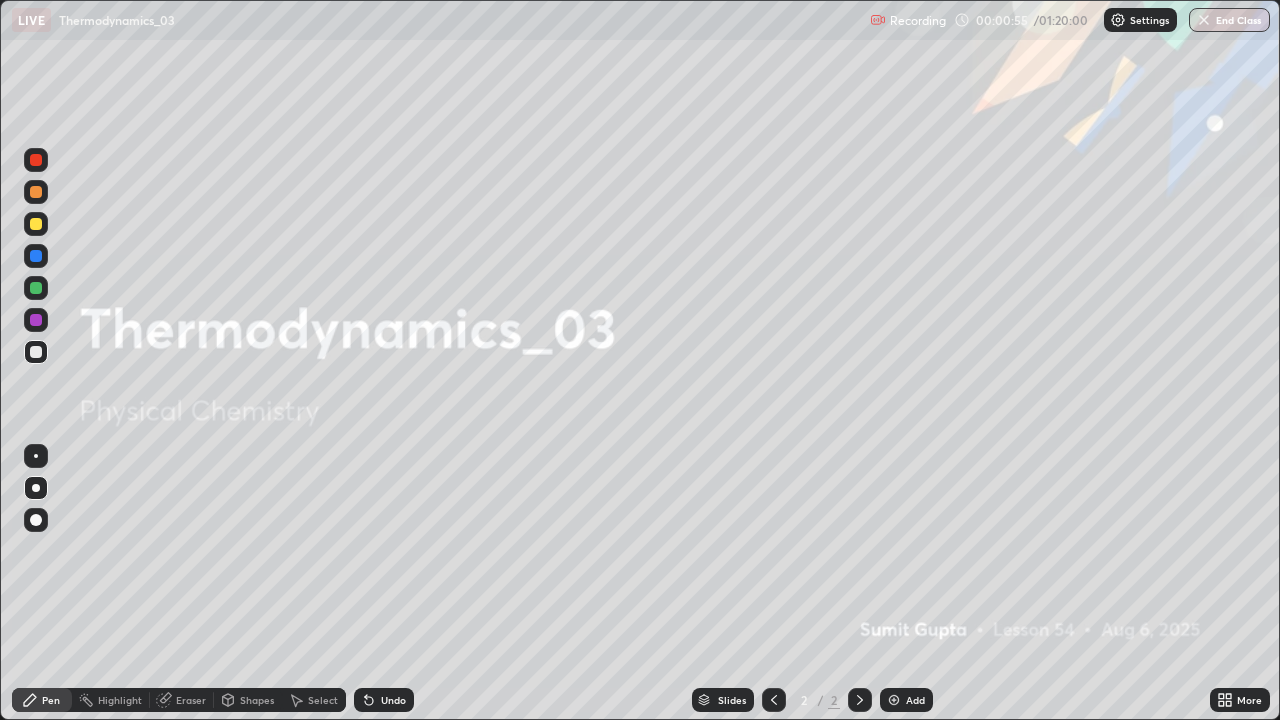 click at bounding box center [36, 224] 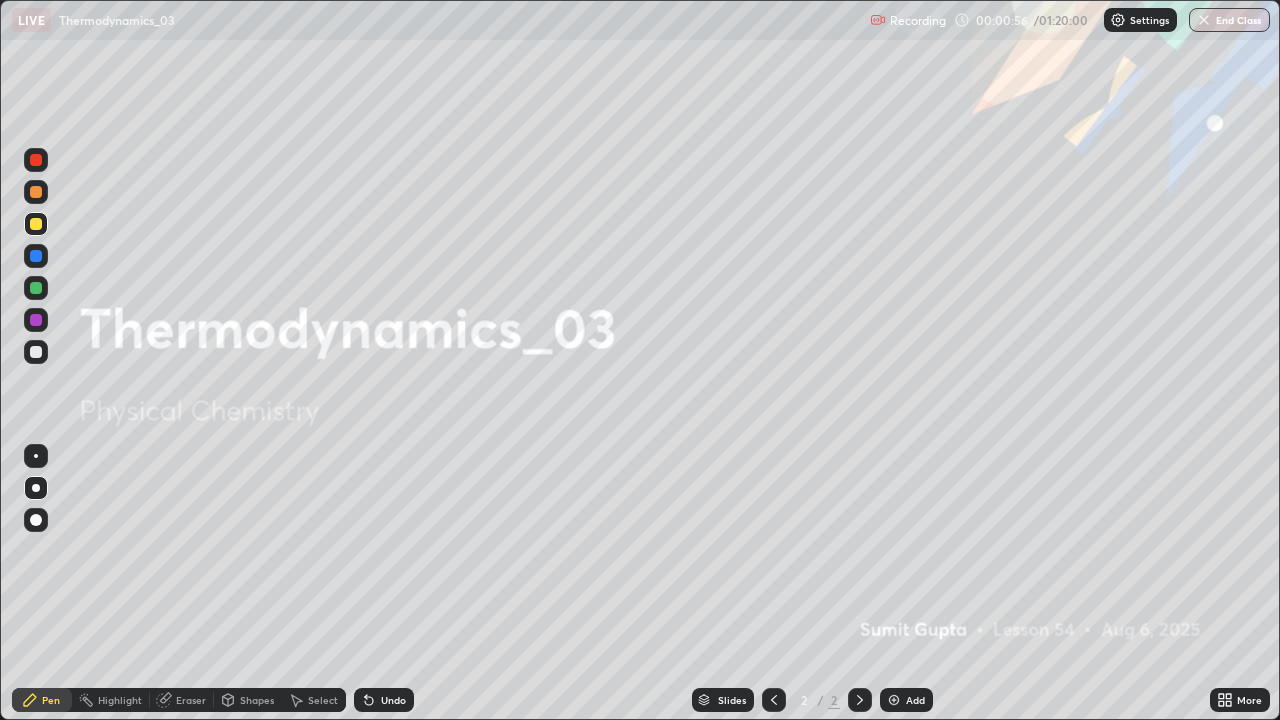 click on "Undo" at bounding box center [384, 700] 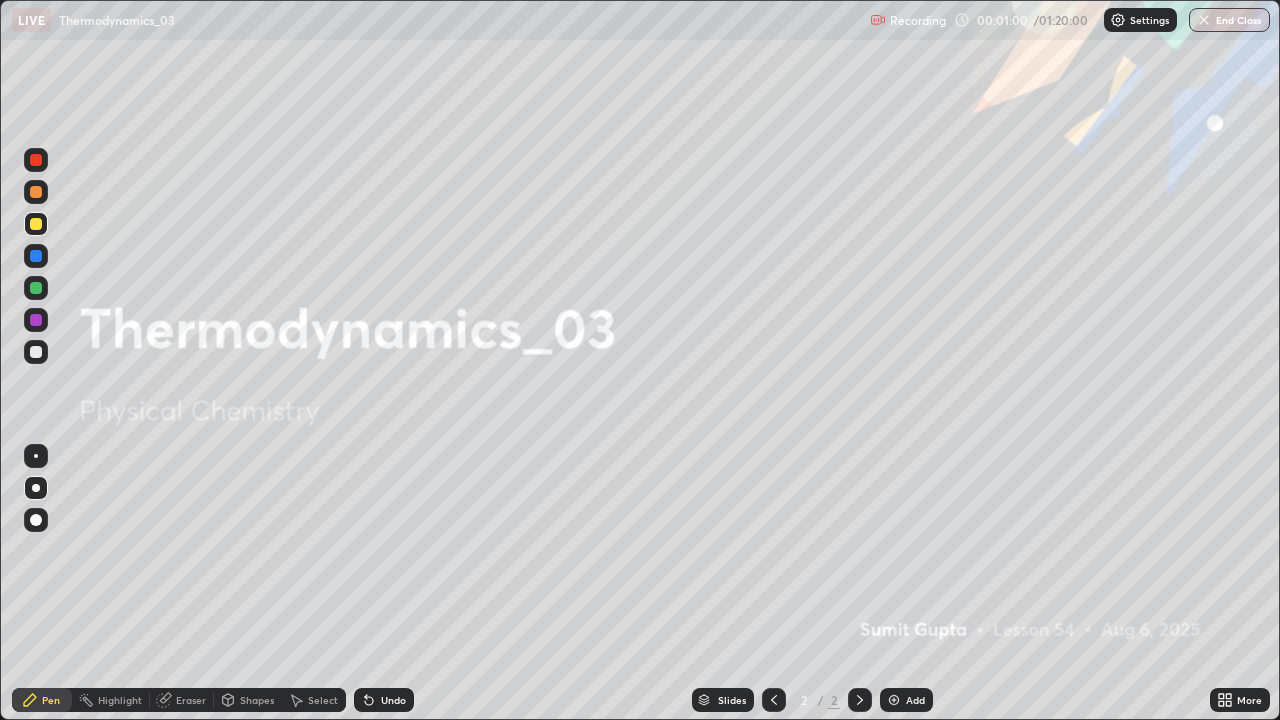 click at bounding box center (894, 700) 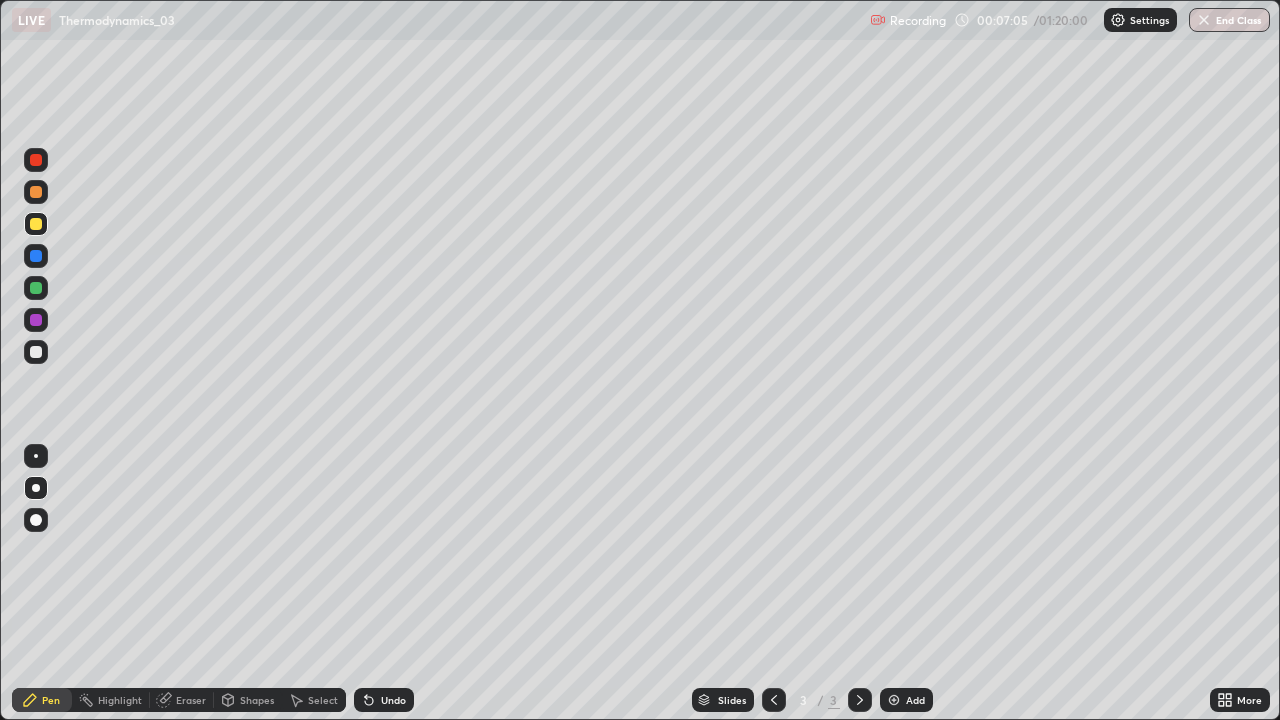 click at bounding box center (36, 224) 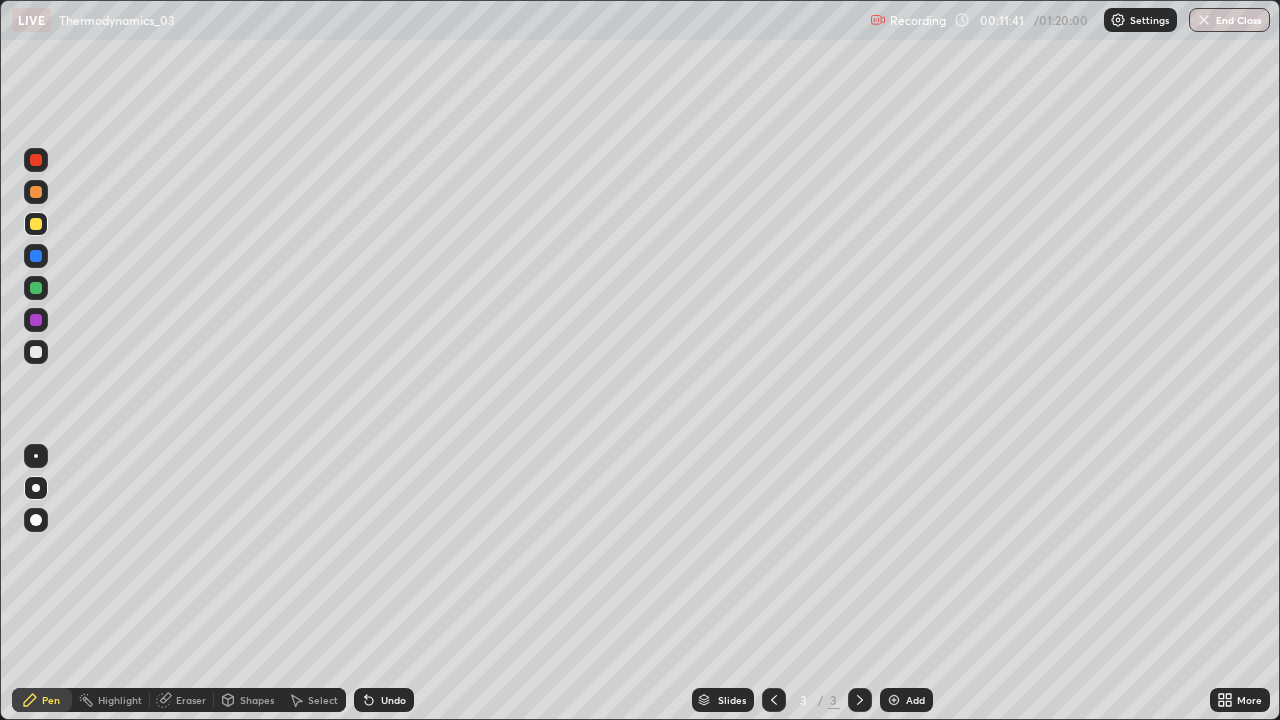 click 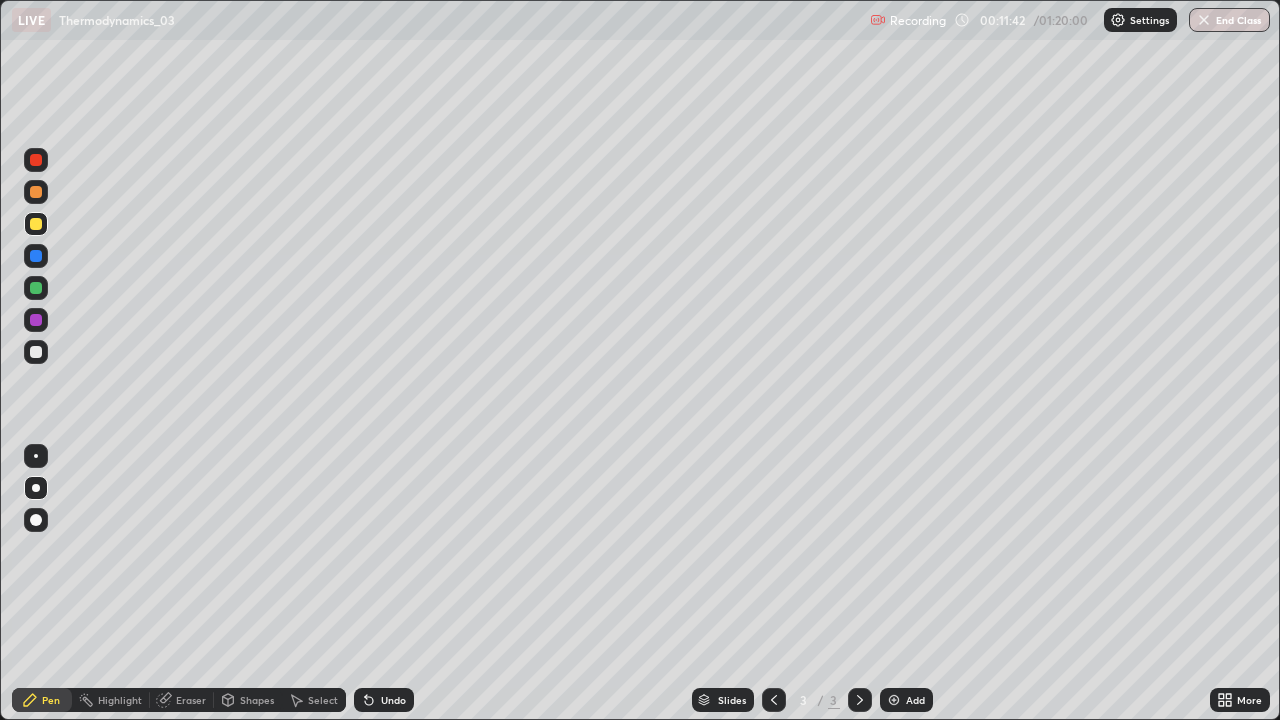 click at bounding box center (36, 224) 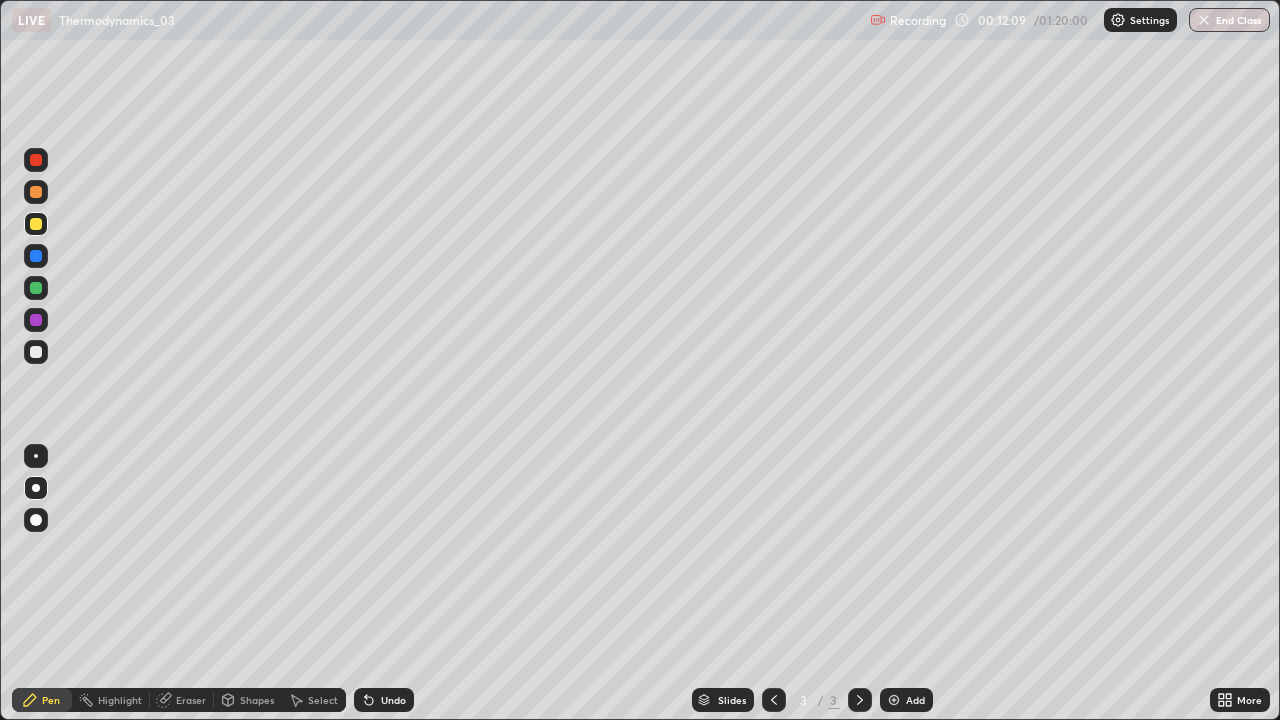 click at bounding box center (36, 256) 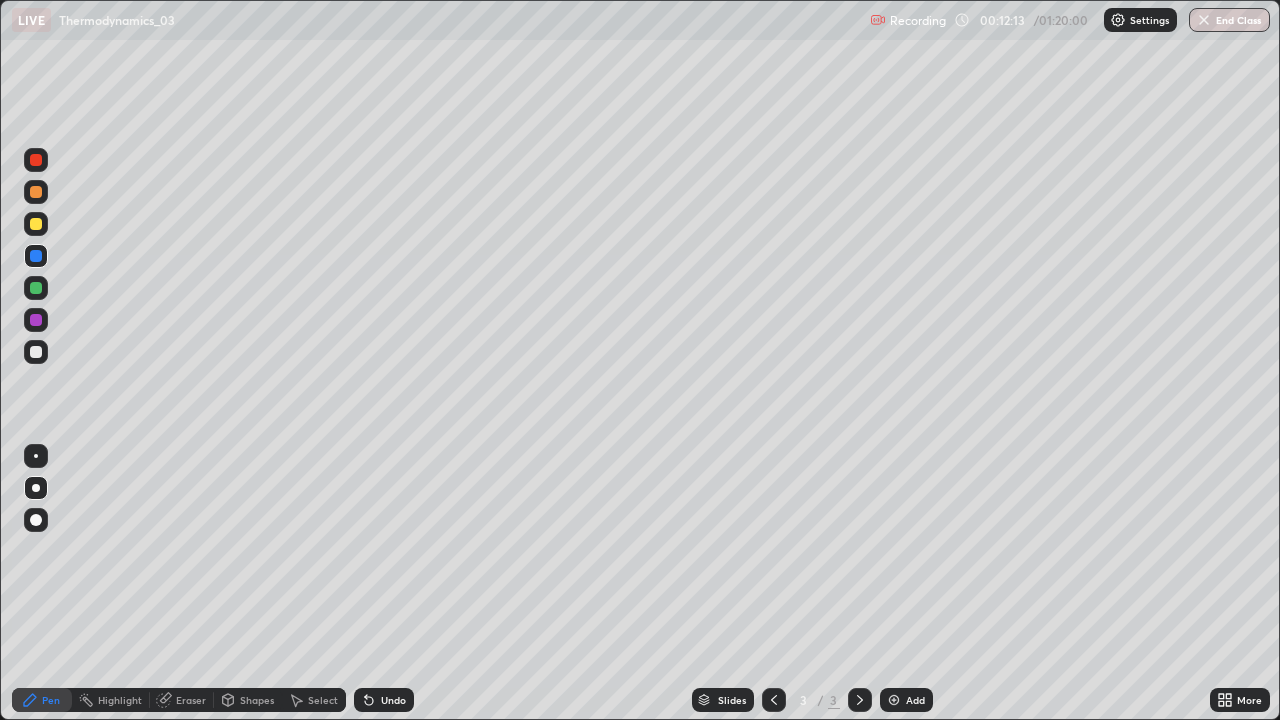 click at bounding box center (36, 288) 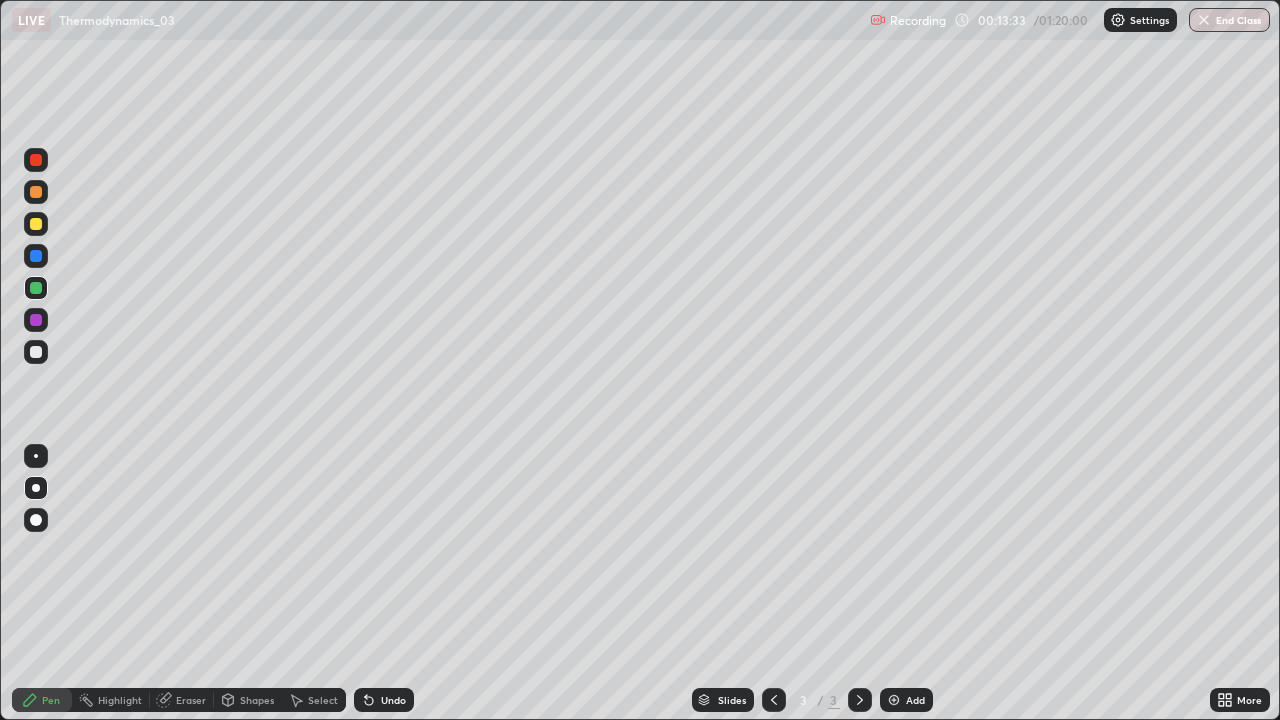 click on "Undo" at bounding box center [384, 700] 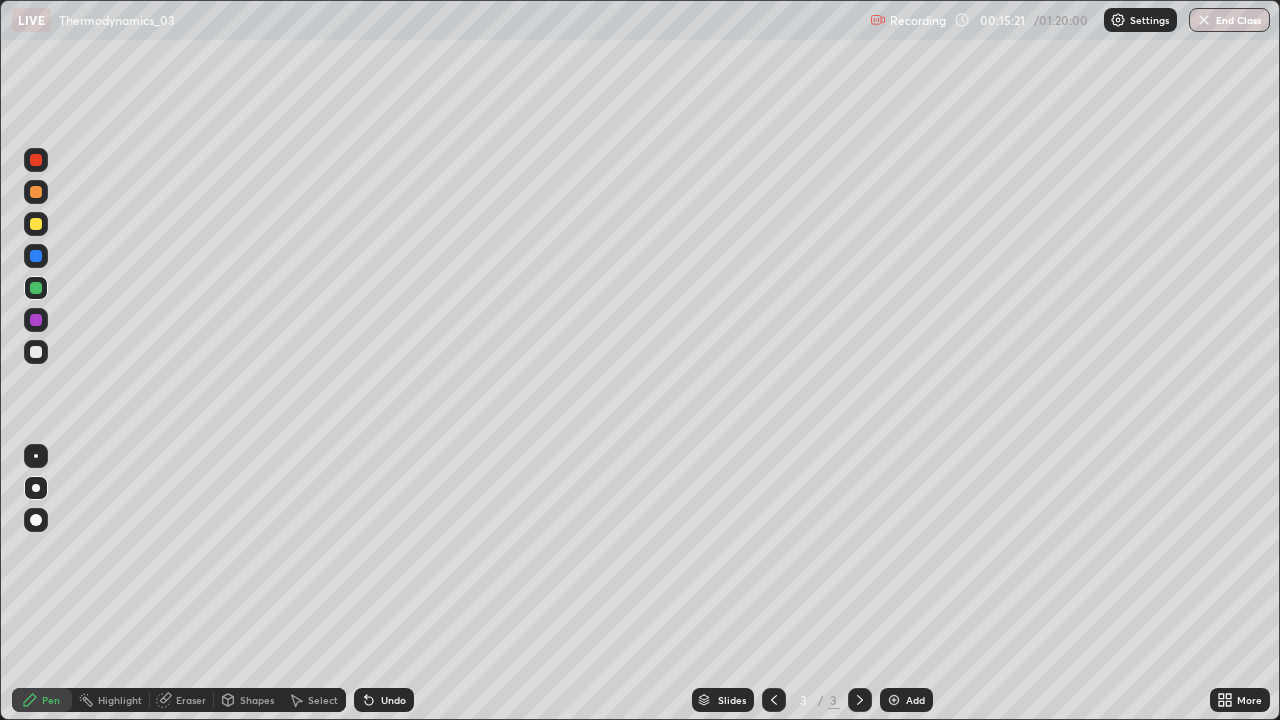 click on "Add" at bounding box center [906, 700] 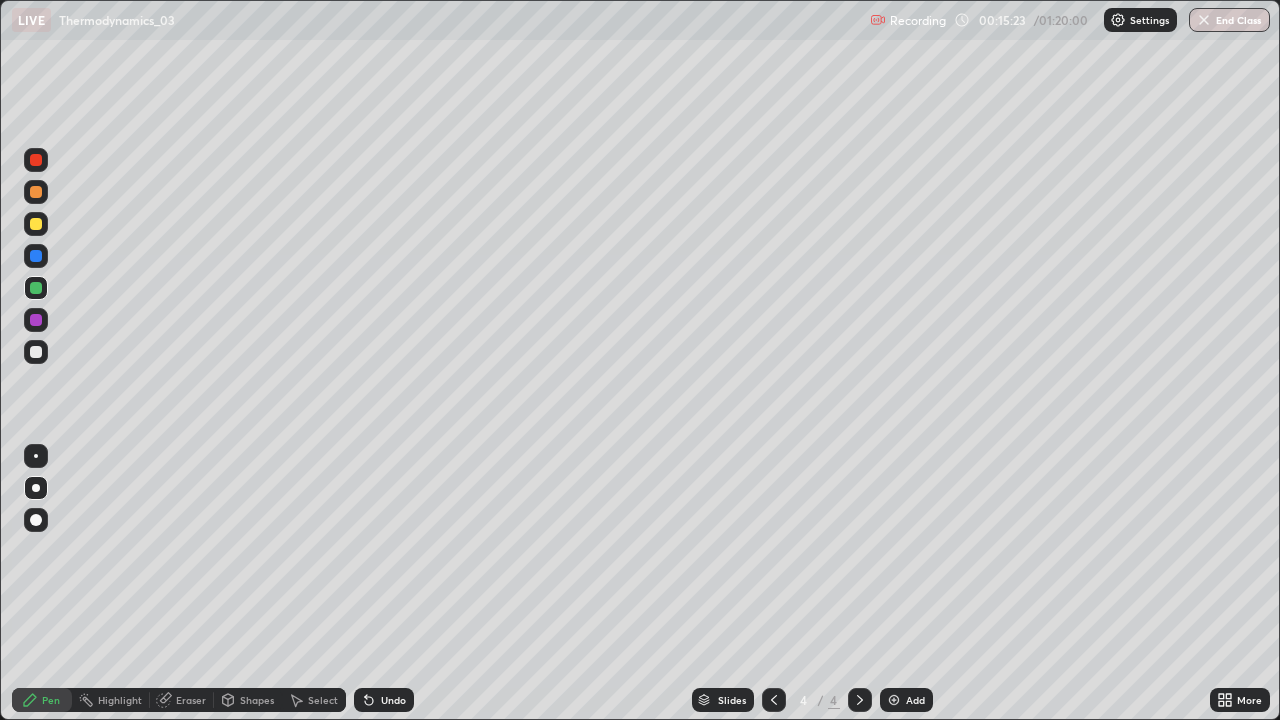 click on "Pen" at bounding box center (51, 700) 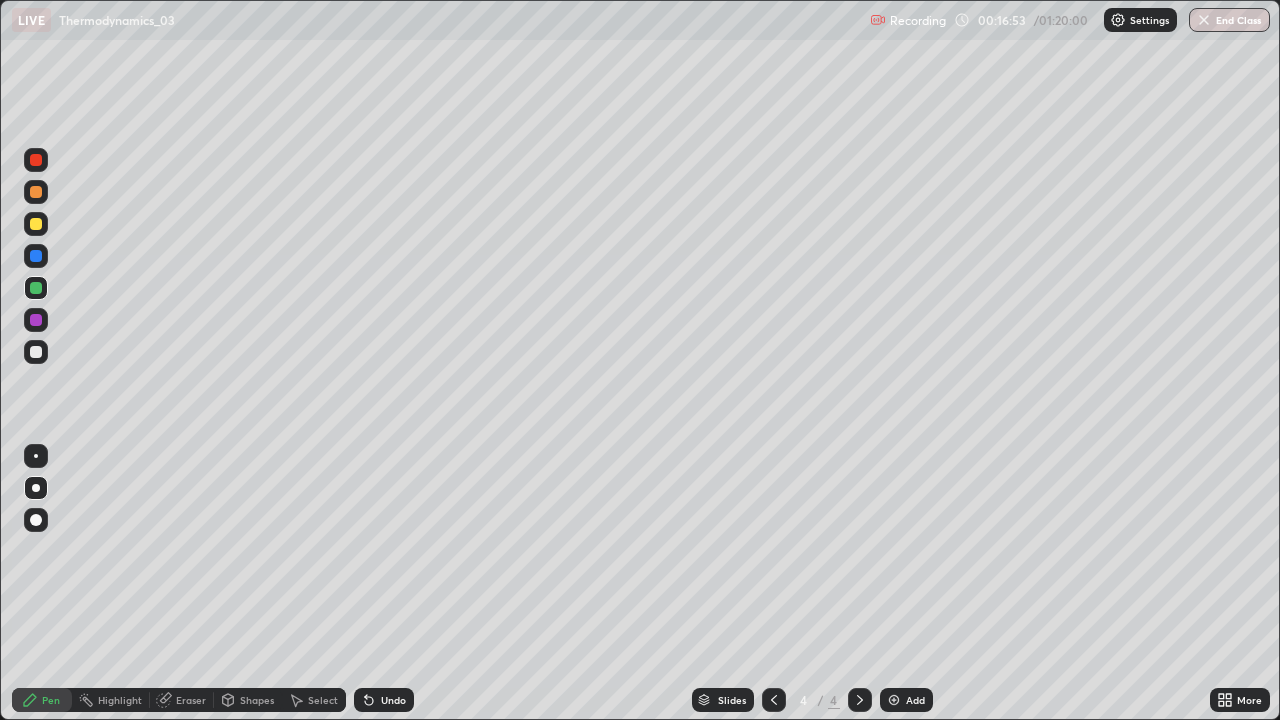 click at bounding box center [894, 700] 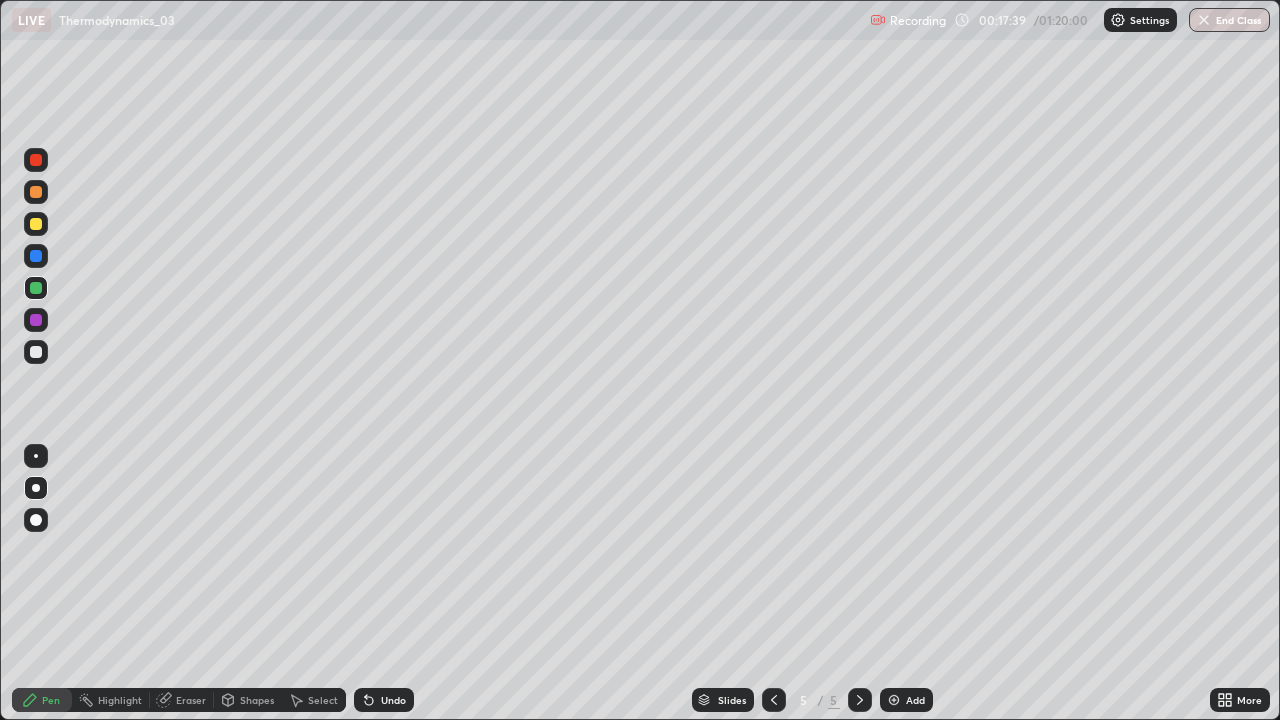 click on "Select" at bounding box center (323, 700) 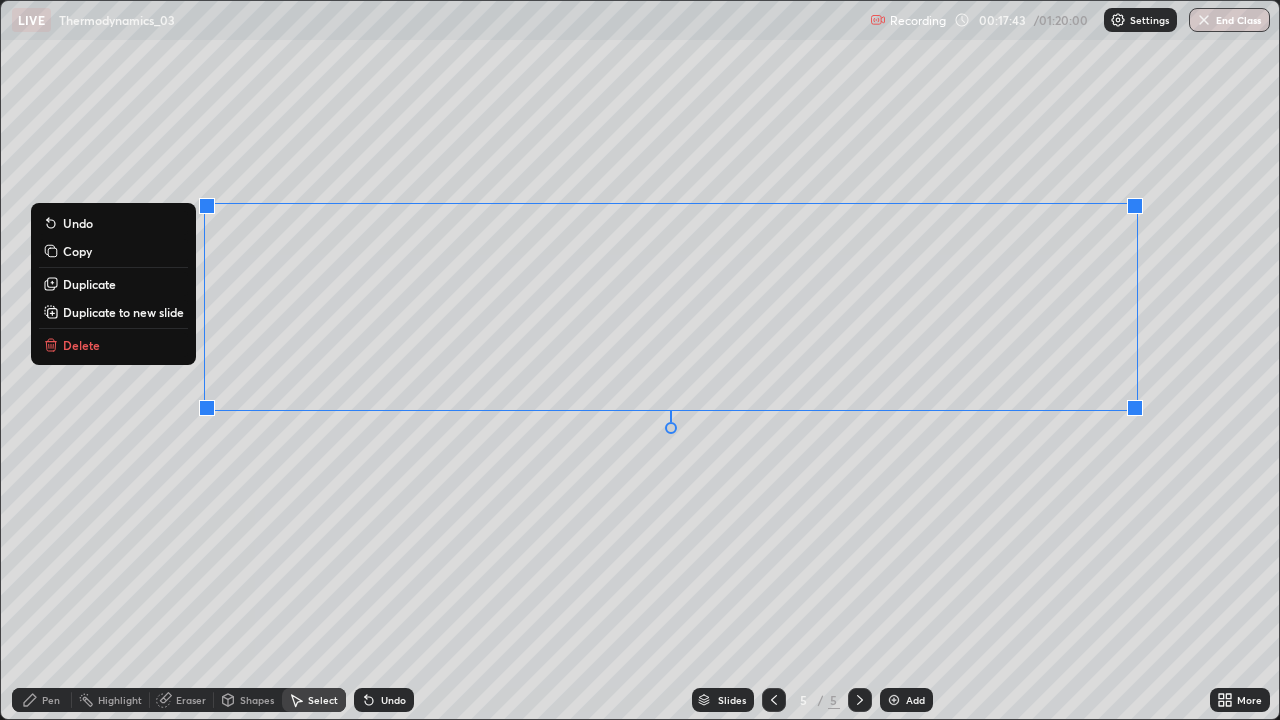 click on "Delete" at bounding box center (81, 345) 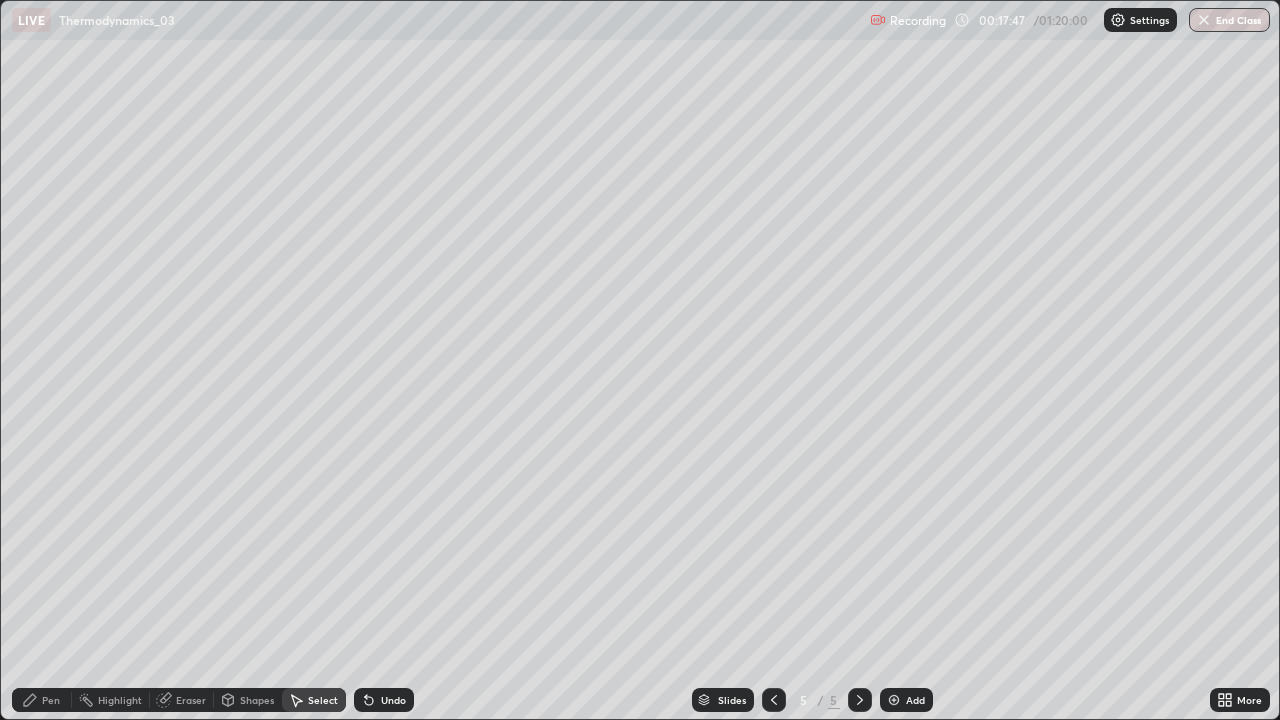 click on "Pen" at bounding box center (42, 700) 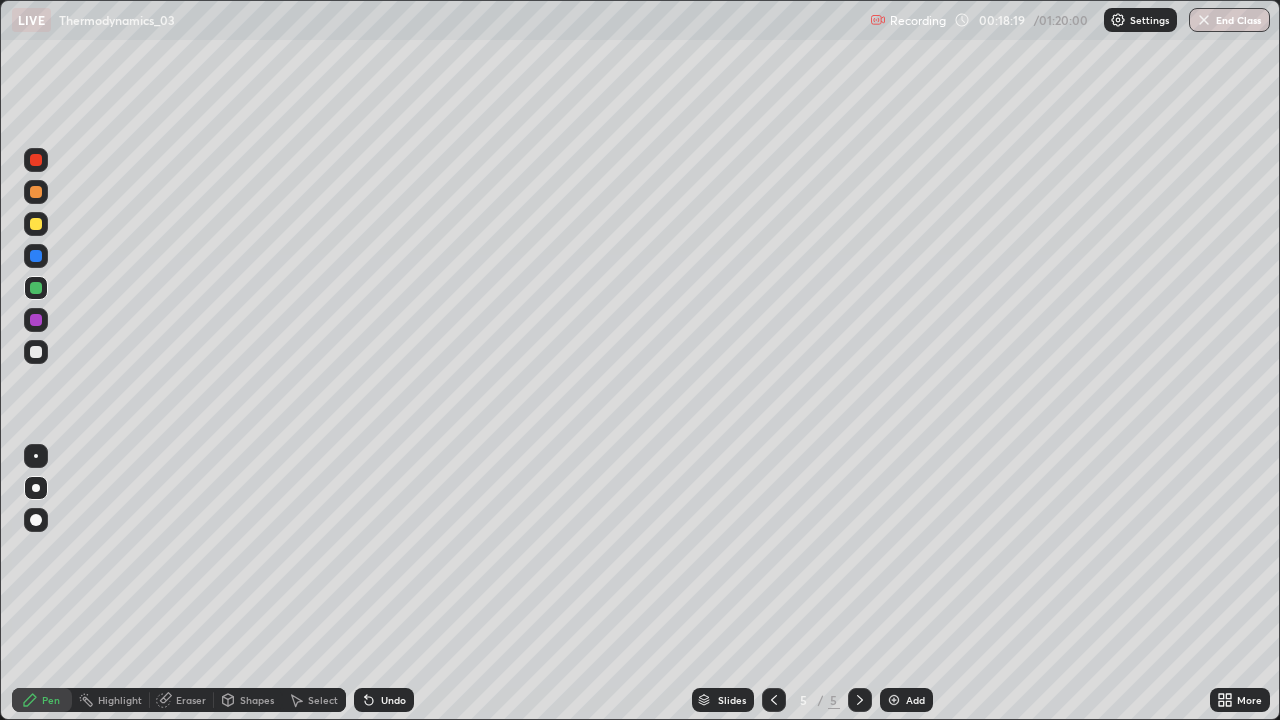 click on "Pen" at bounding box center (51, 700) 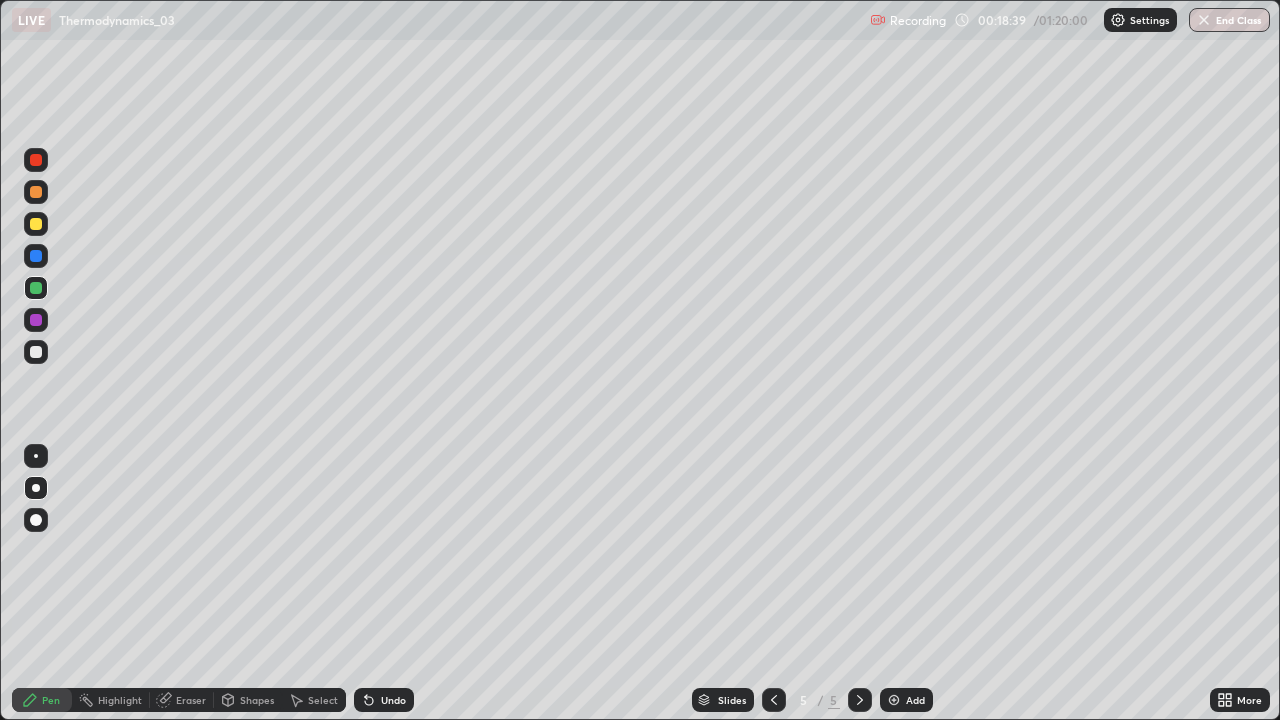 click at bounding box center [36, 224] 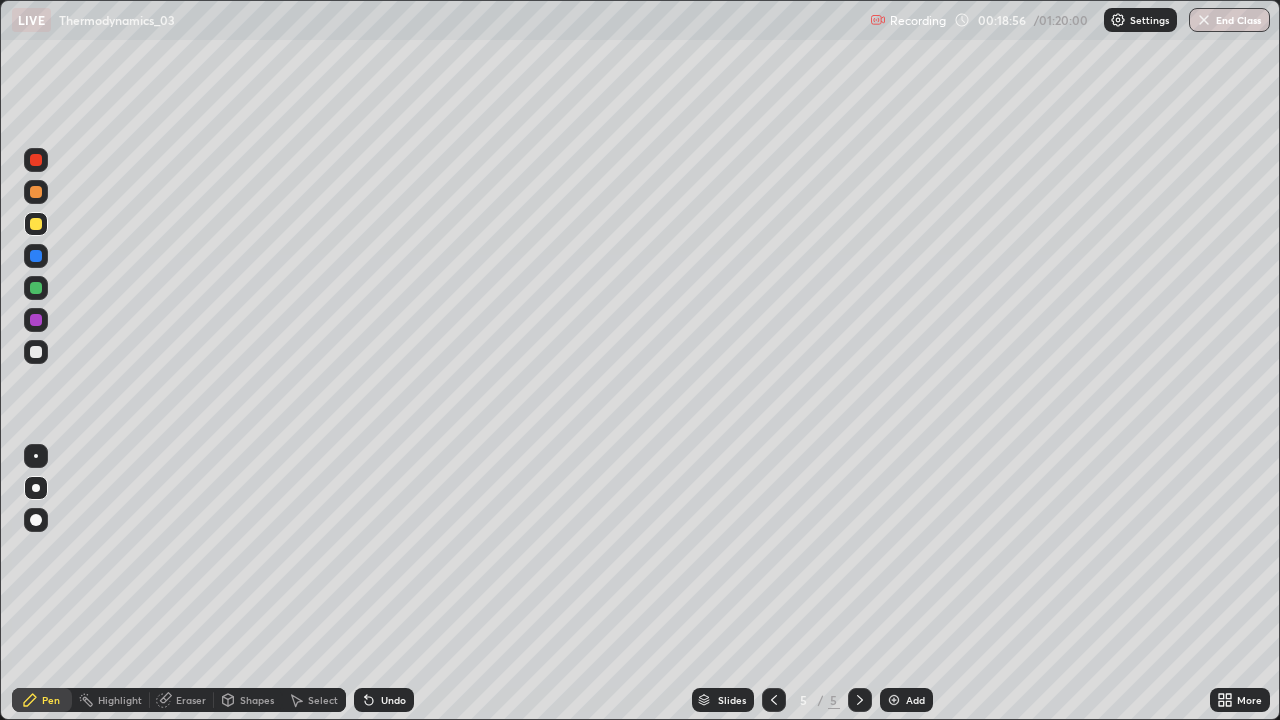 click at bounding box center [36, 256] 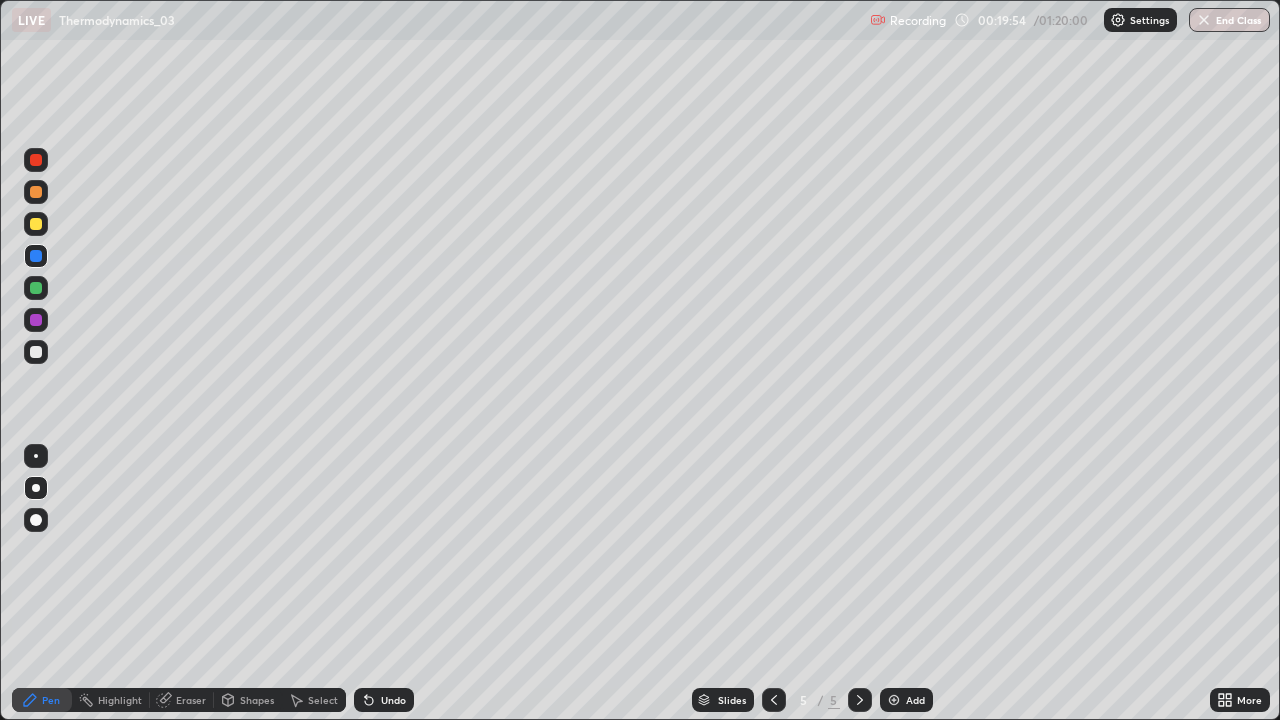 click at bounding box center (36, 352) 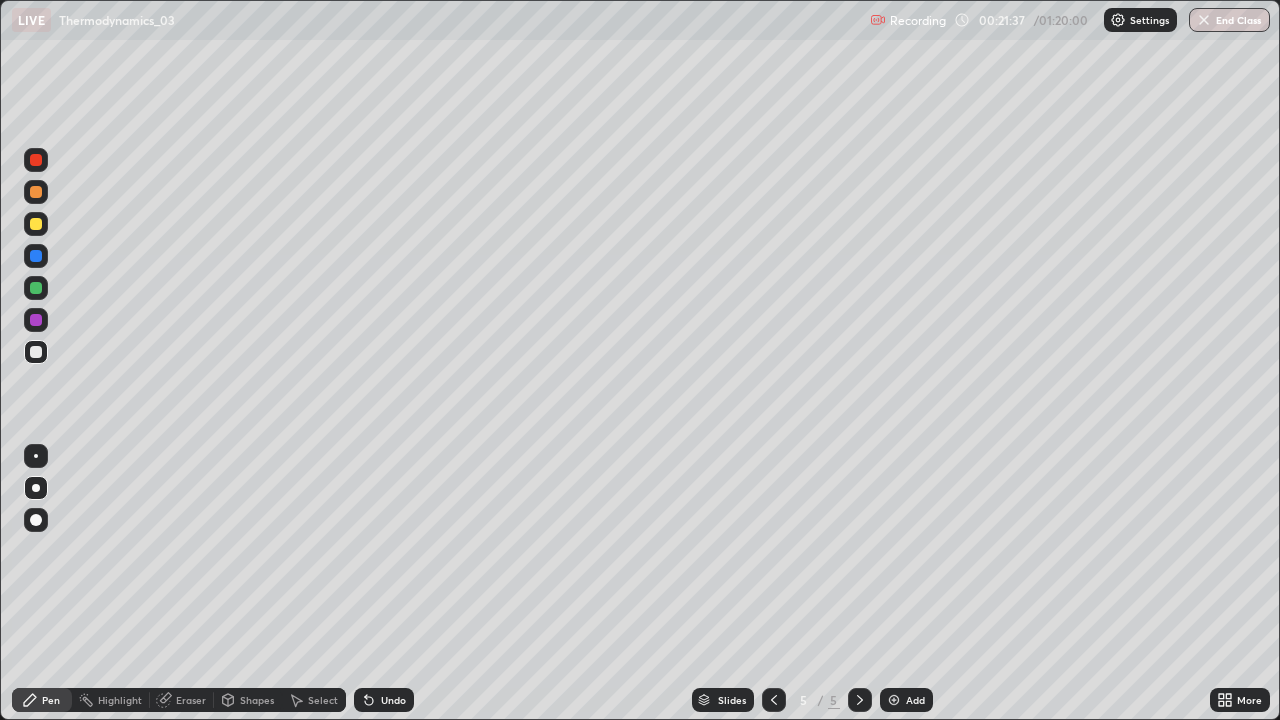 click at bounding box center [36, 320] 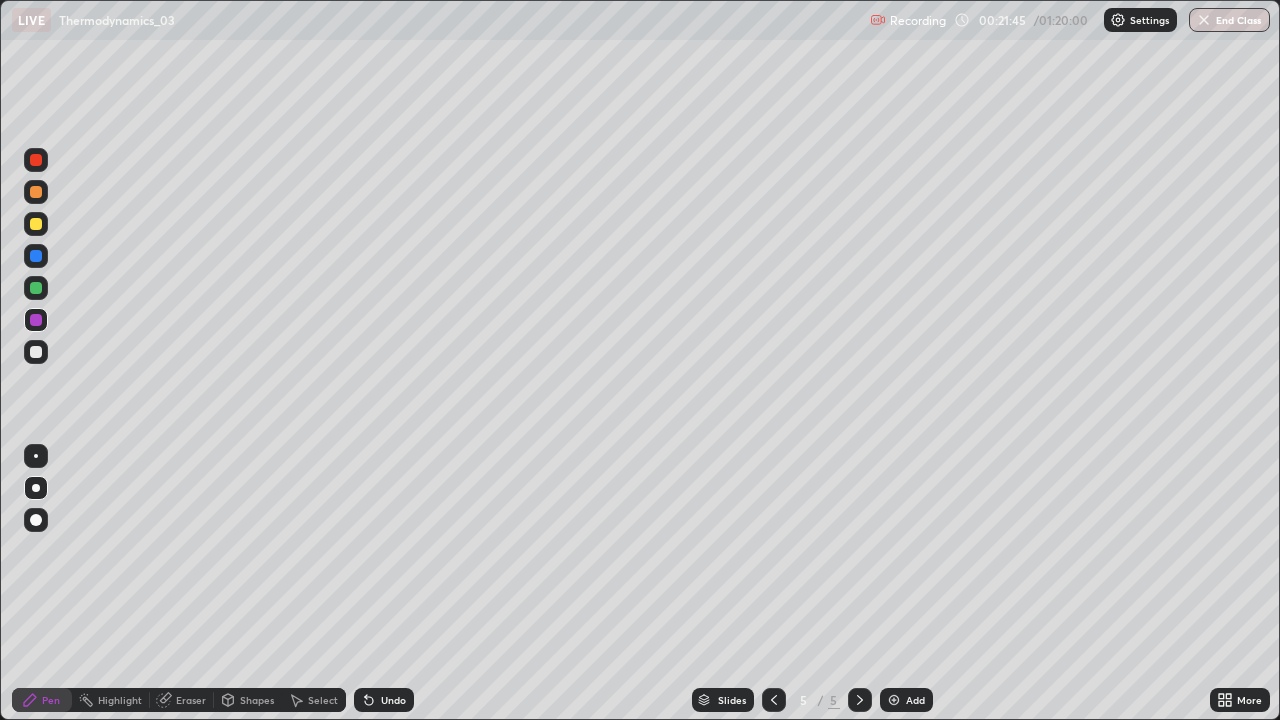 click at bounding box center [36, 352] 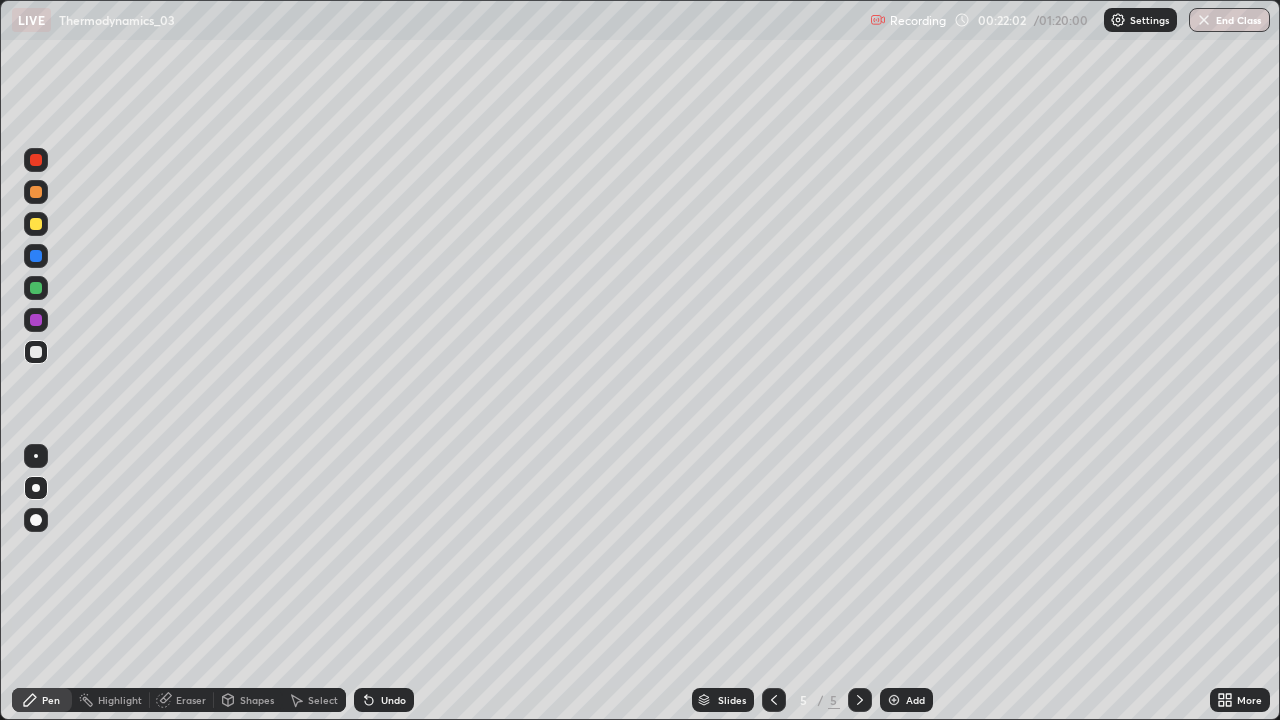 click on "Undo" at bounding box center (384, 700) 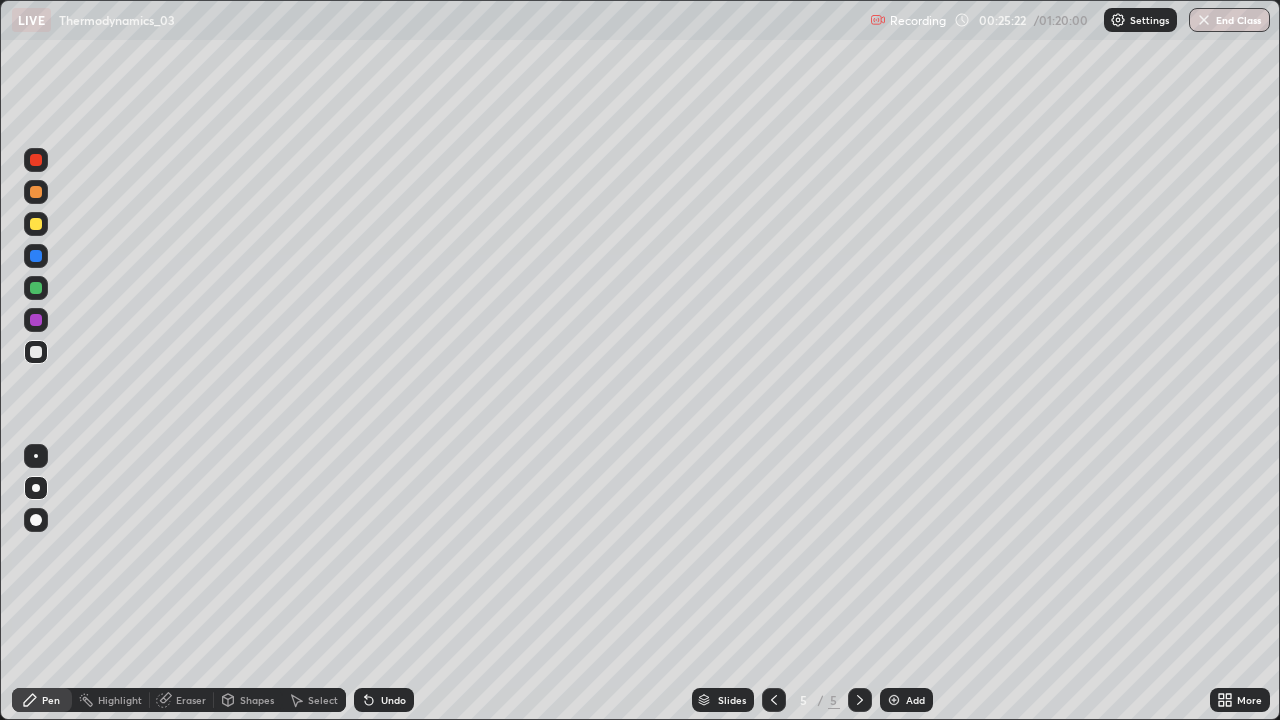 click on "Add" at bounding box center [915, 700] 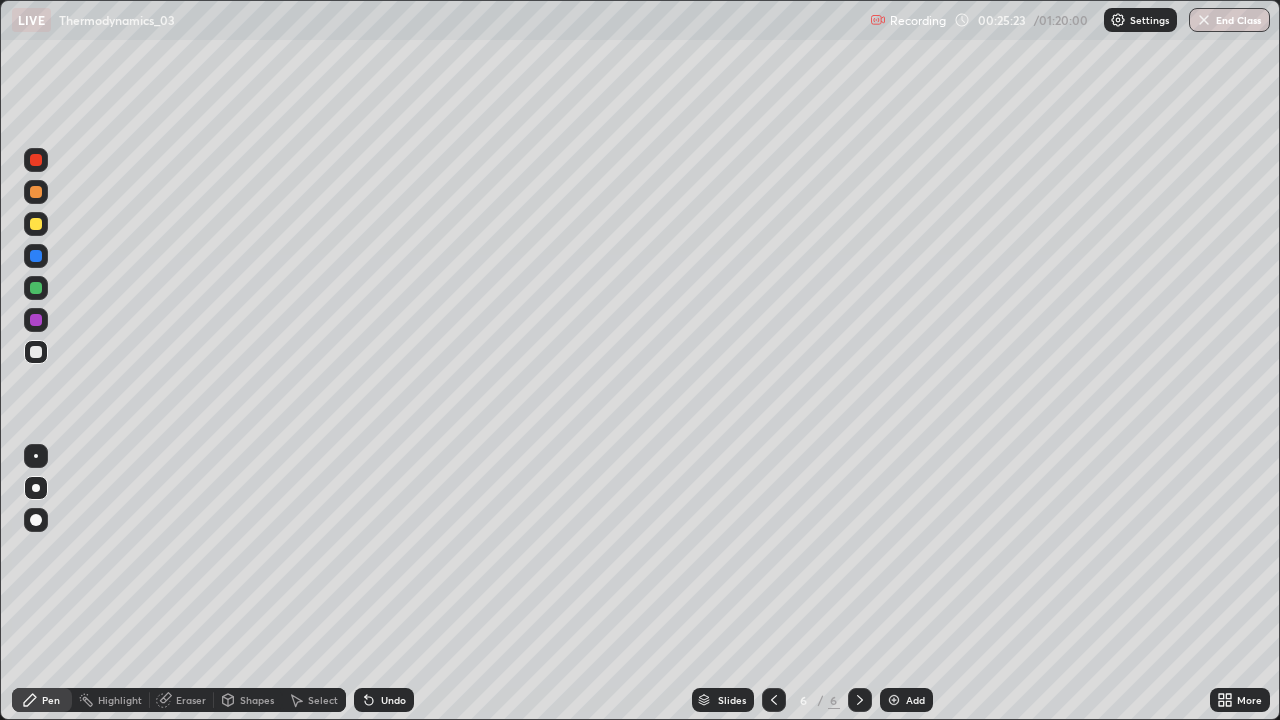 click 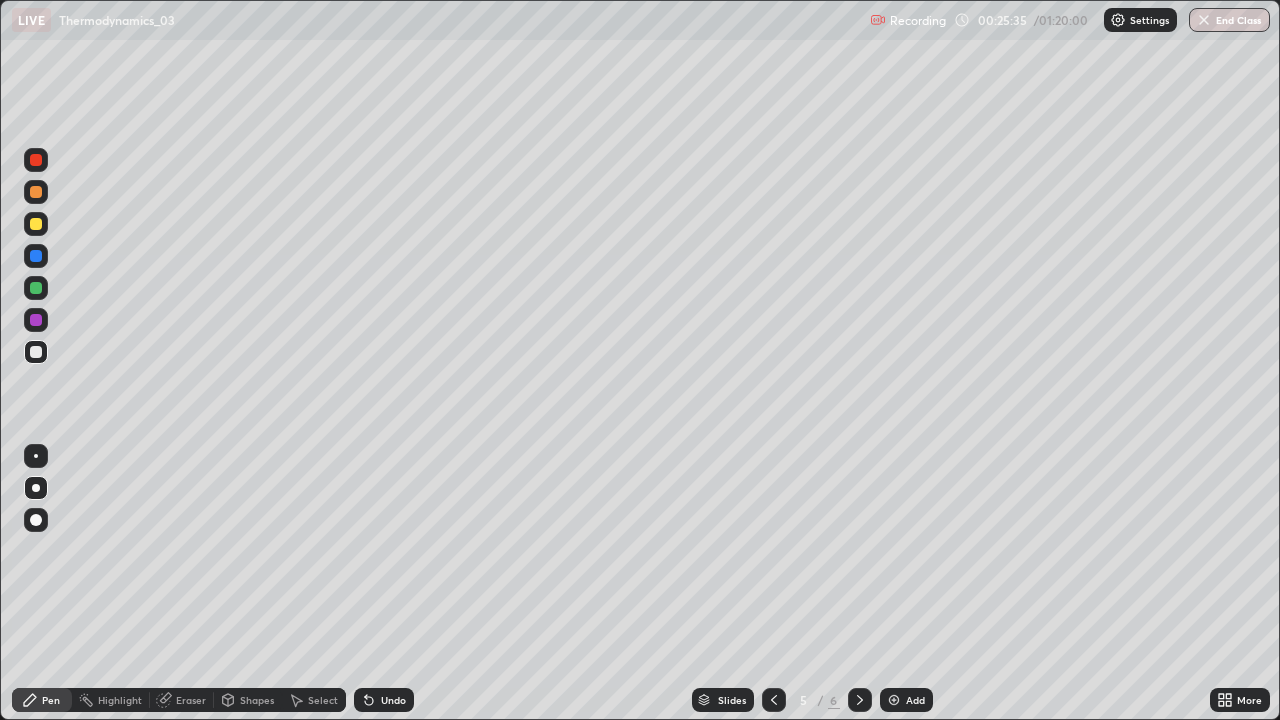 click 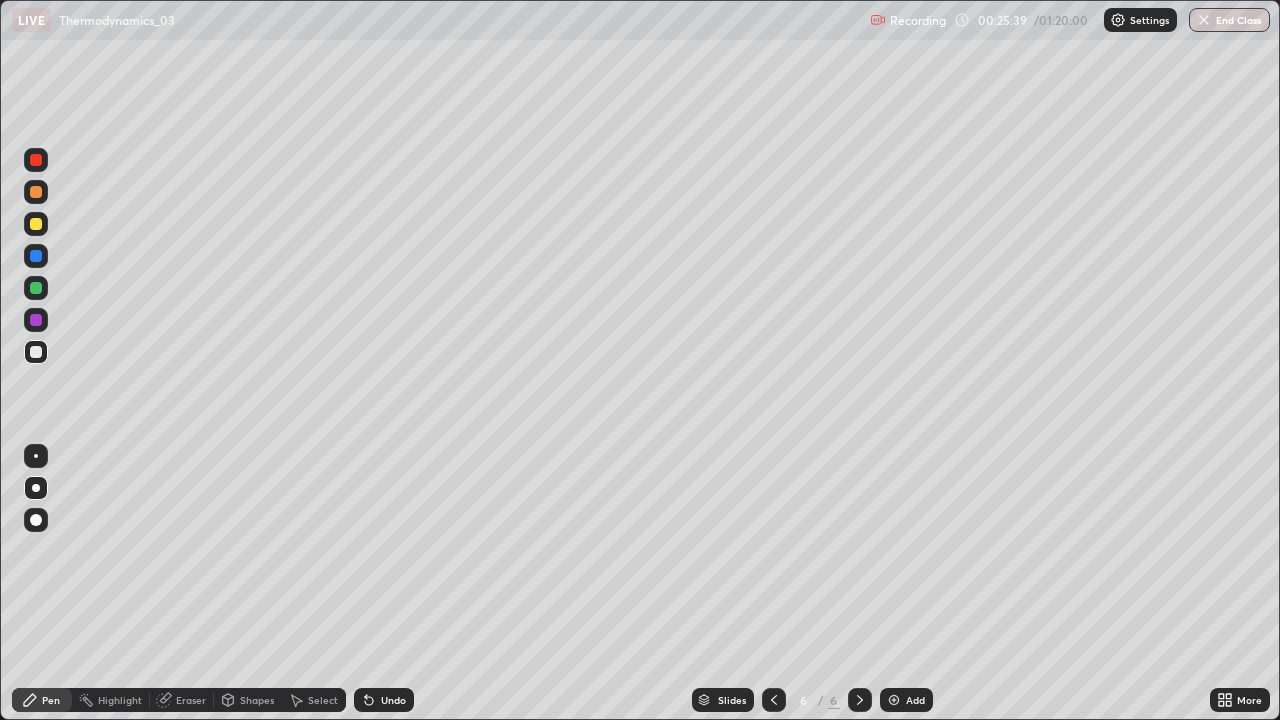 click at bounding box center [36, 224] 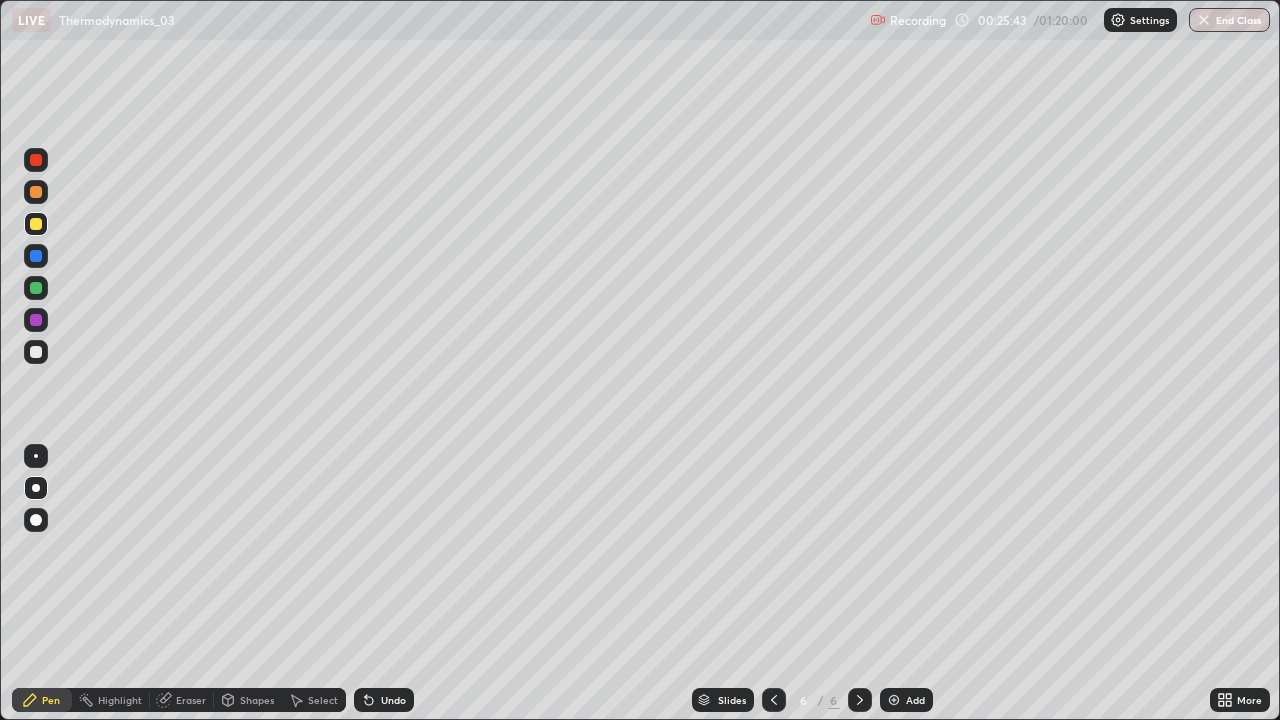 click at bounding box center [36, 320] 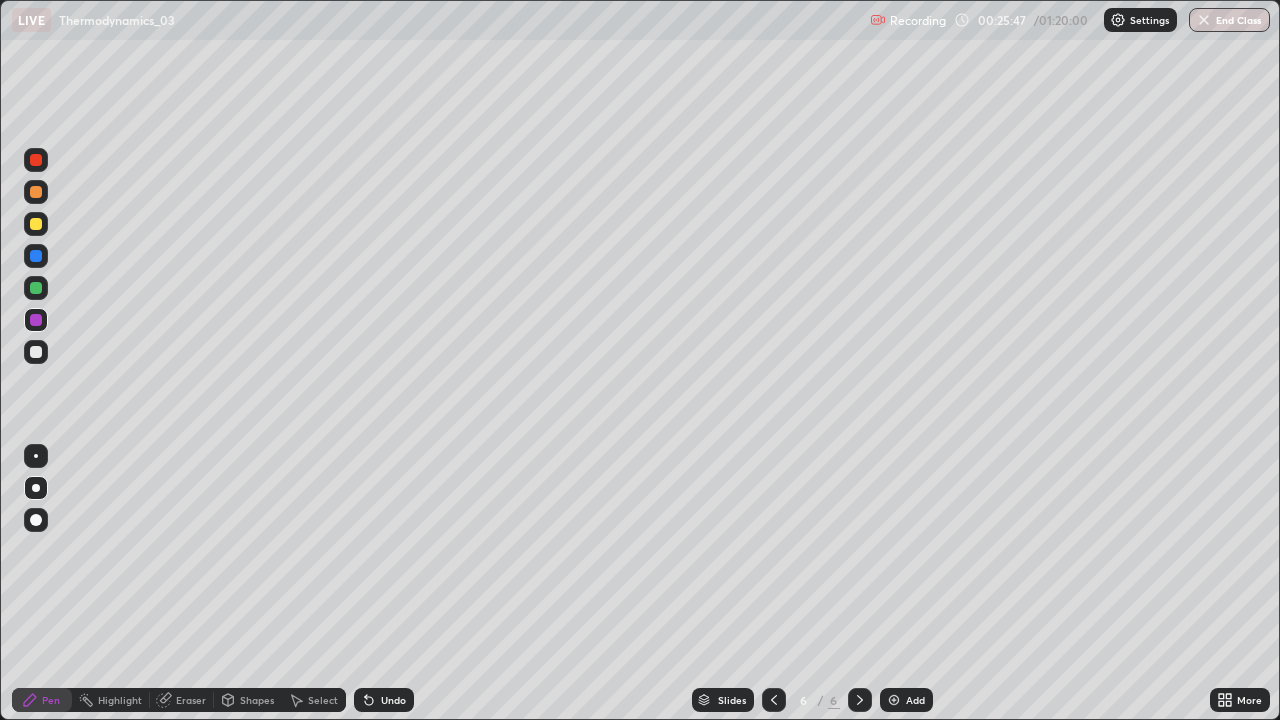 click on "Undo" at bounding box center [384, 700] 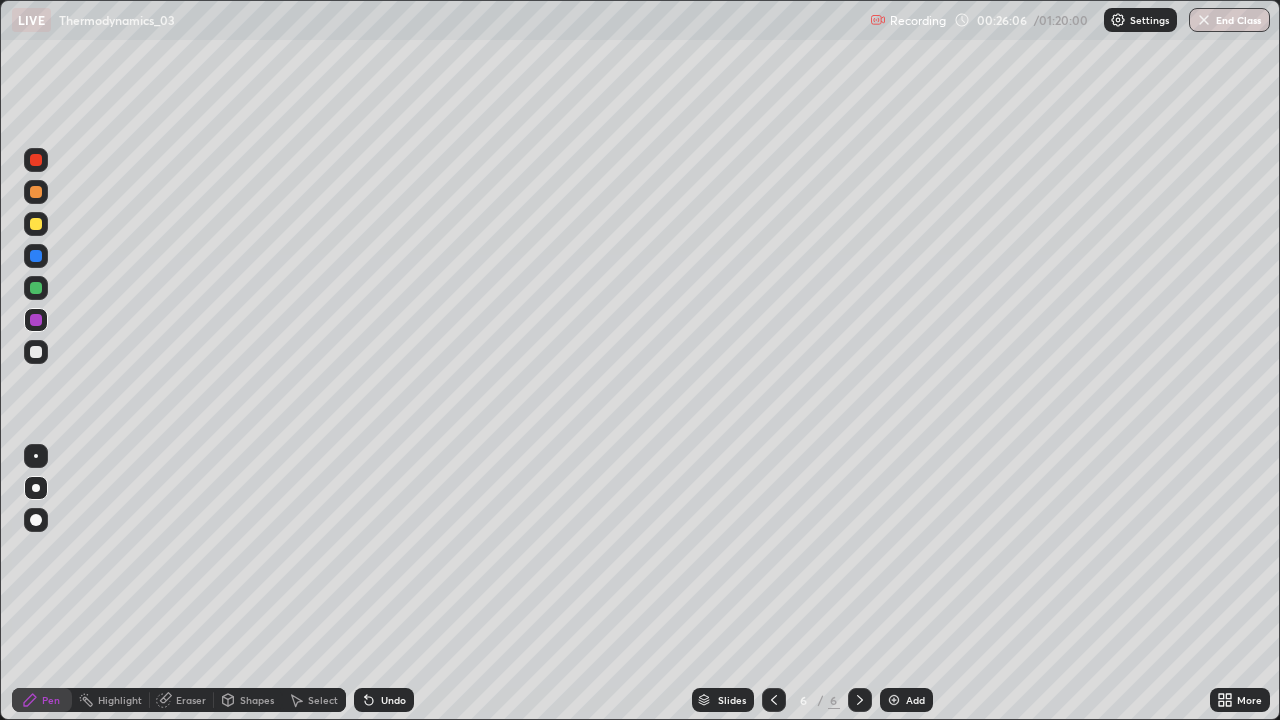click at bounding box center (36, 352) 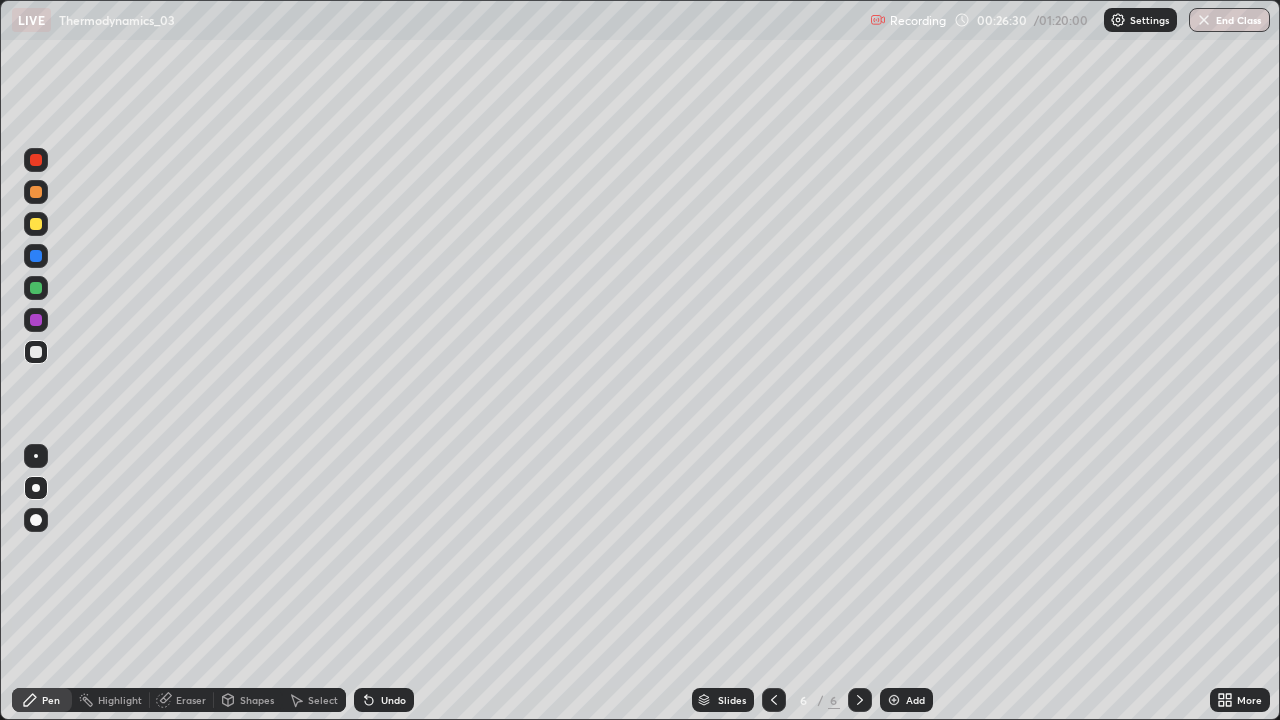 click at bounding box center (36, 224) 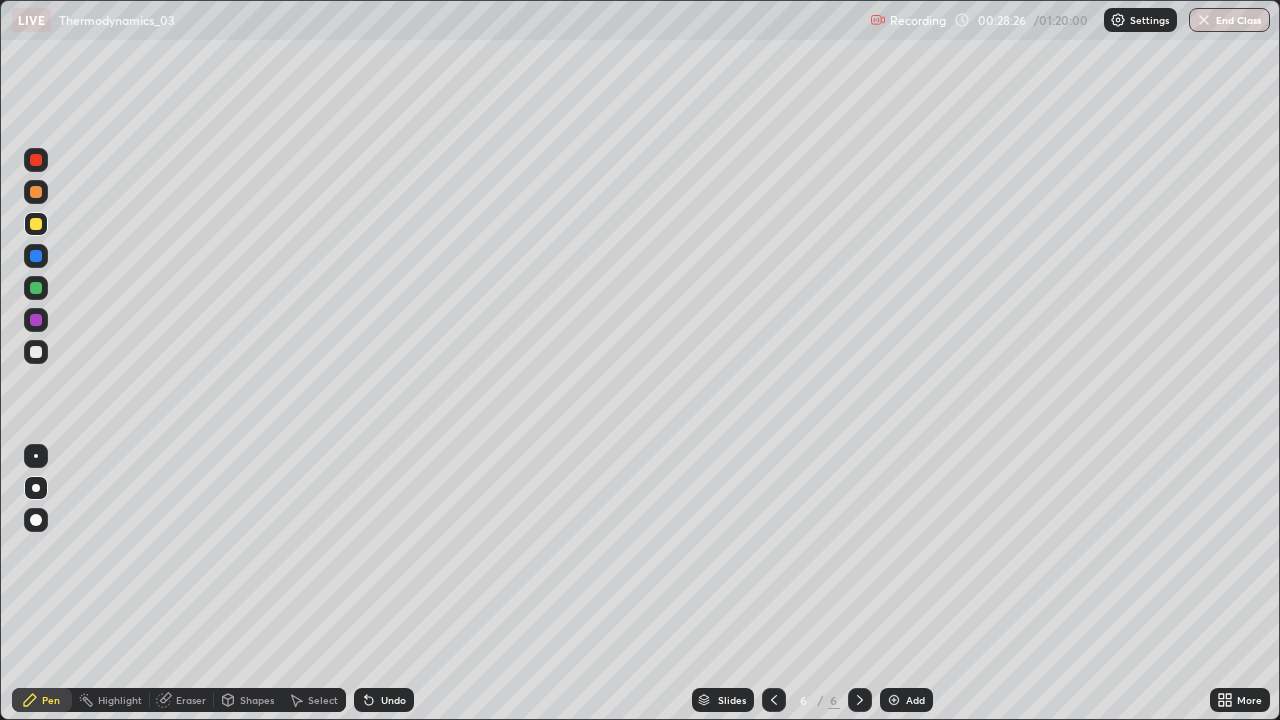 click at bounding box center (894, 700) 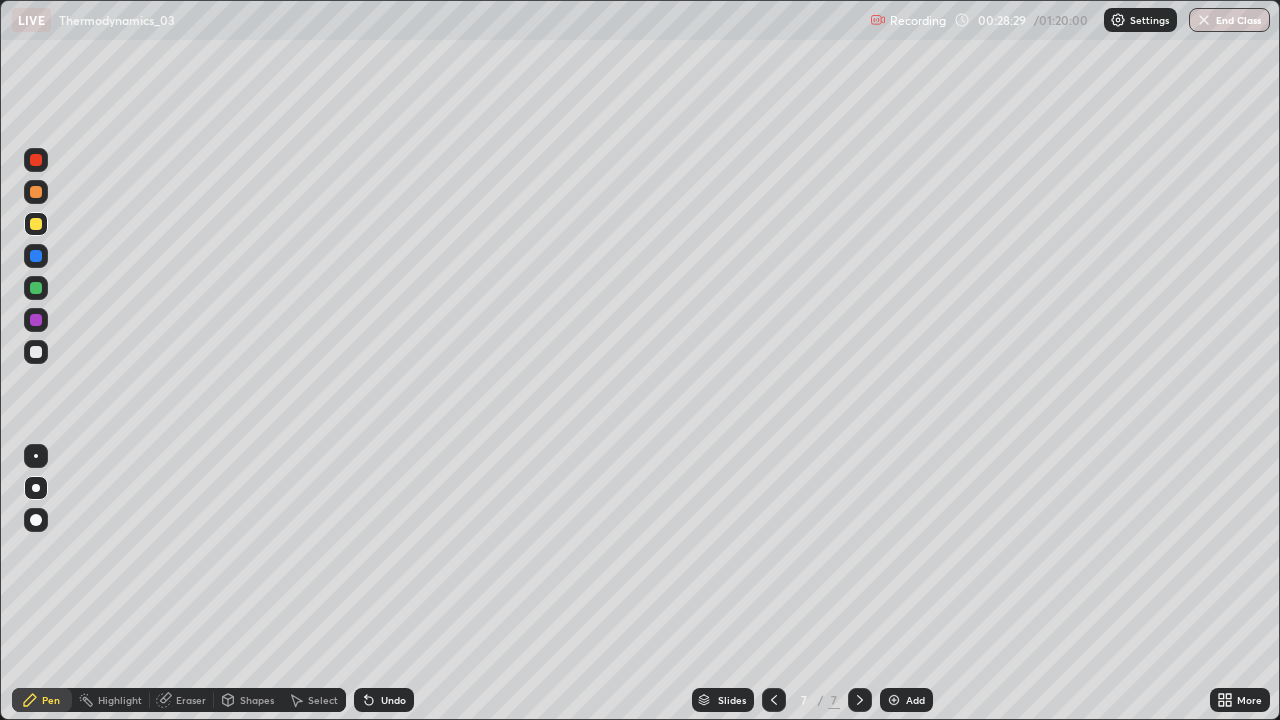click at bounding box center (36, 192) 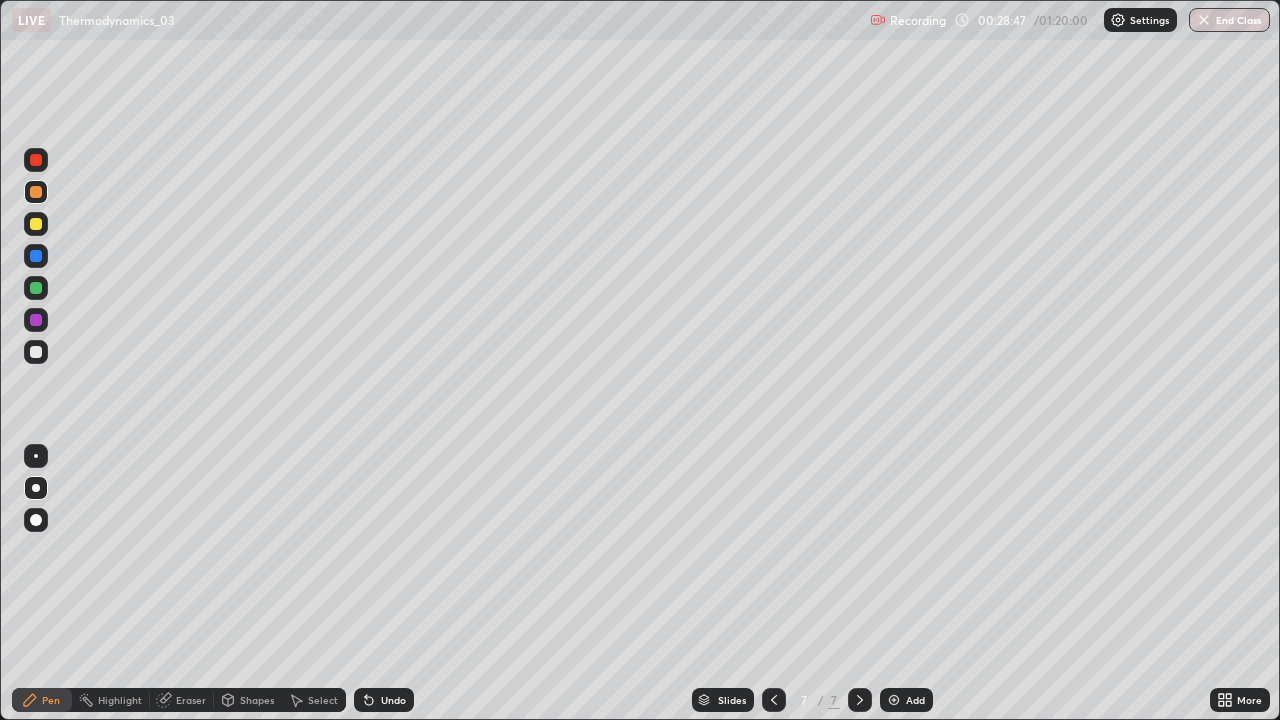 click at bounding box center (36, 352) 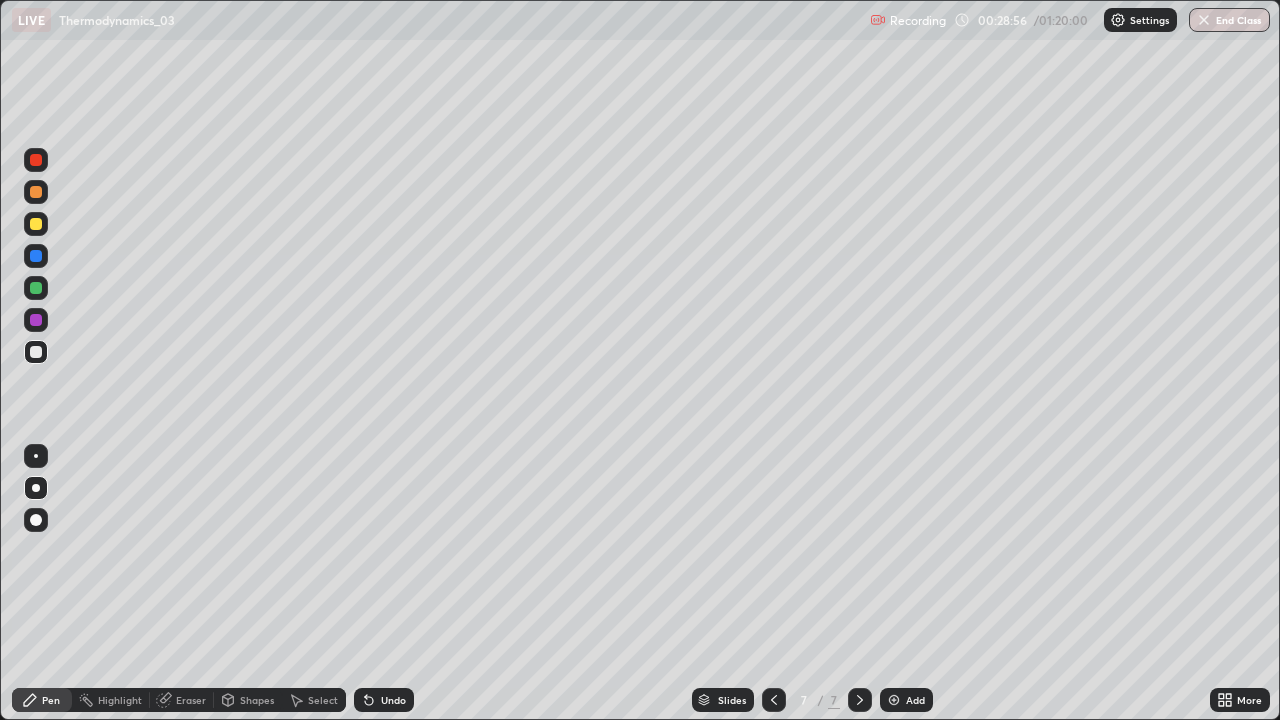 click on "Undo" at bounding box center [384, 700] 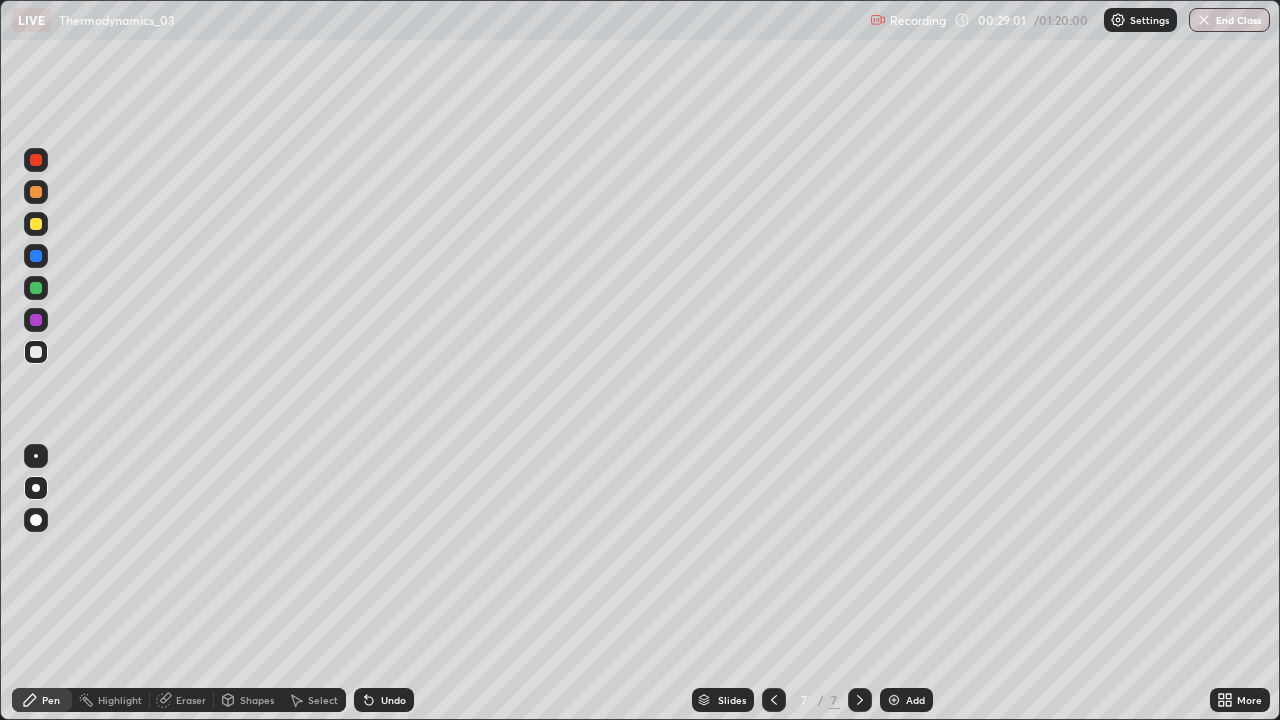 click at bounding box center [36, 224] 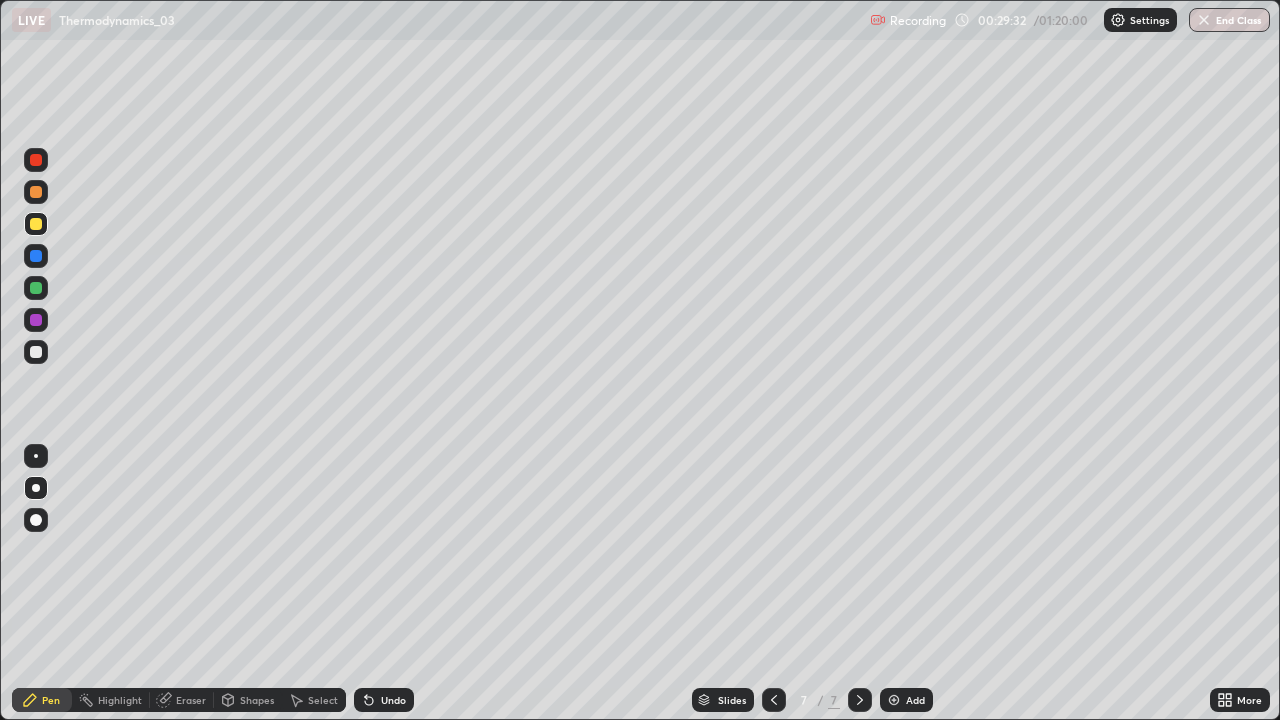 click at bounding box center [36, 320] 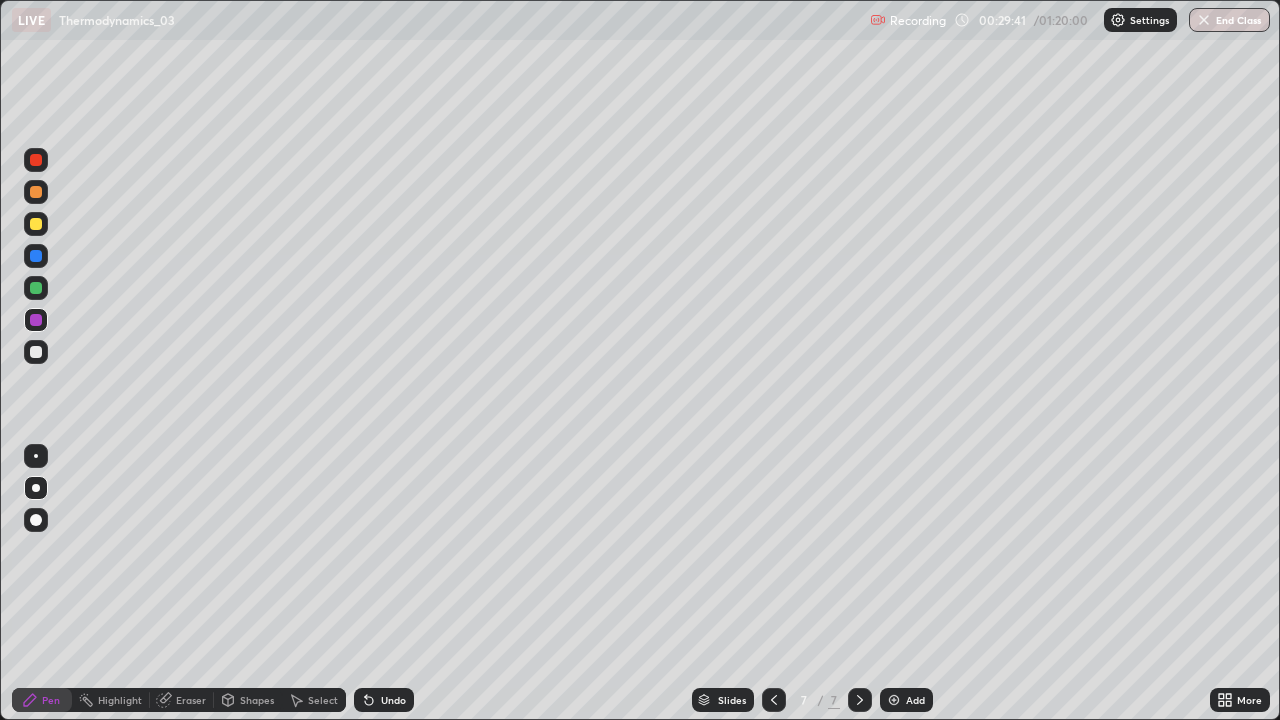 click on "Undo" at bounding box center (384, 700) 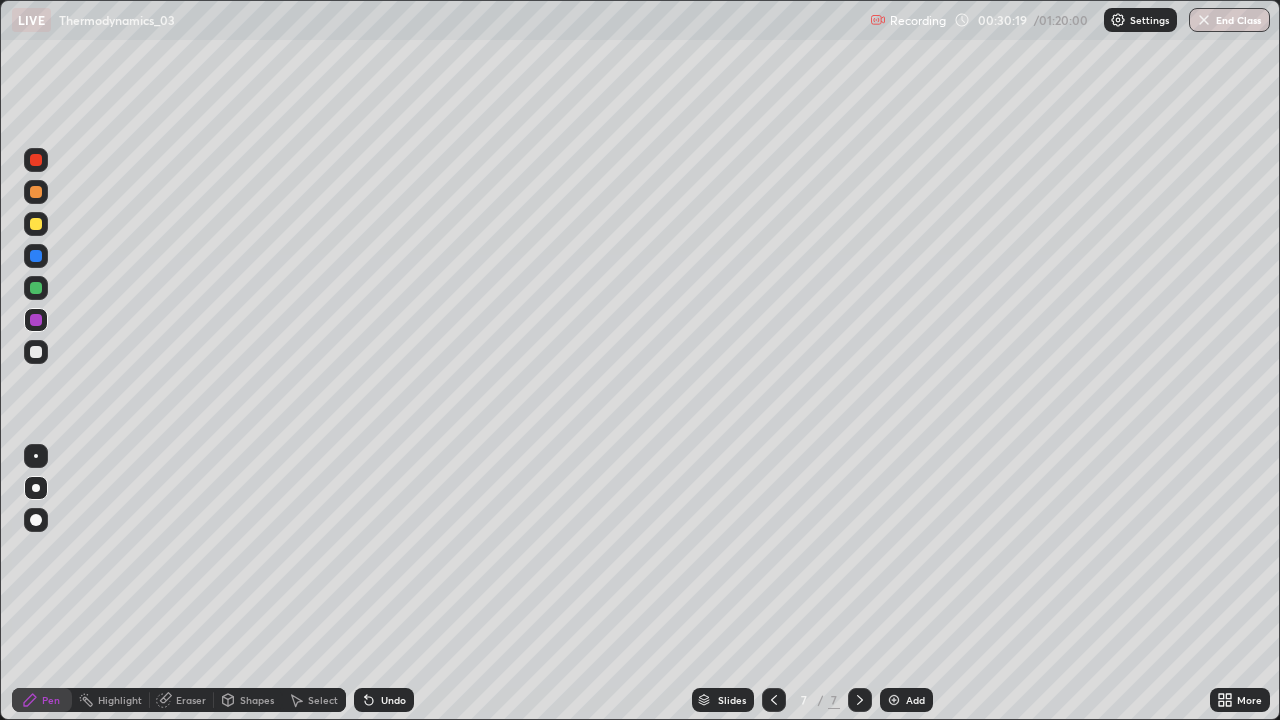 click at bounding box center (36, 224) 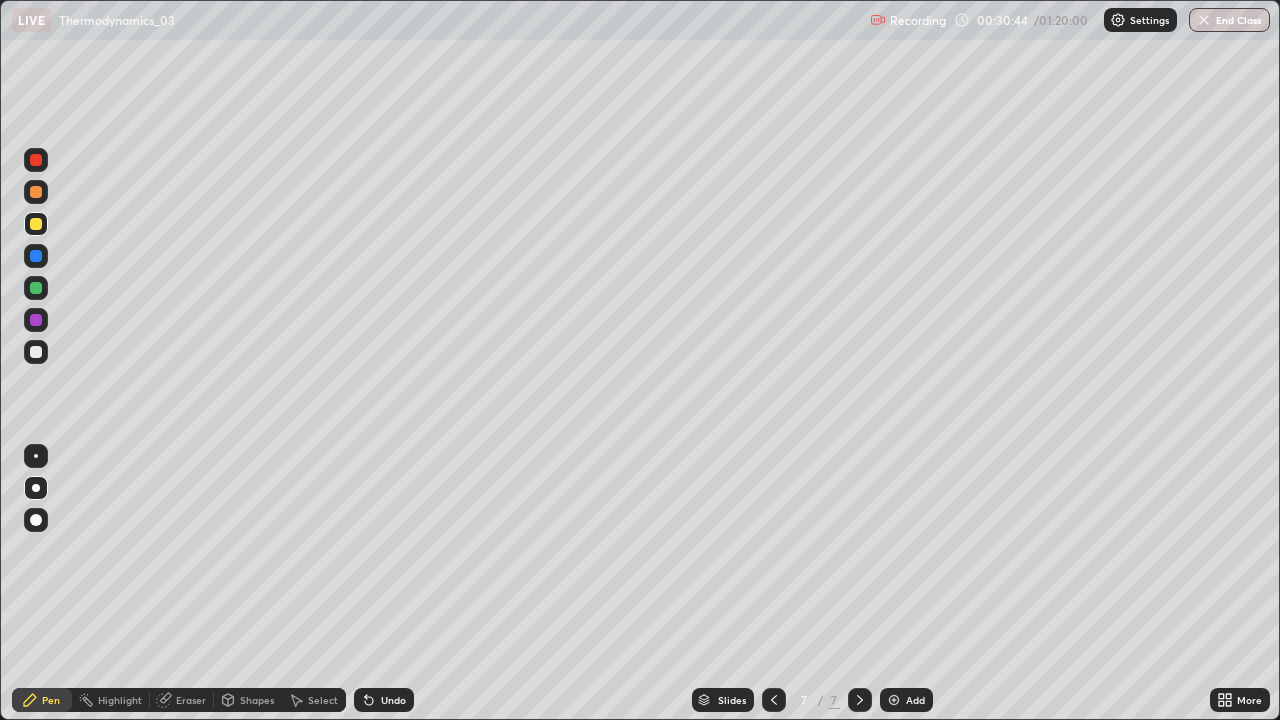 click at bounding box center [36, 352] 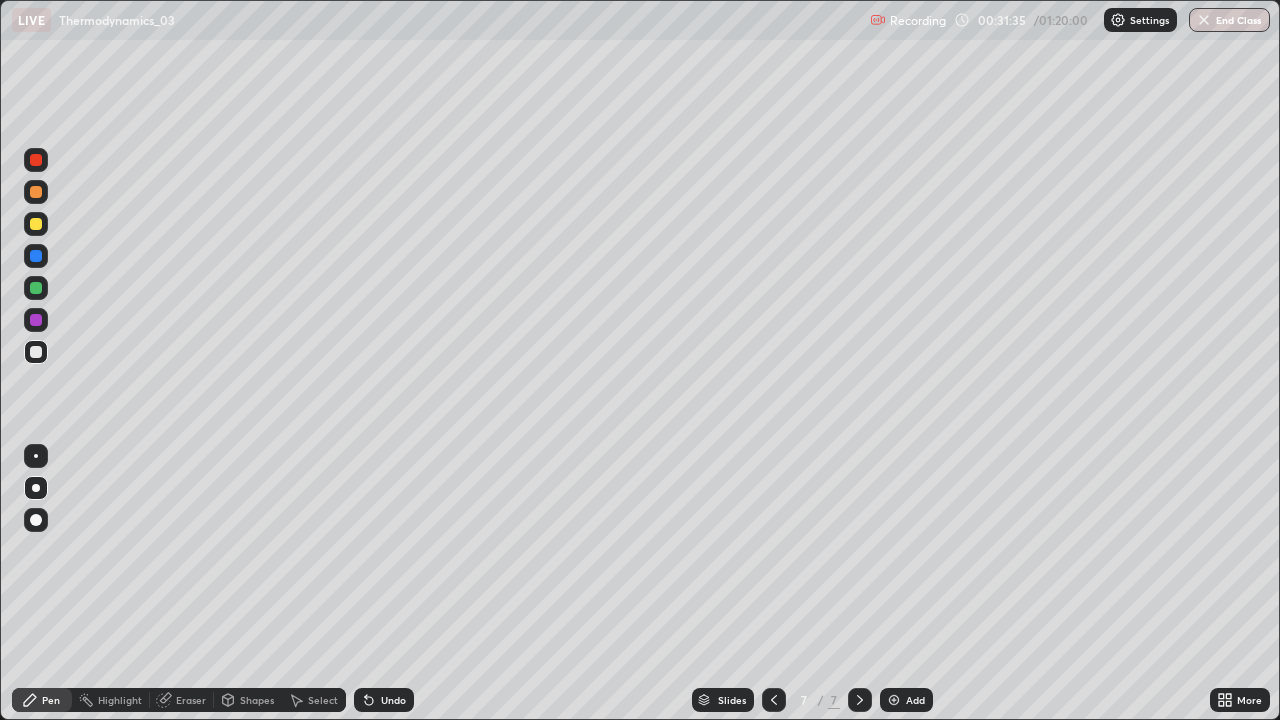 click 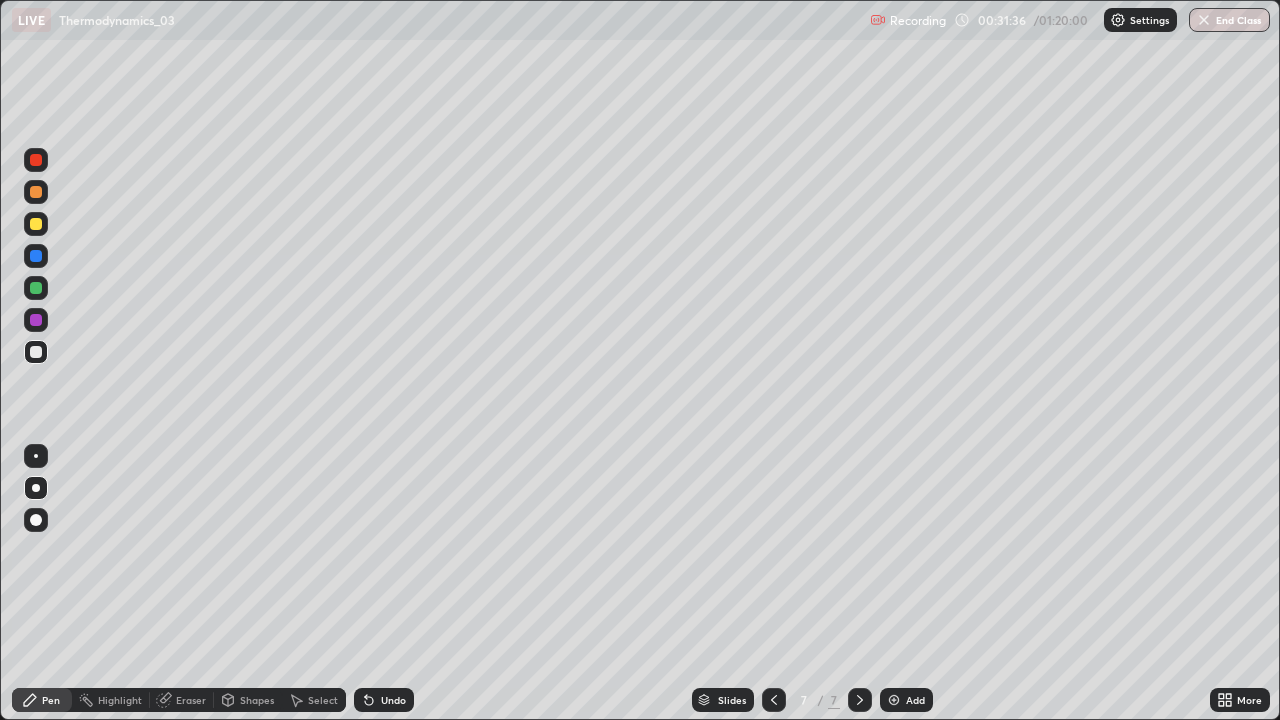 click 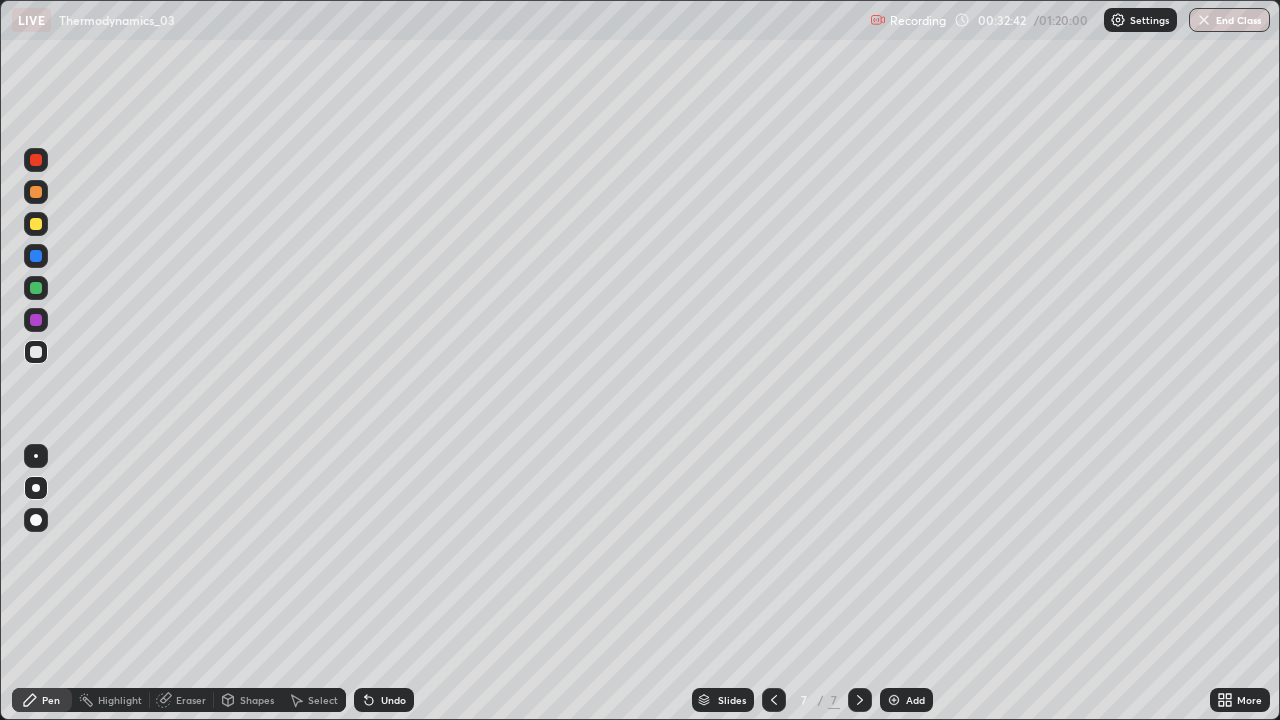 click at bounding box center [36, 352] 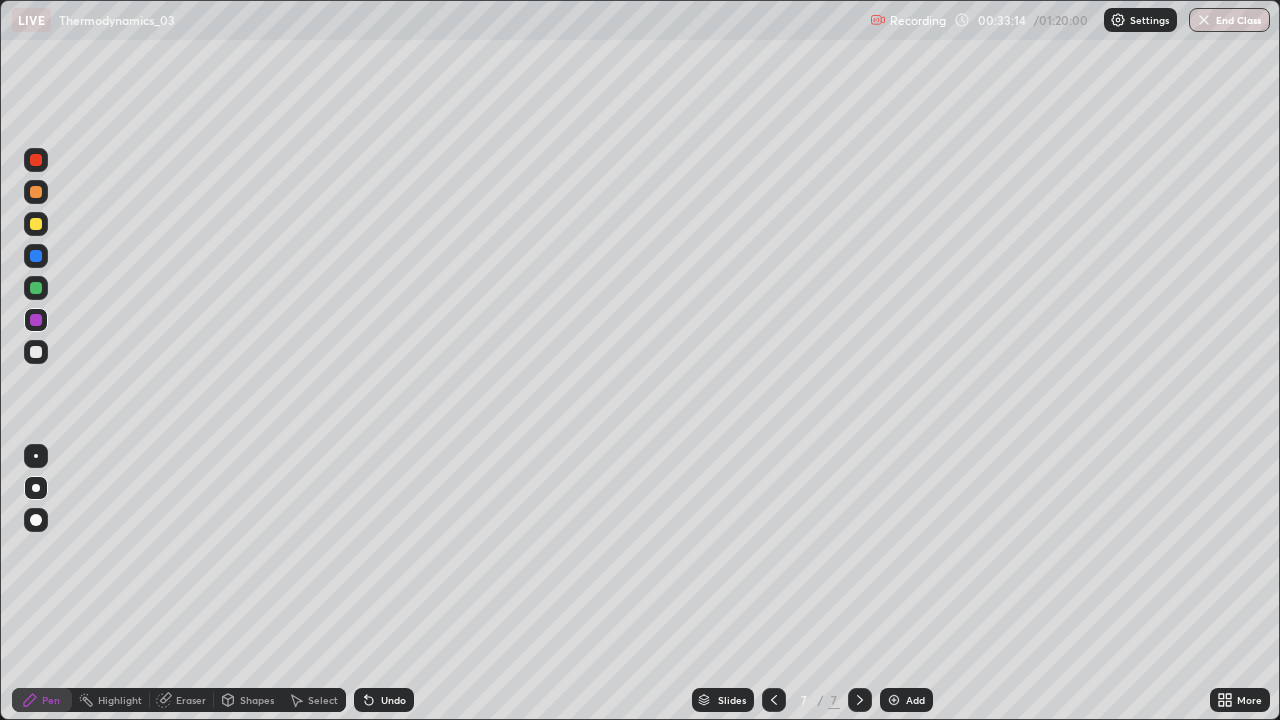 click 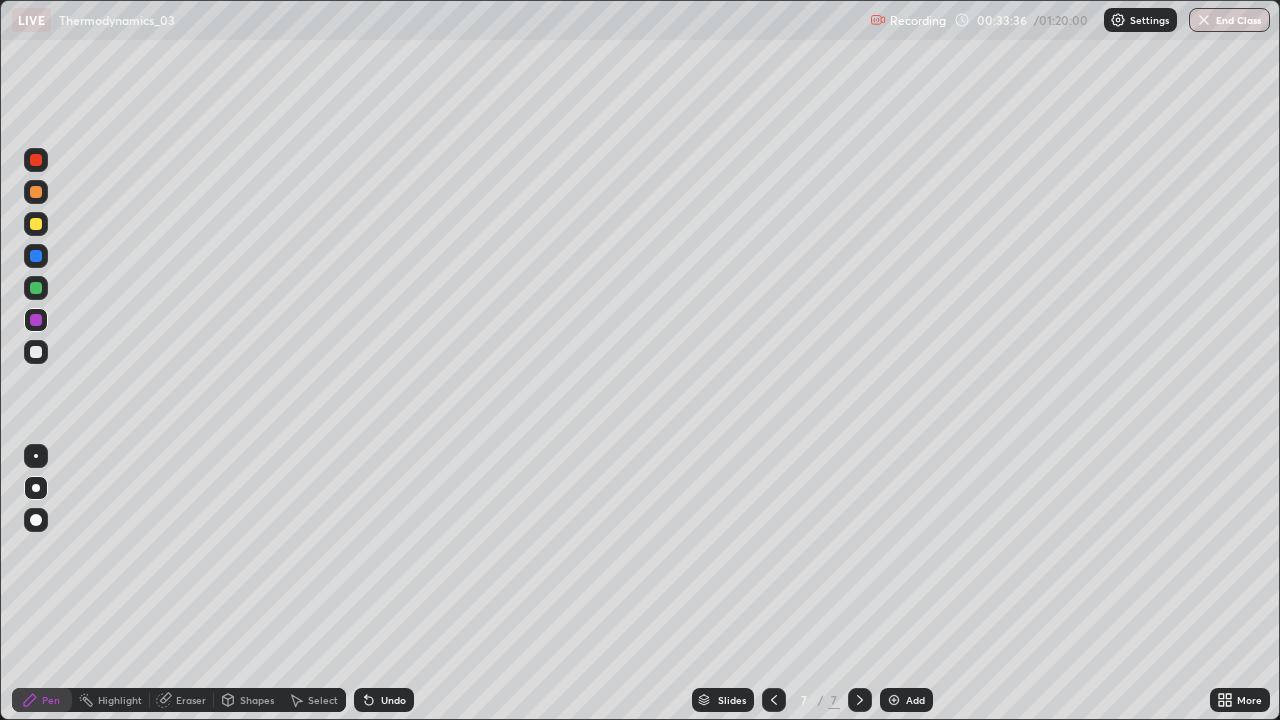 click at bounding box center (36, 288) 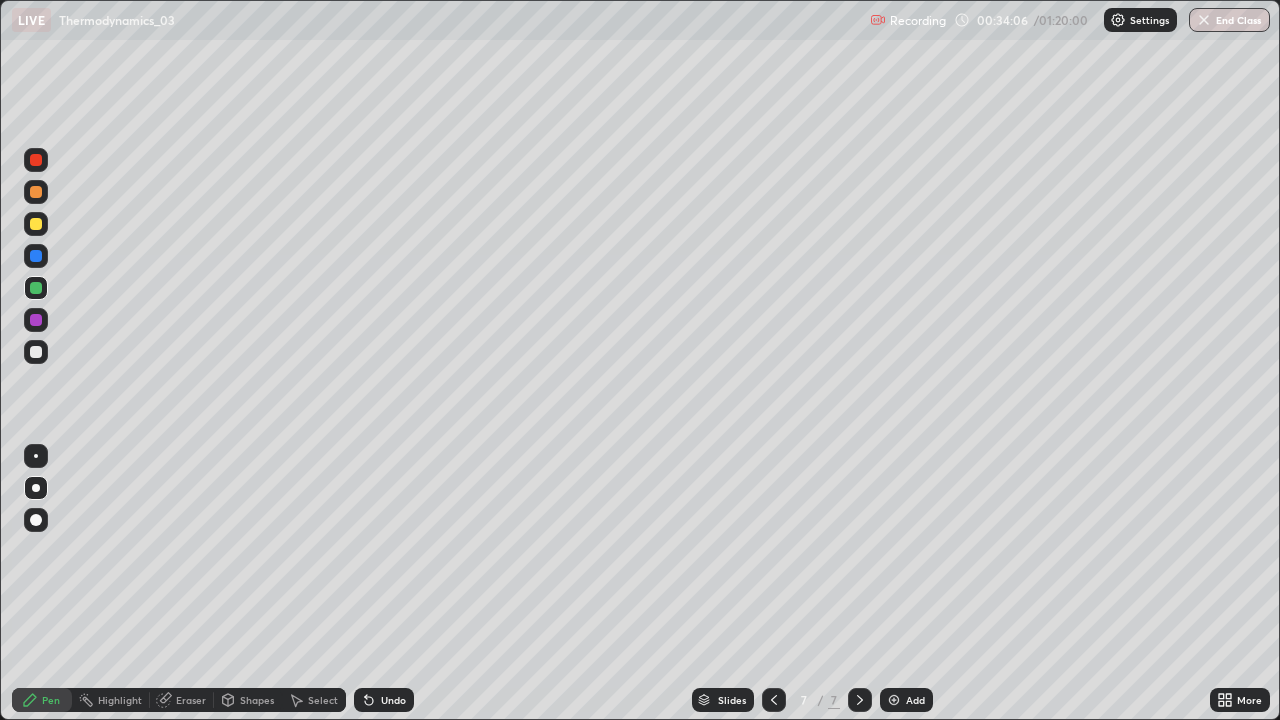 click on "Select" at bounding box center (323, 700) 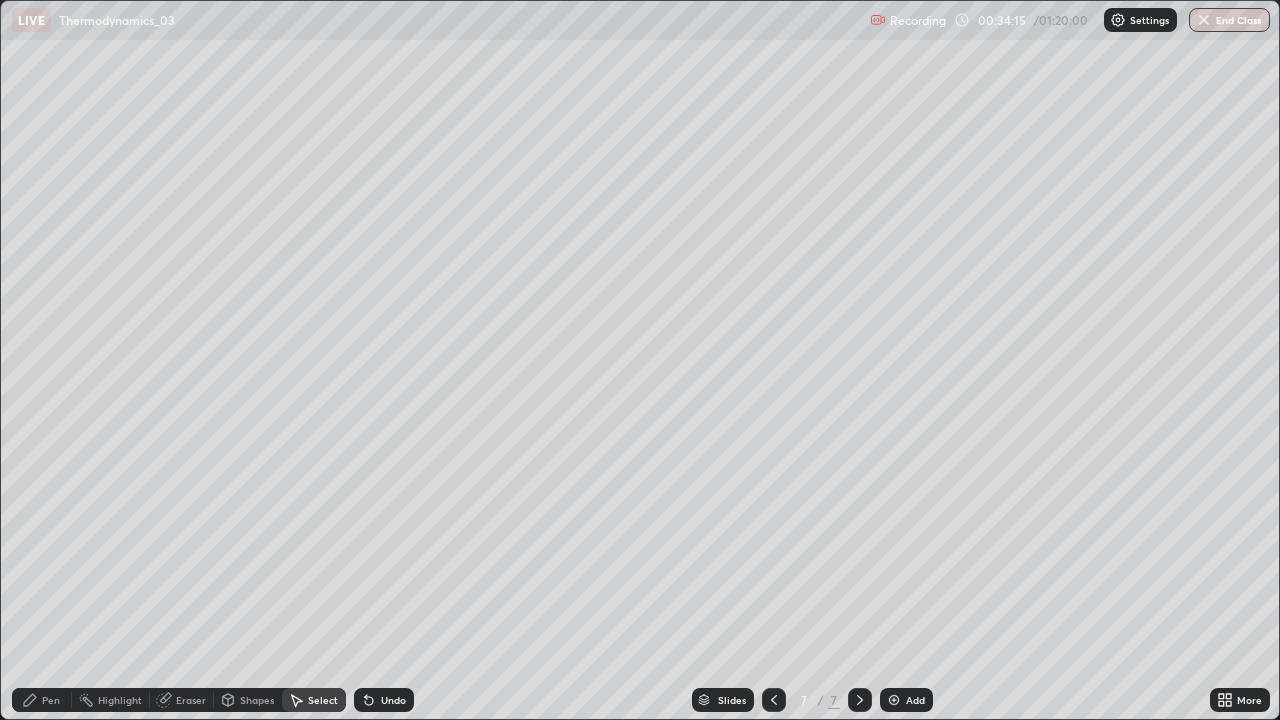 click on "Pen" at bounding box center (51, 700) 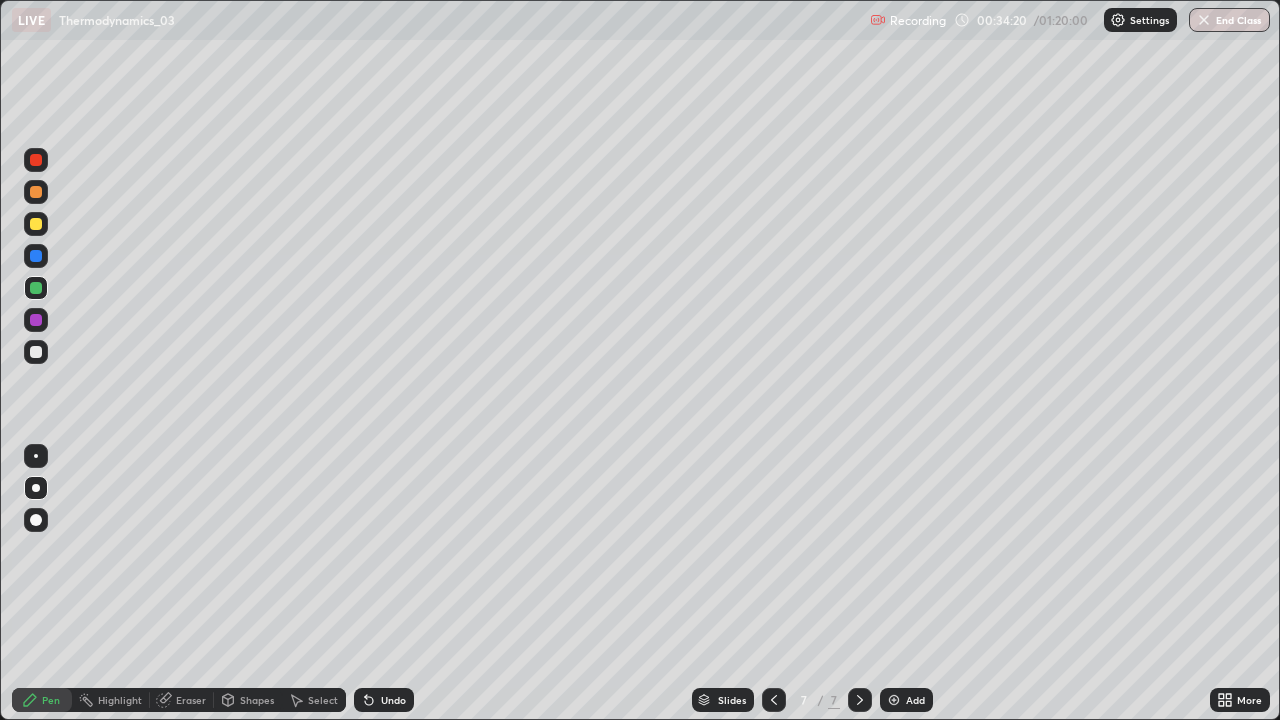 click on "Select" at bounding box center [314, 700] 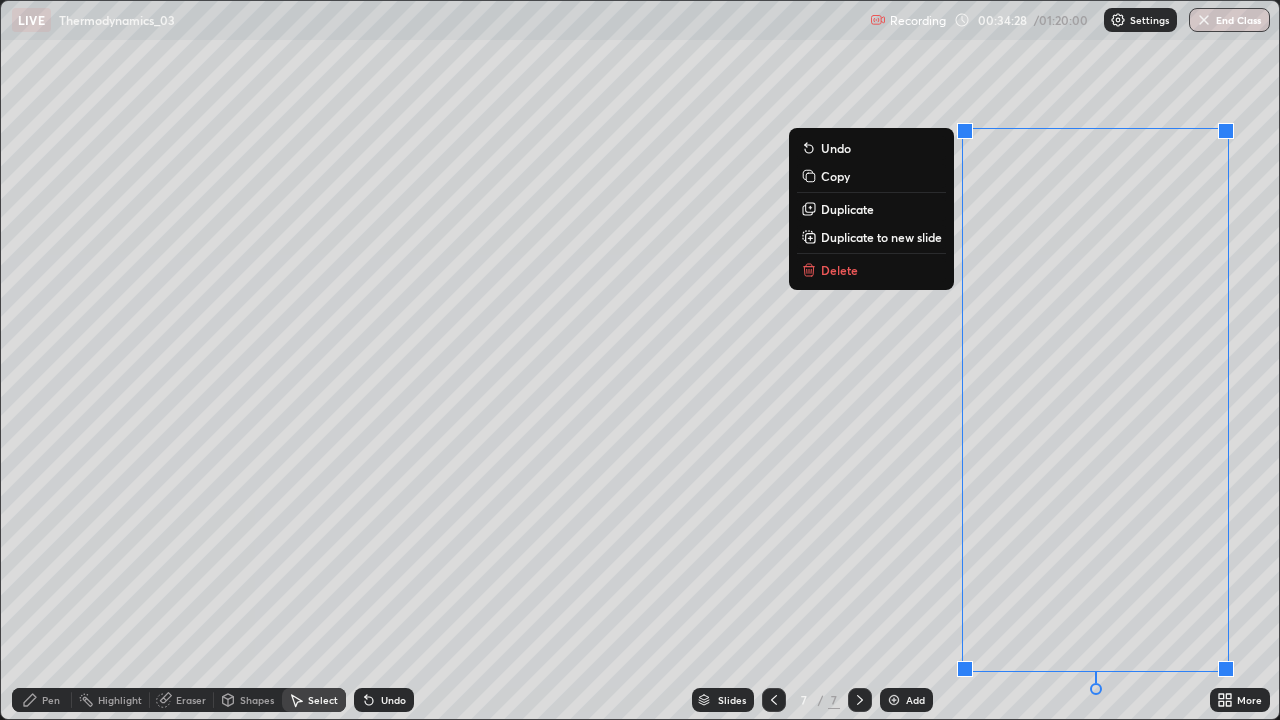 click on "Delete" at bounding box center (839, 270) 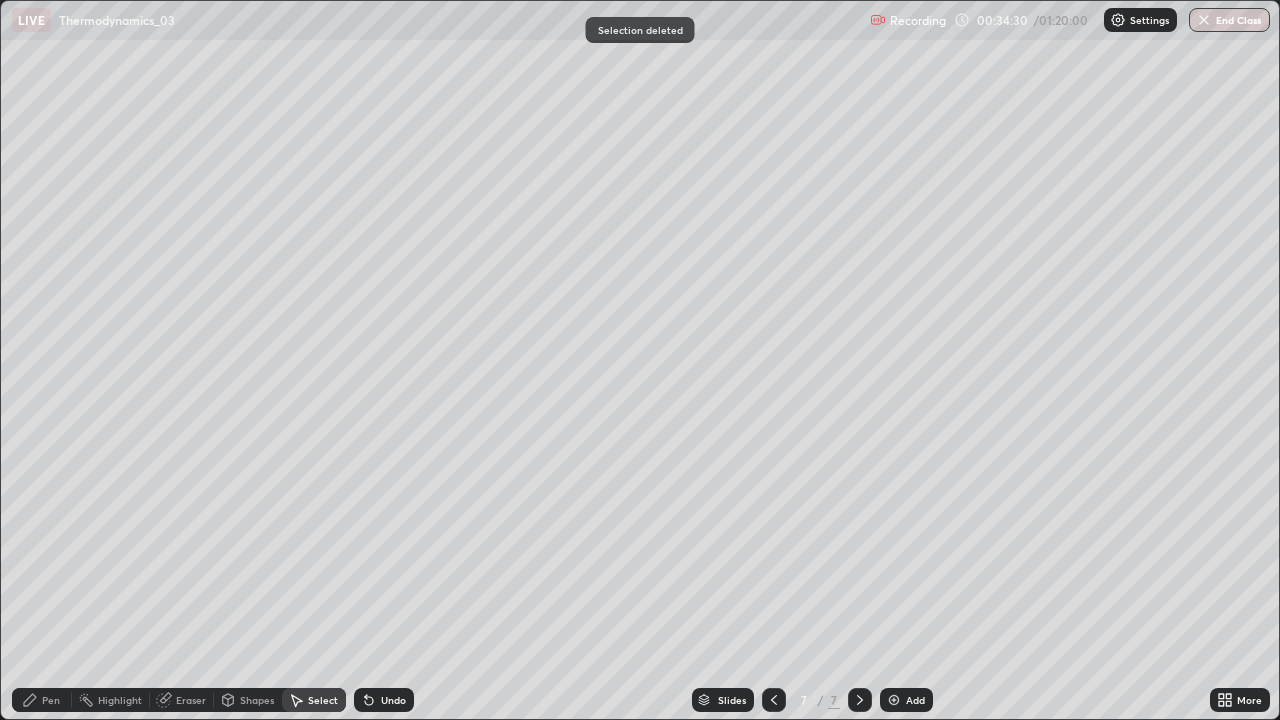 click 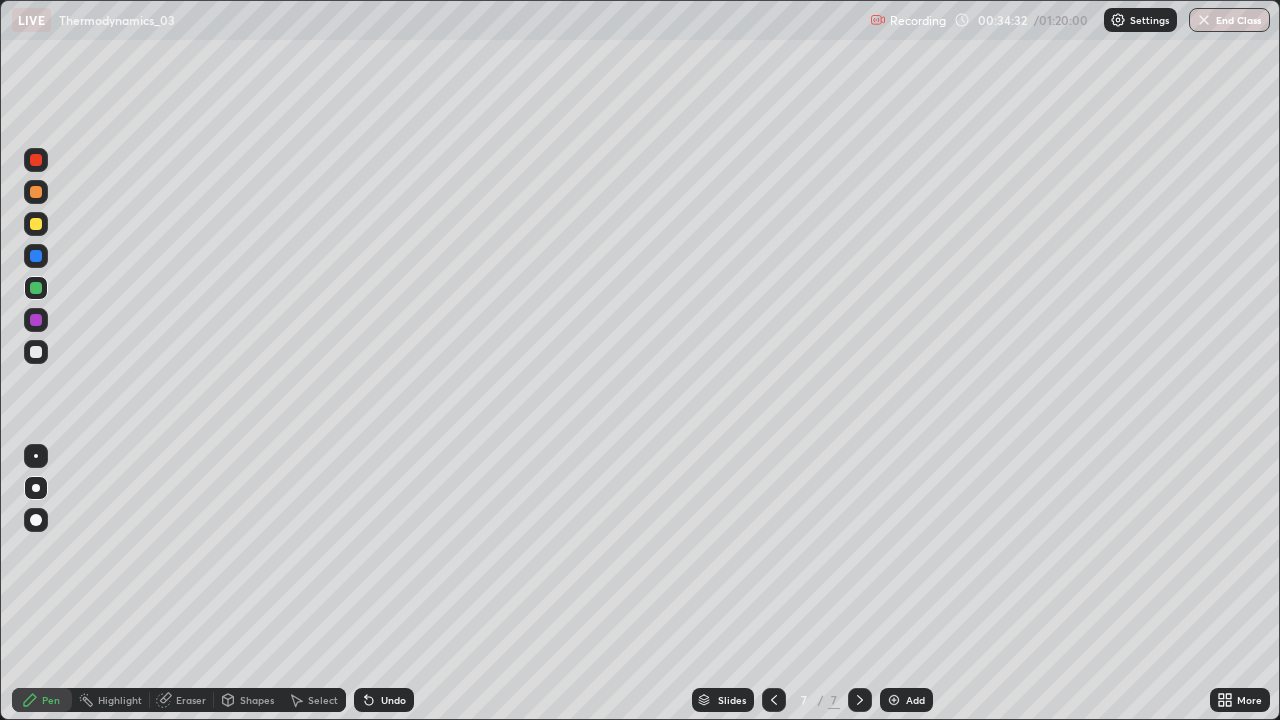 click at bounding box center [36, 352] 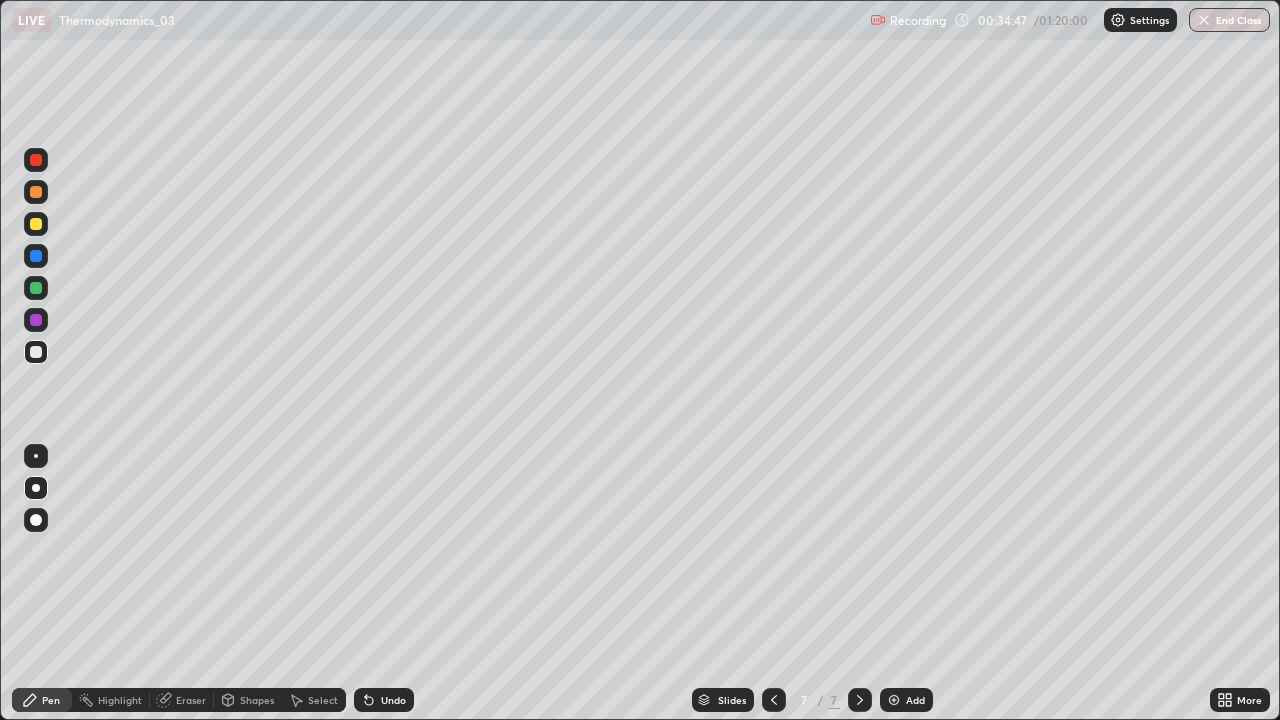 click on "Undo" at bounding box center (384, 700) 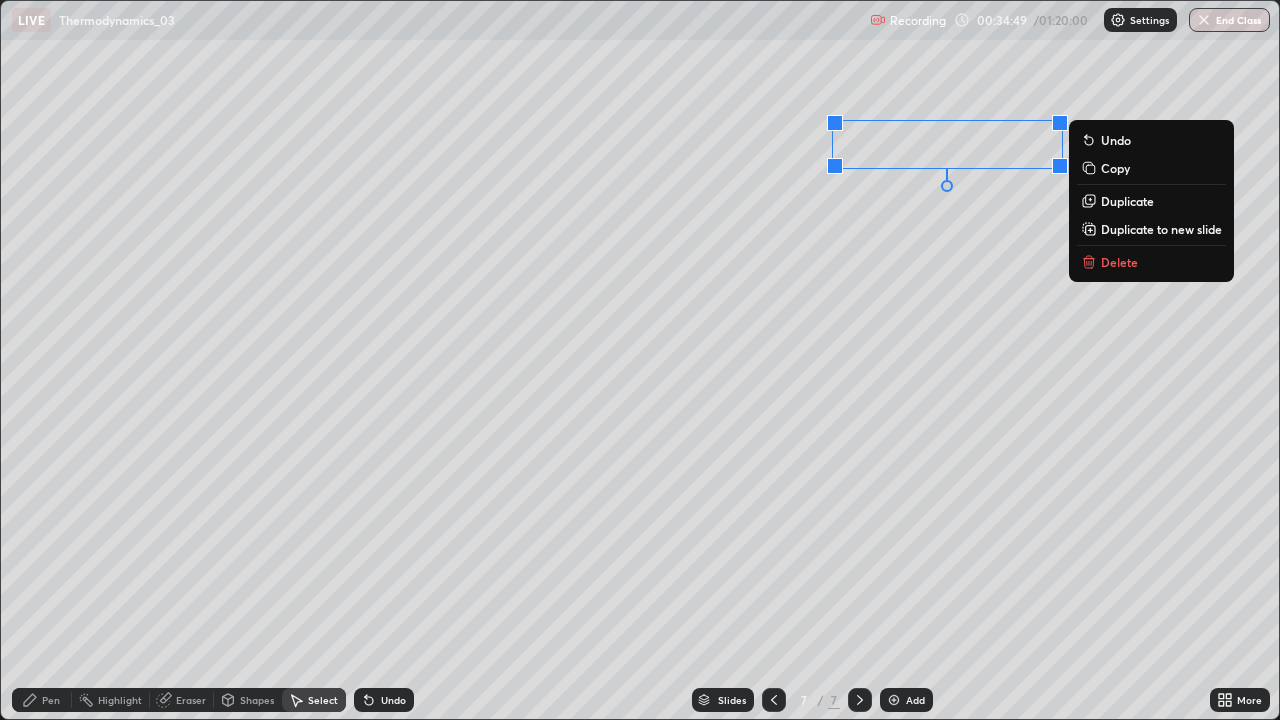 click on "Delete" at bounding box center (1119, 262) 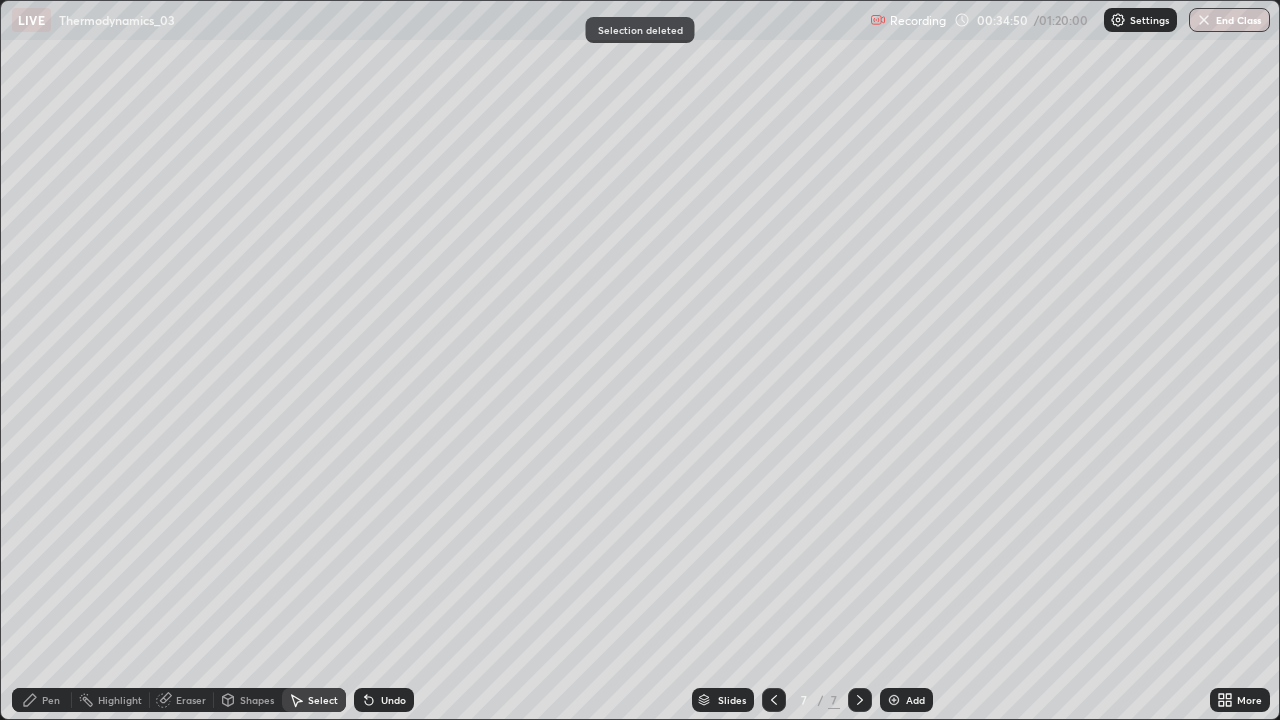click on "Pen" at bounding box center [42, 700] 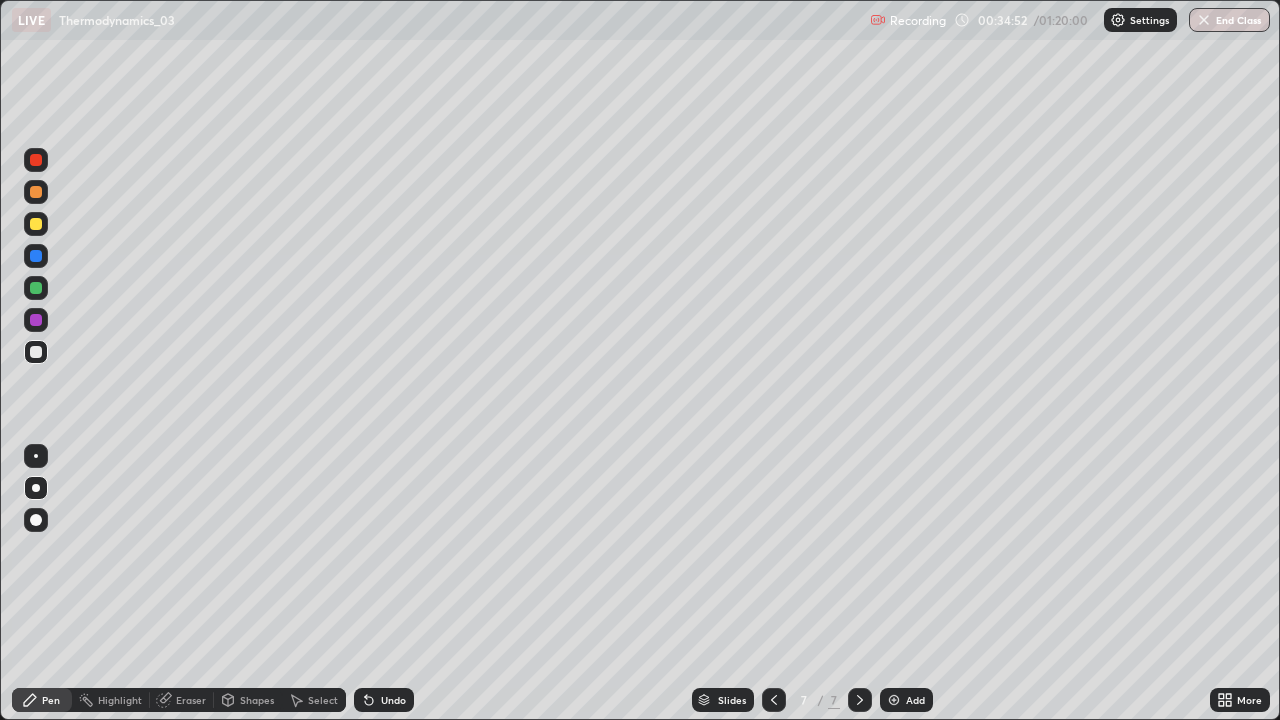 click on "Undo" at bounding box center [384, 700] 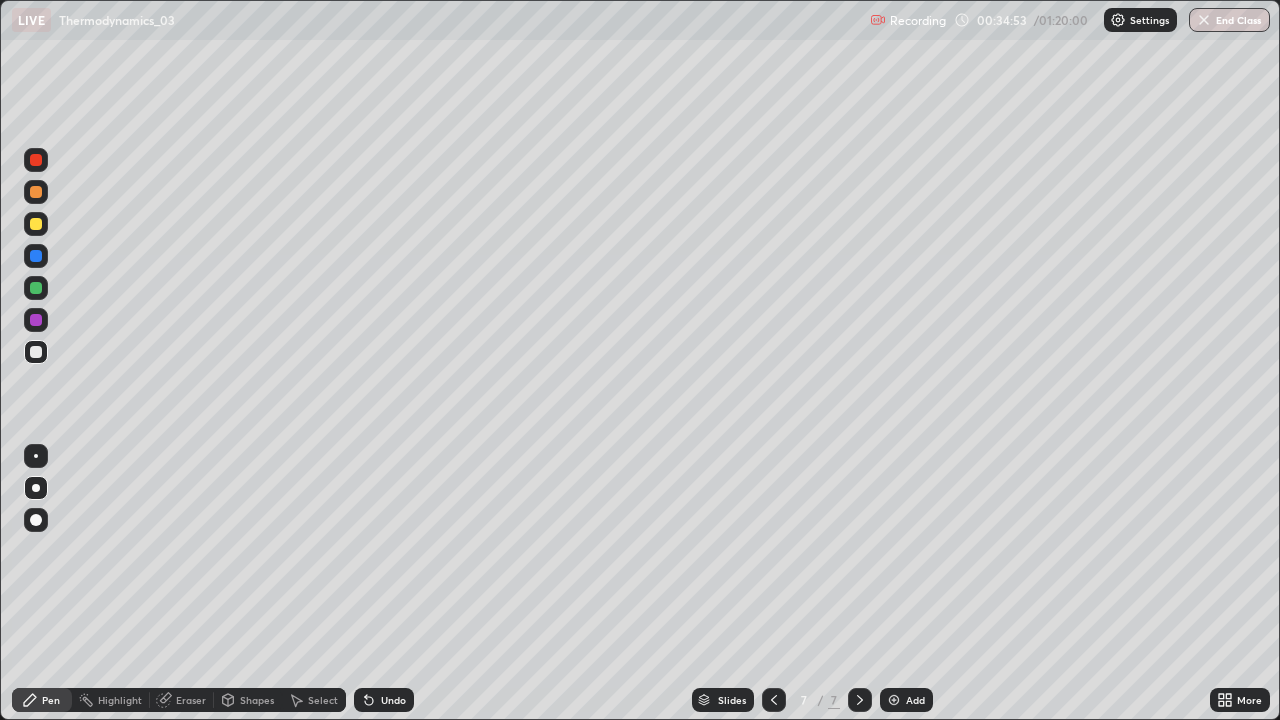 click on "Undo" at bounding box center [384, 700] 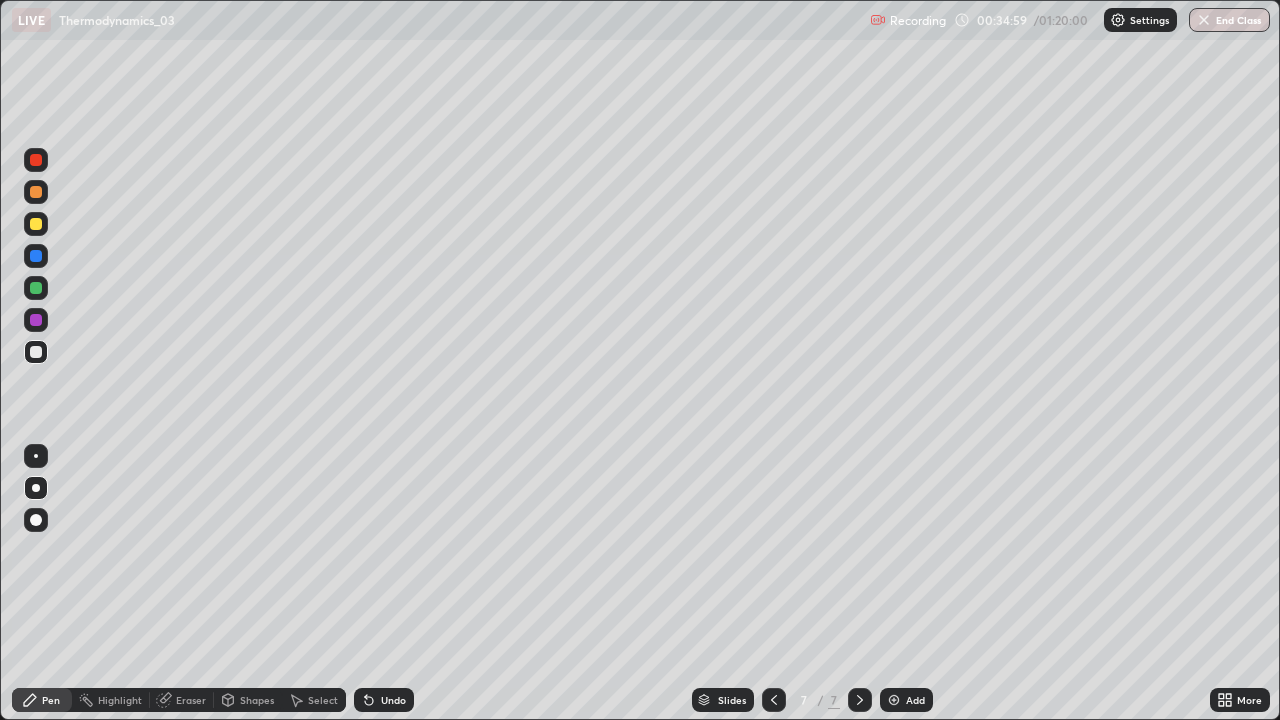 click 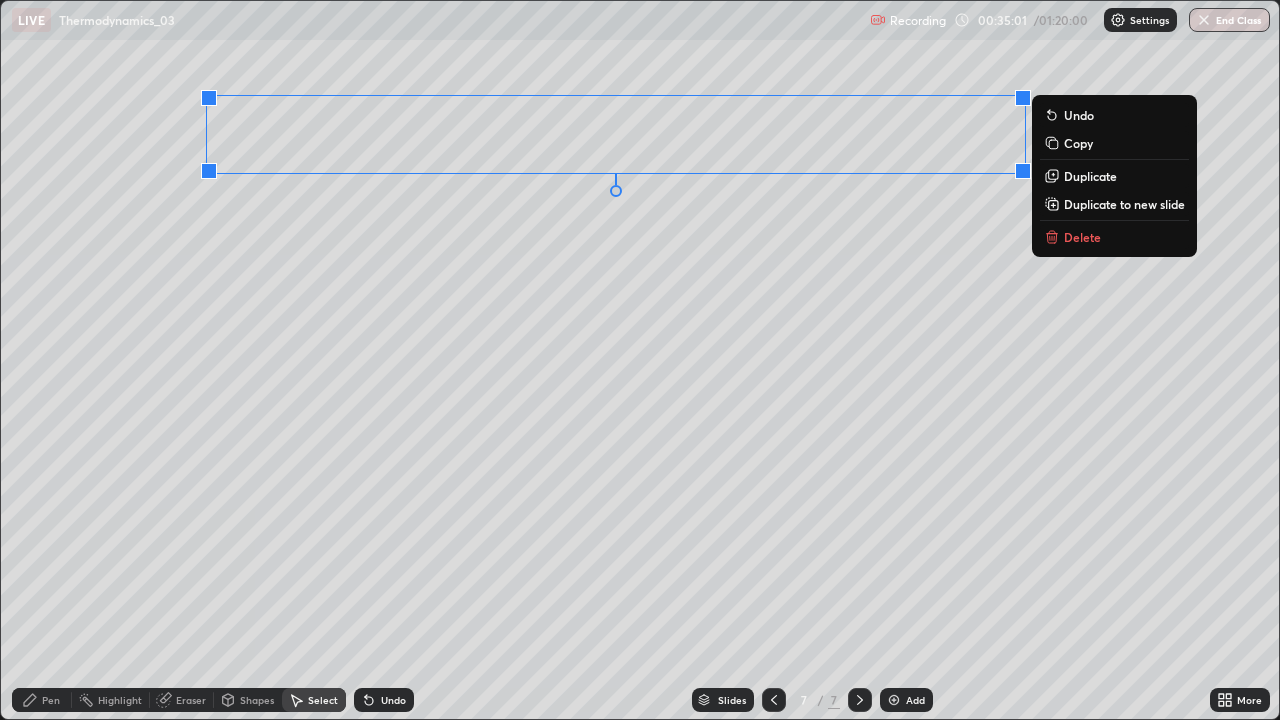 click on "Delete" at bounding box center [1082, 237] 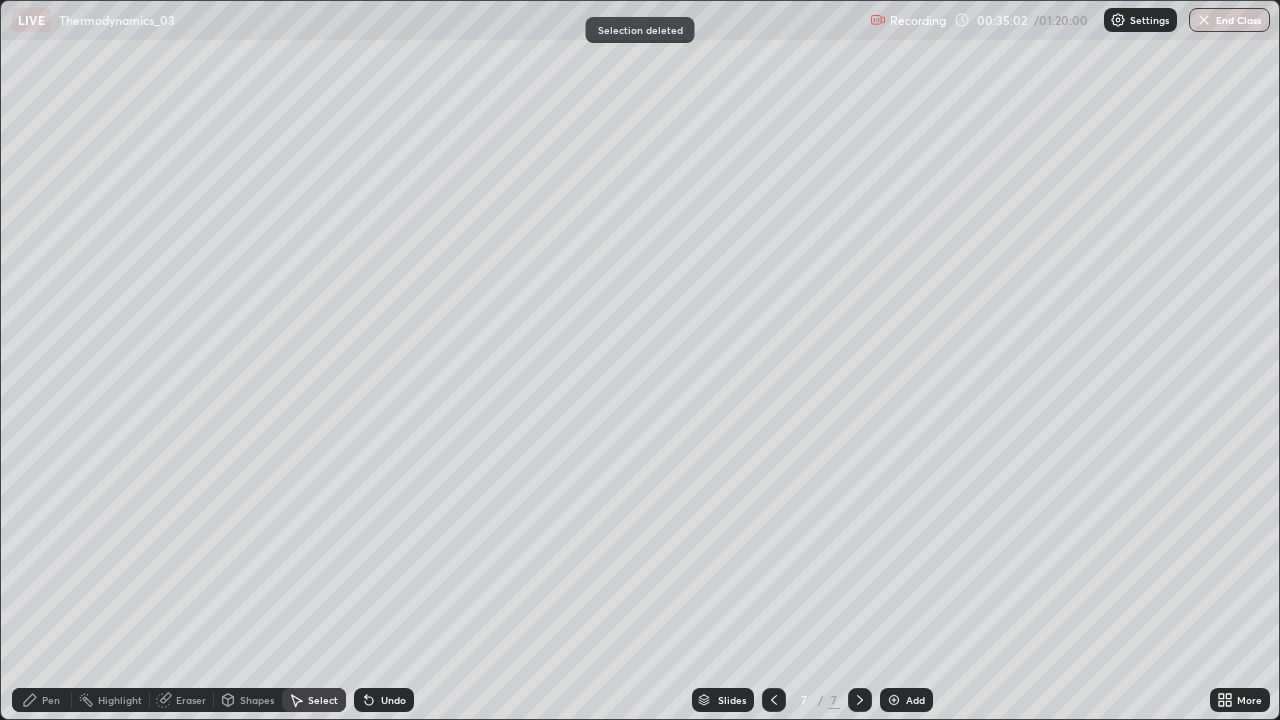 click 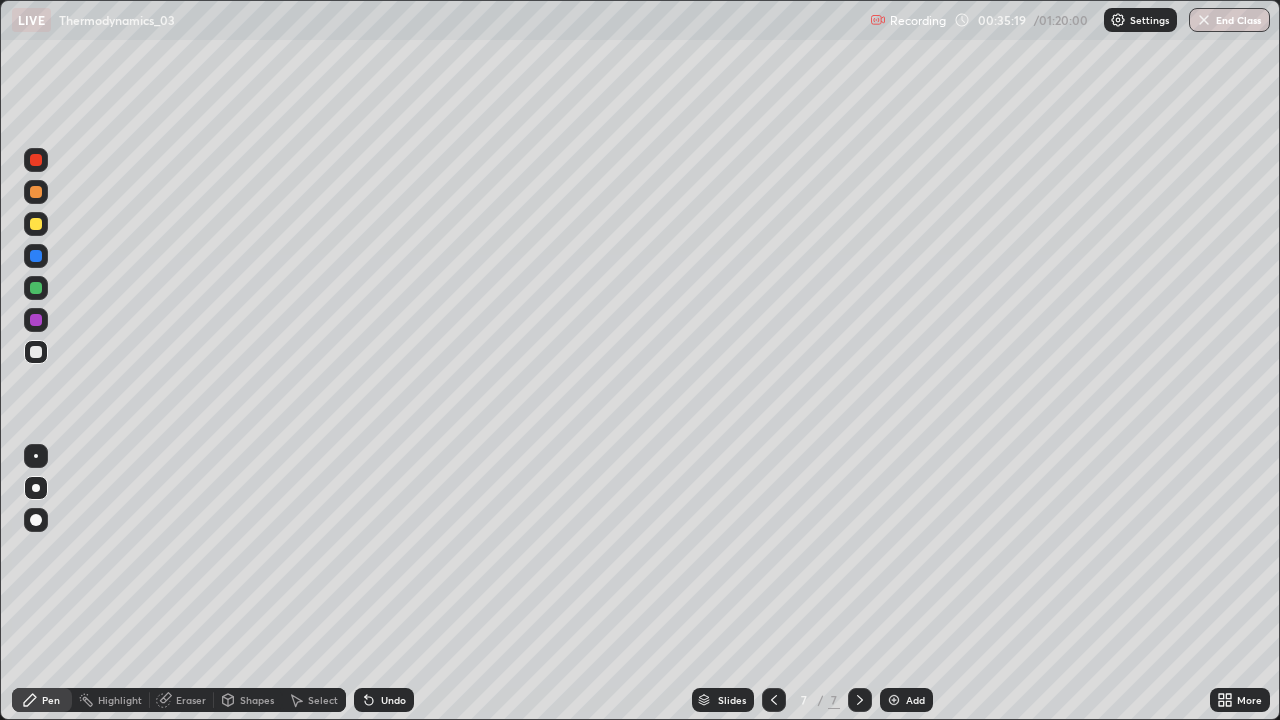 click on "Pen" at bounding box center [51, 700] 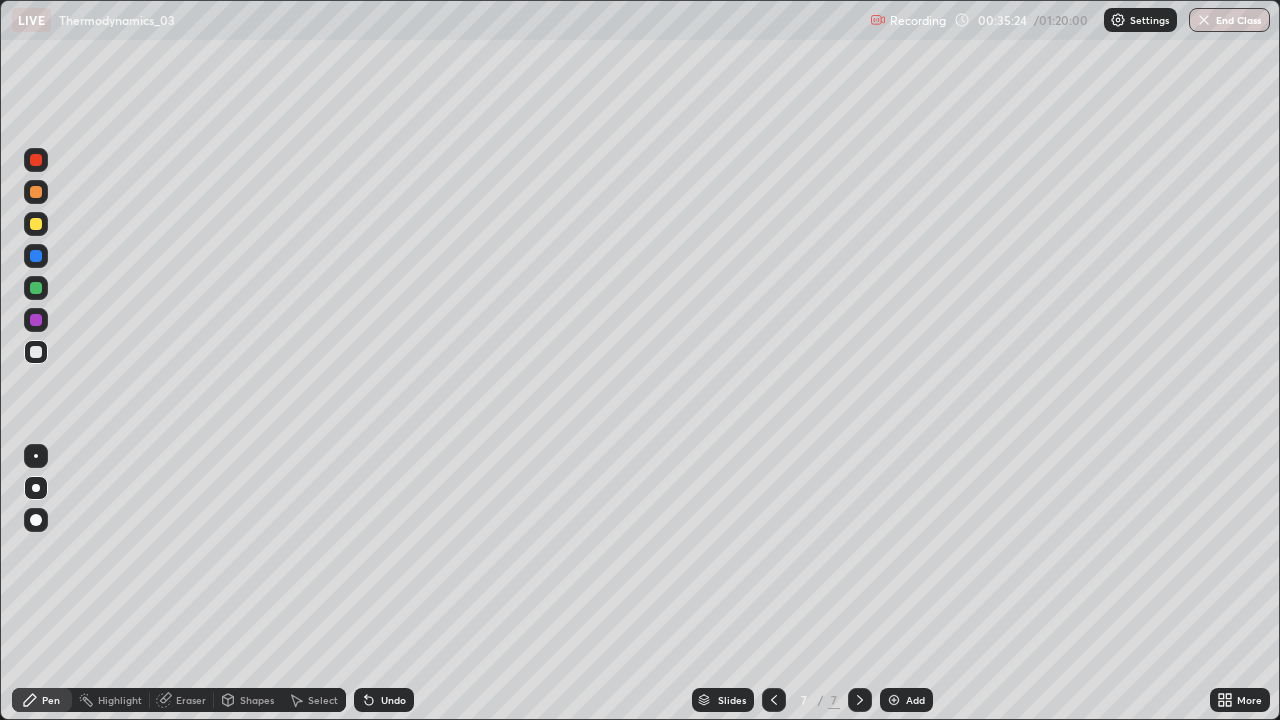 click on "Add" at bounding box center (906, 700) 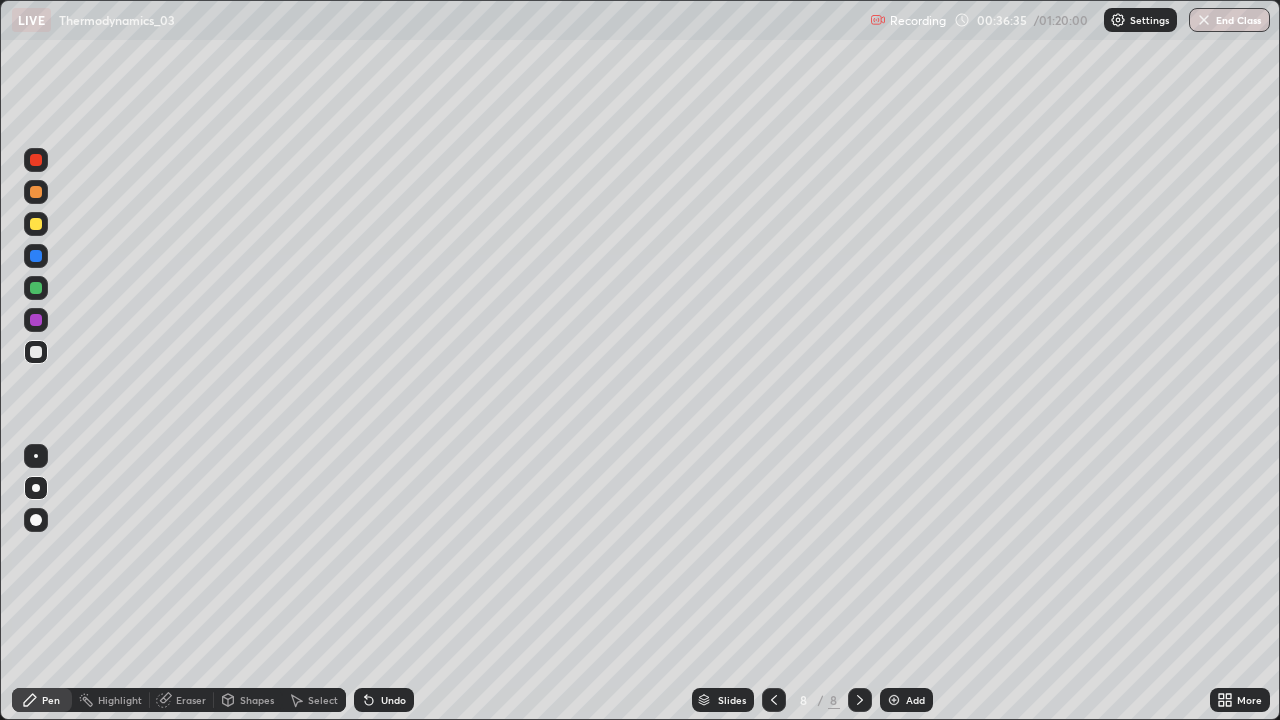click 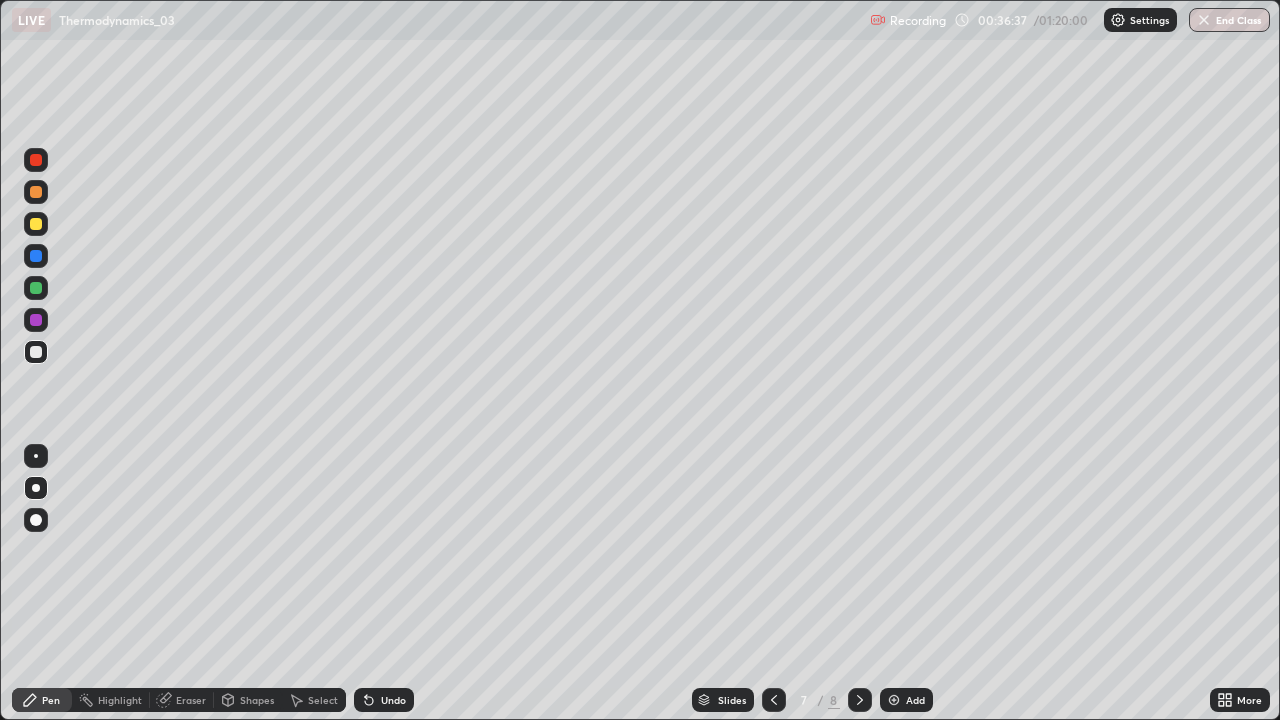 click at bounding box center [36, 320] 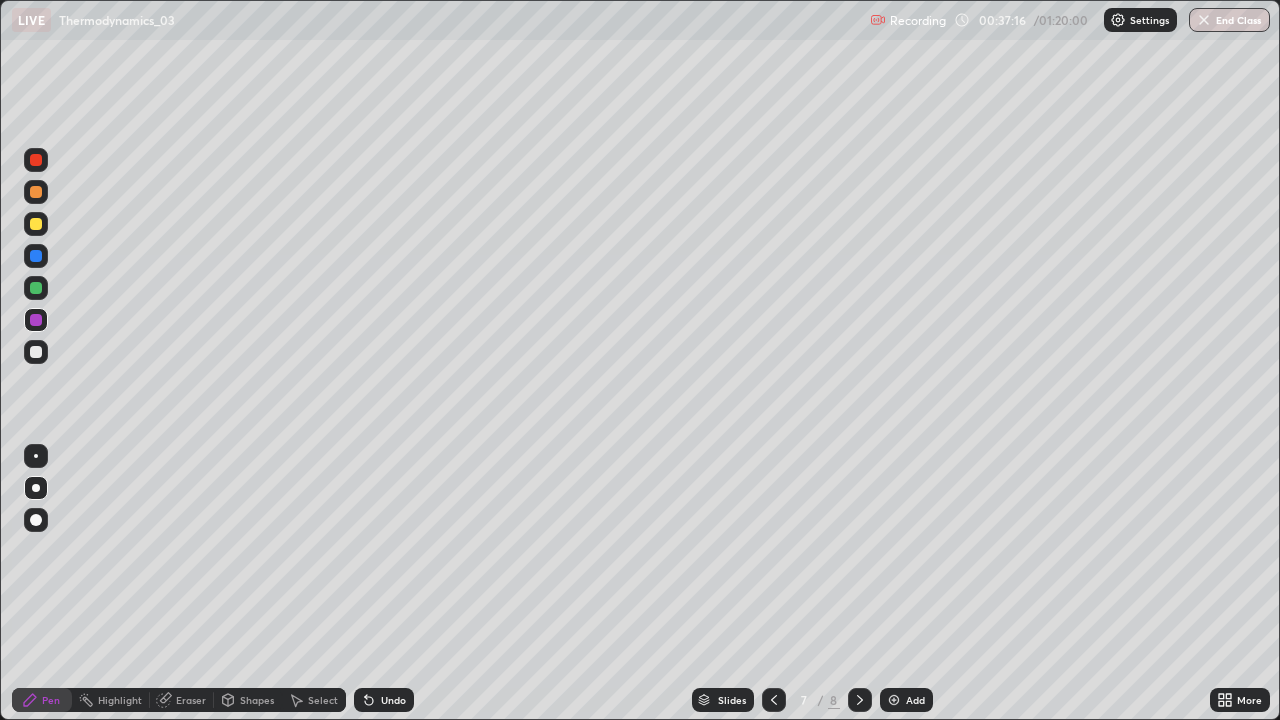 click 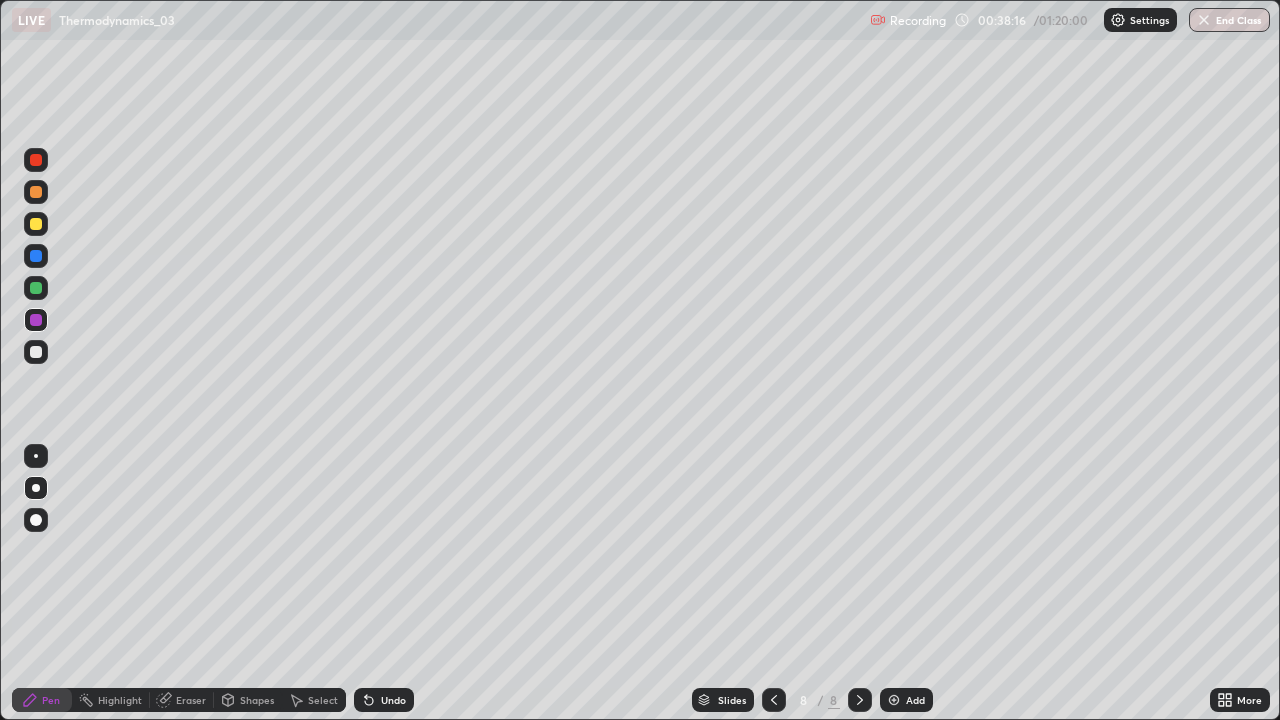 click on "Undo" at bounding box center [393, 700] 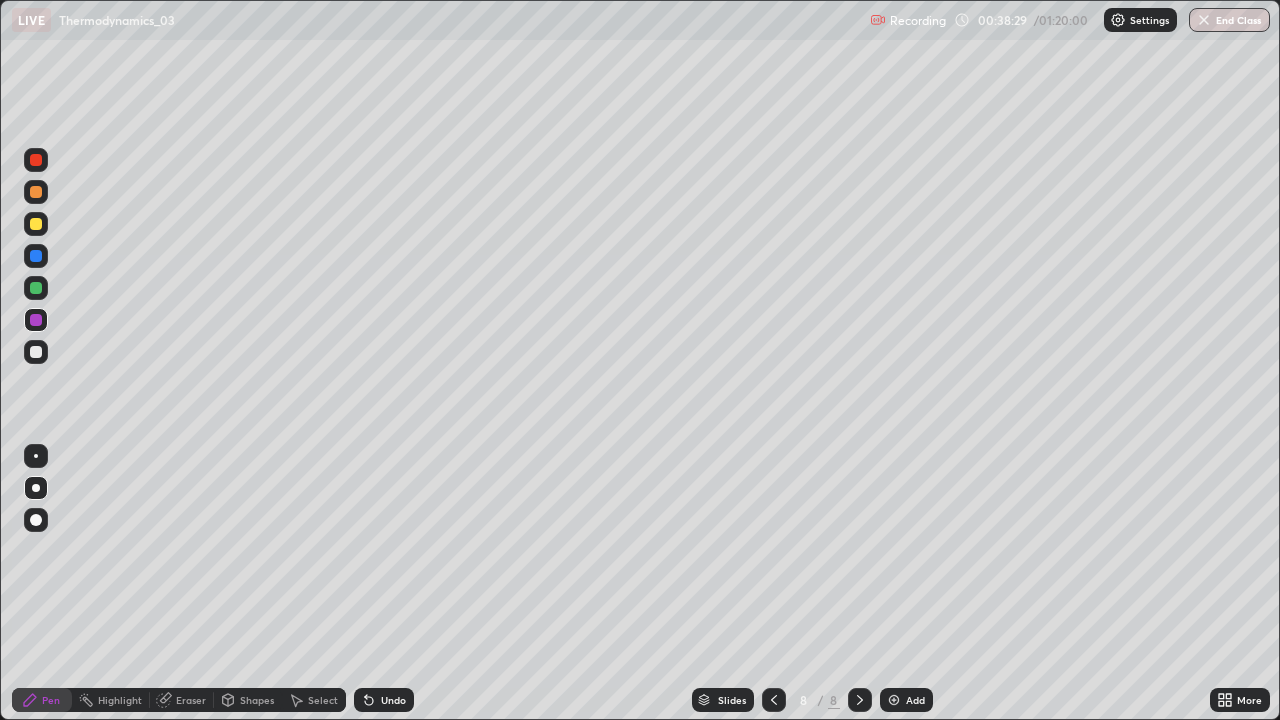 click on "Undo" at bounding box center [384, 700] 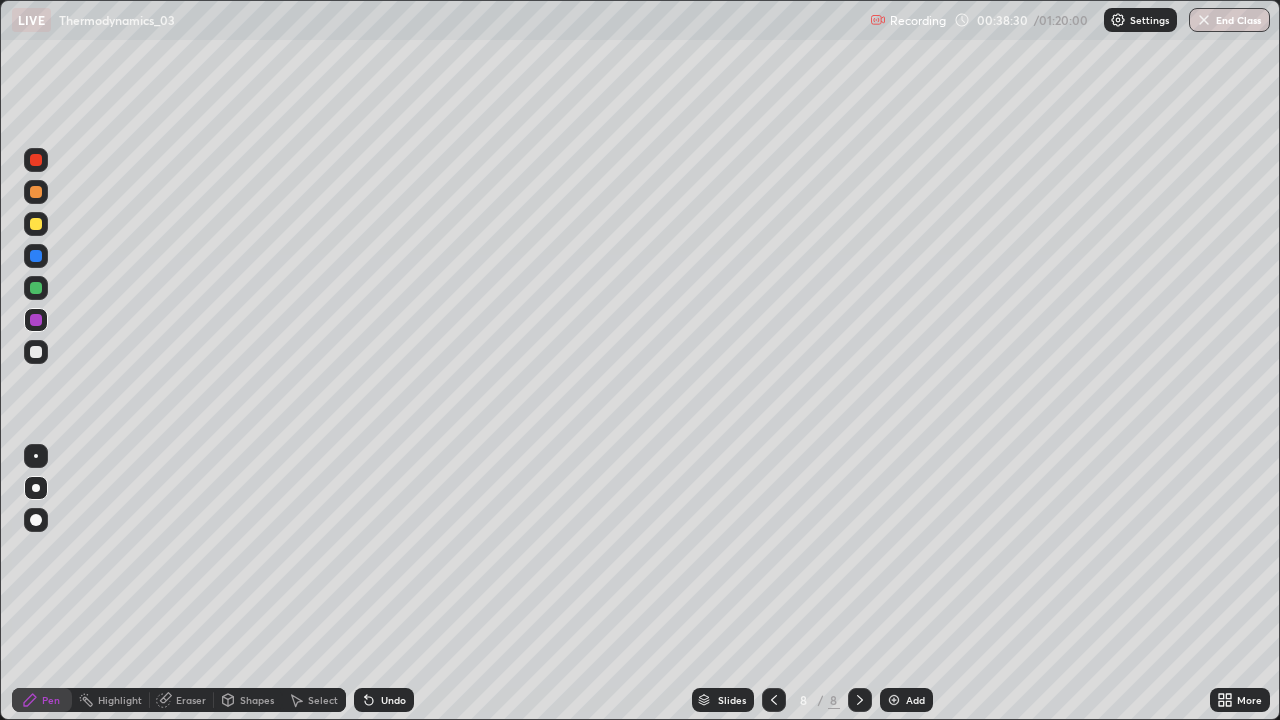 click on "Undo" at bounding box center [384, 700] 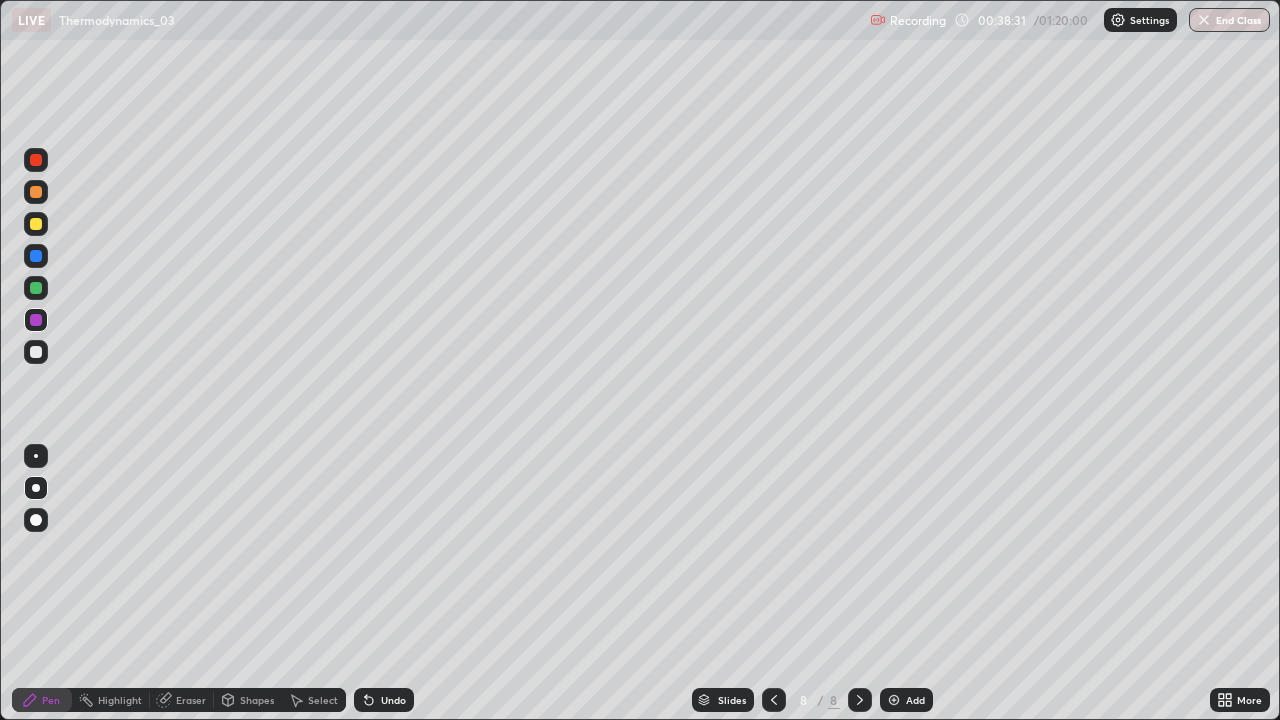 click on "Undo" at bounding box center (393, 700) 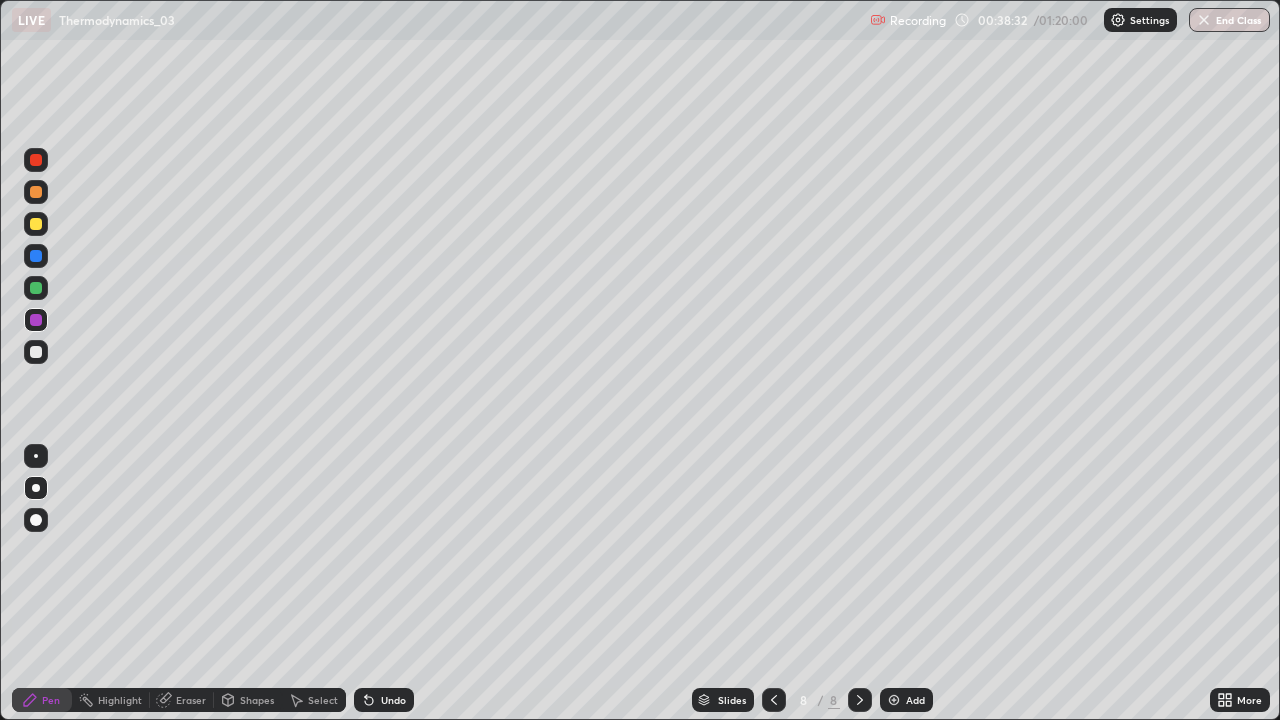 click on "Undo" at bounding box center (393, 700) 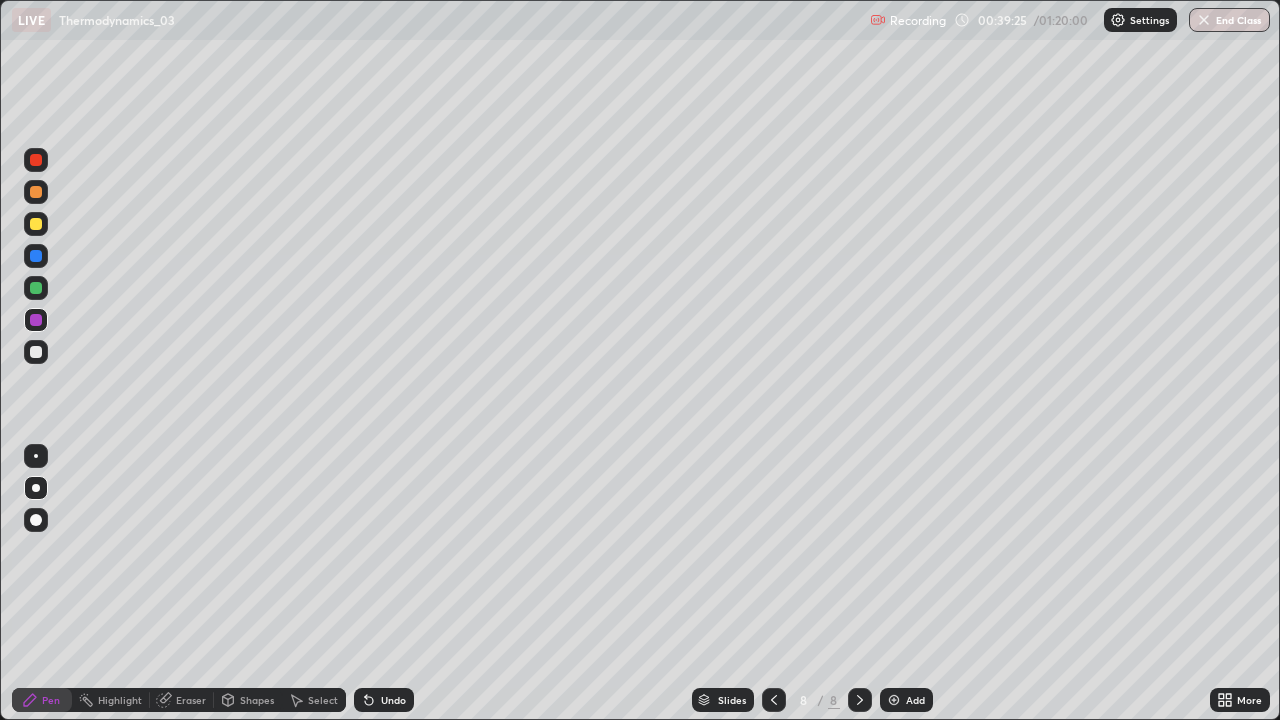 click 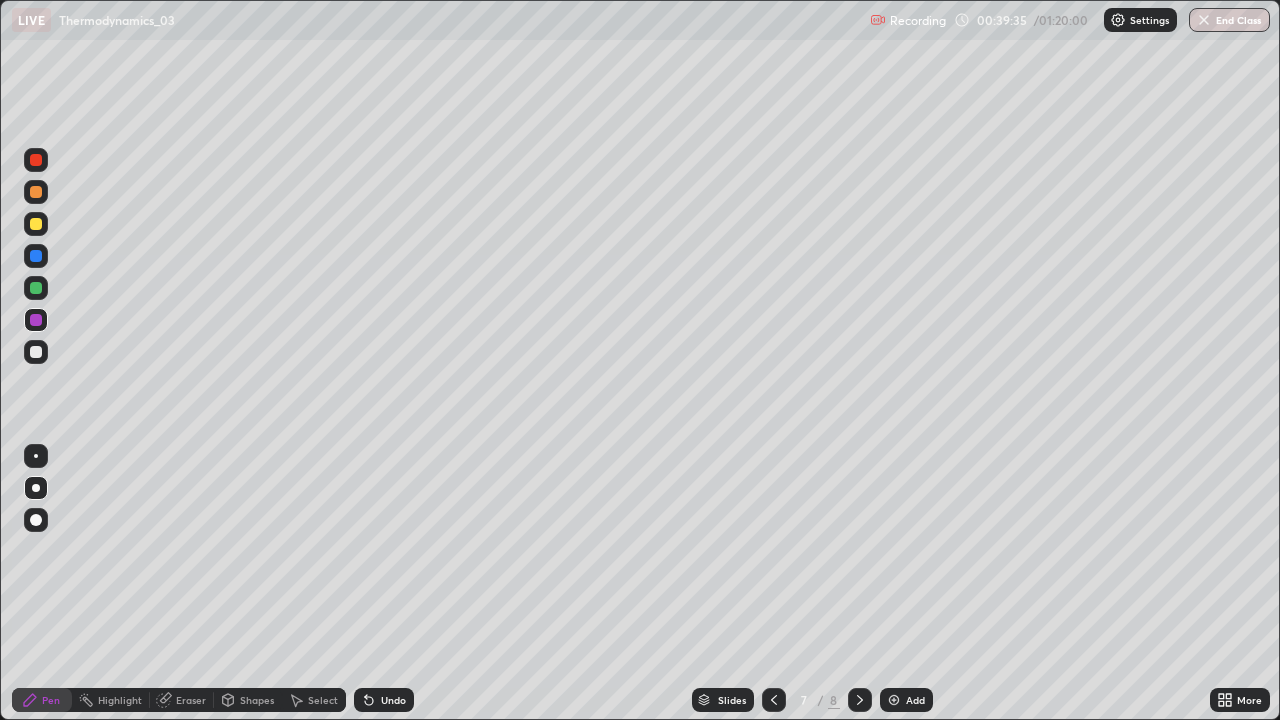 click on "Undo" at bounding box center (384, 700) 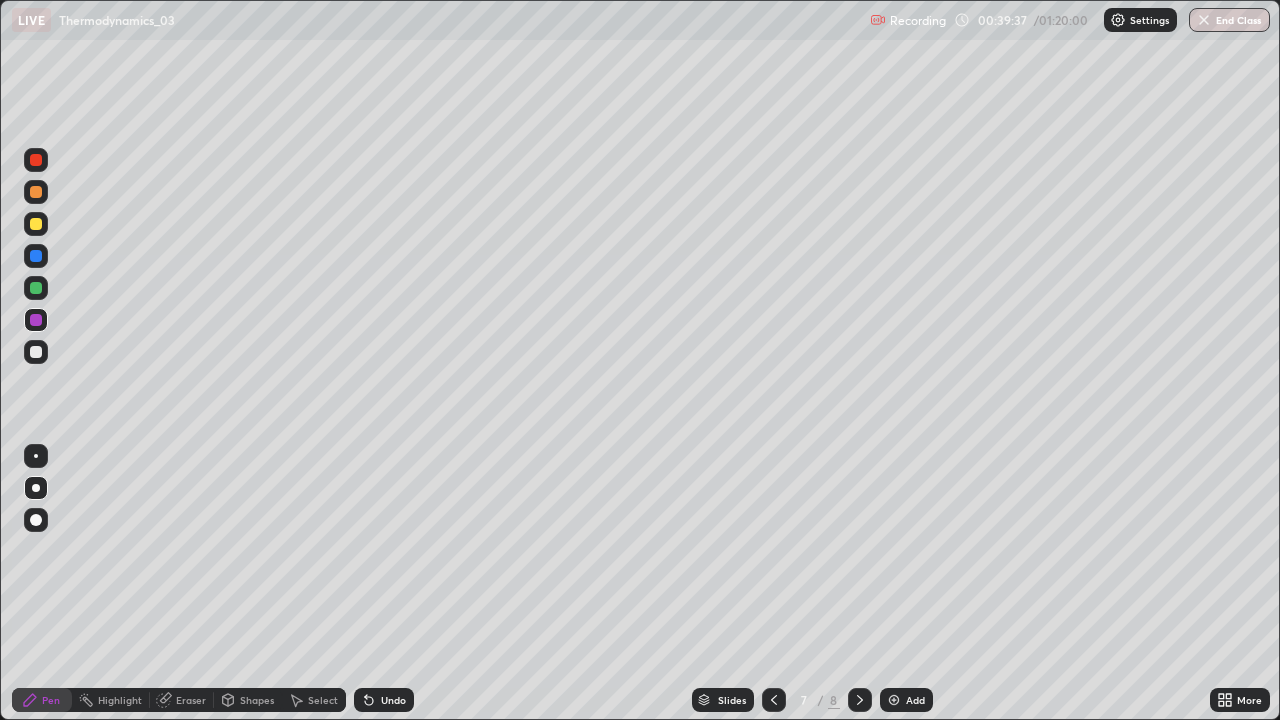 click on "Undo" at bounding box center (384, 700) 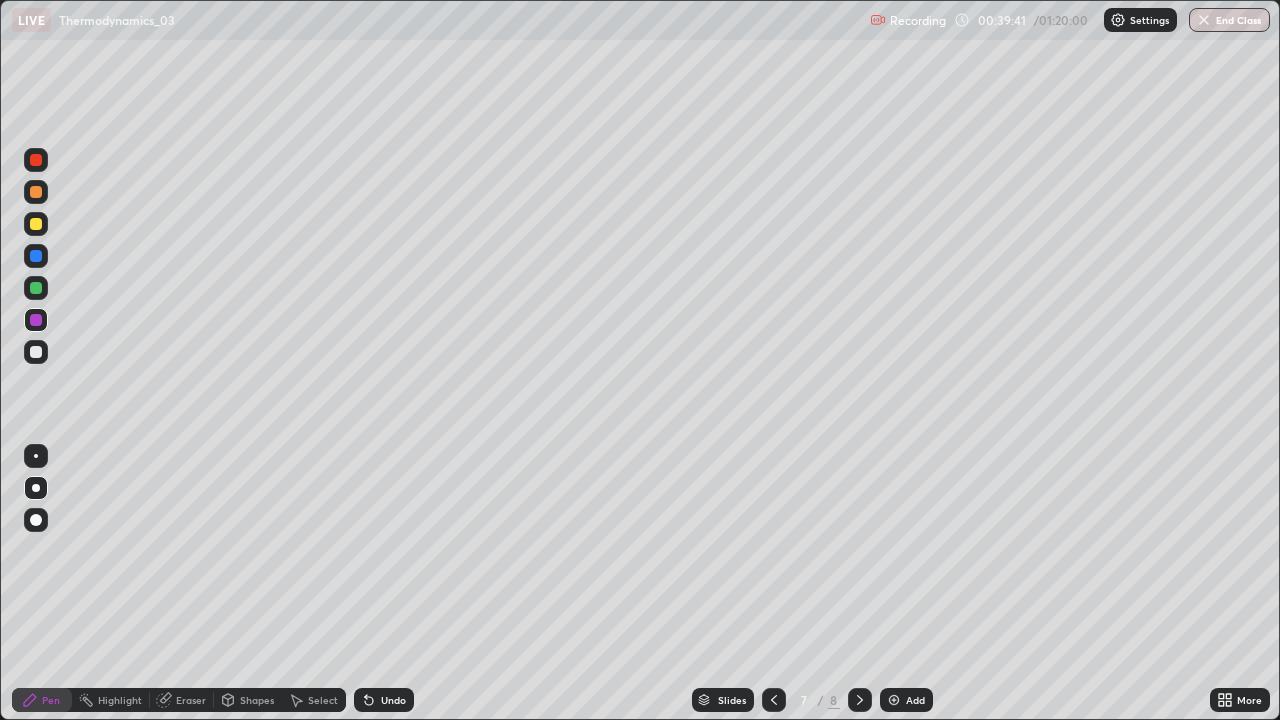 click on "Undo" at bounding box center (384, 700) 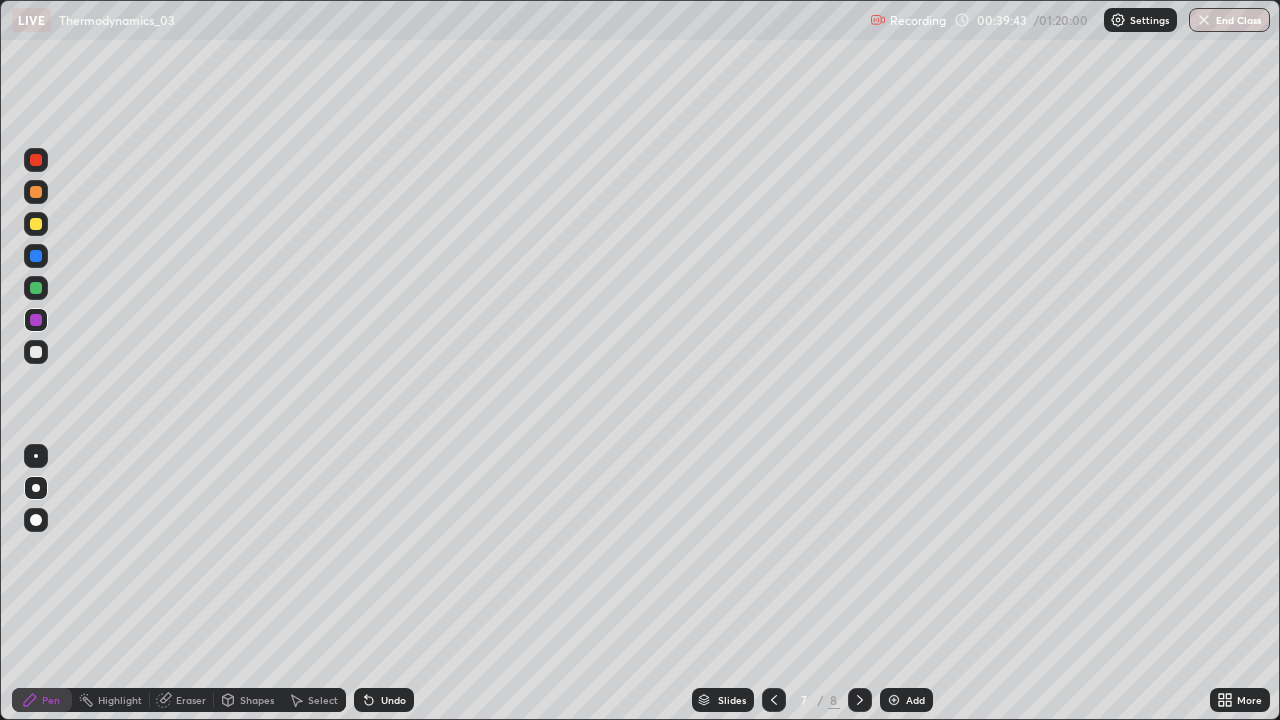 click 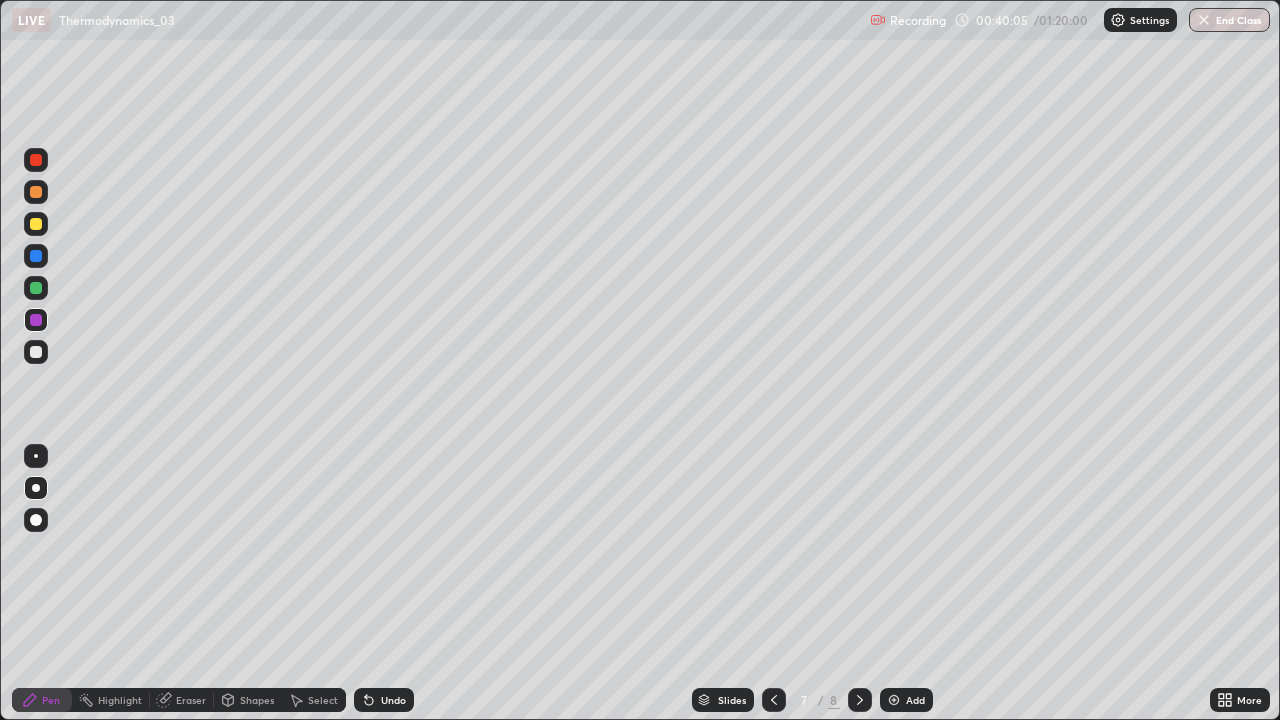 click on "Undo" at bounding box center (393, 700) 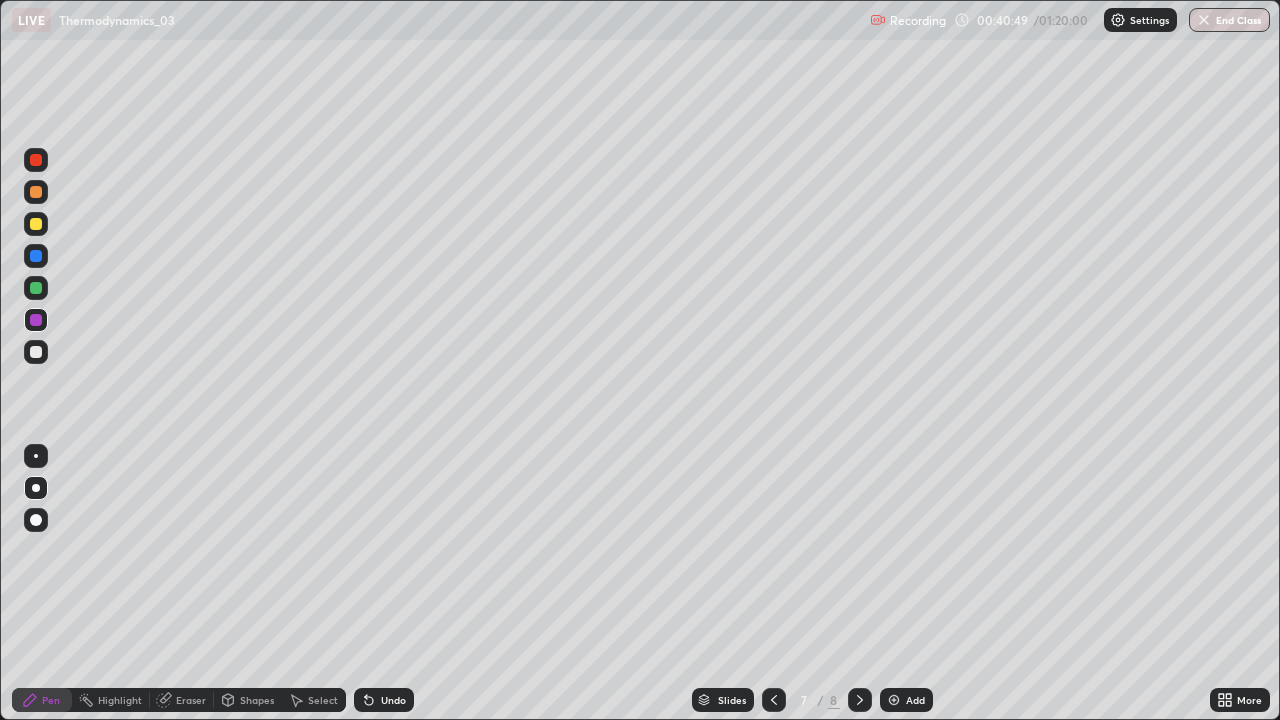 click at bounding box center (36, 352) 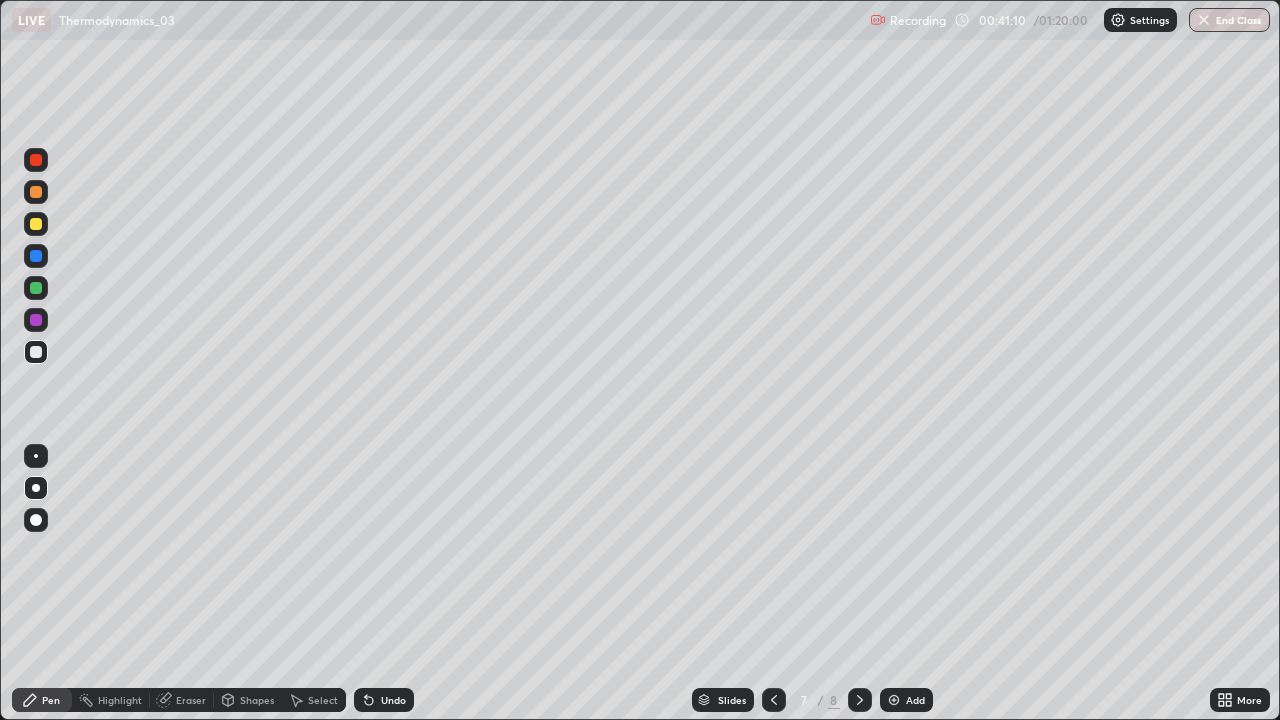 click 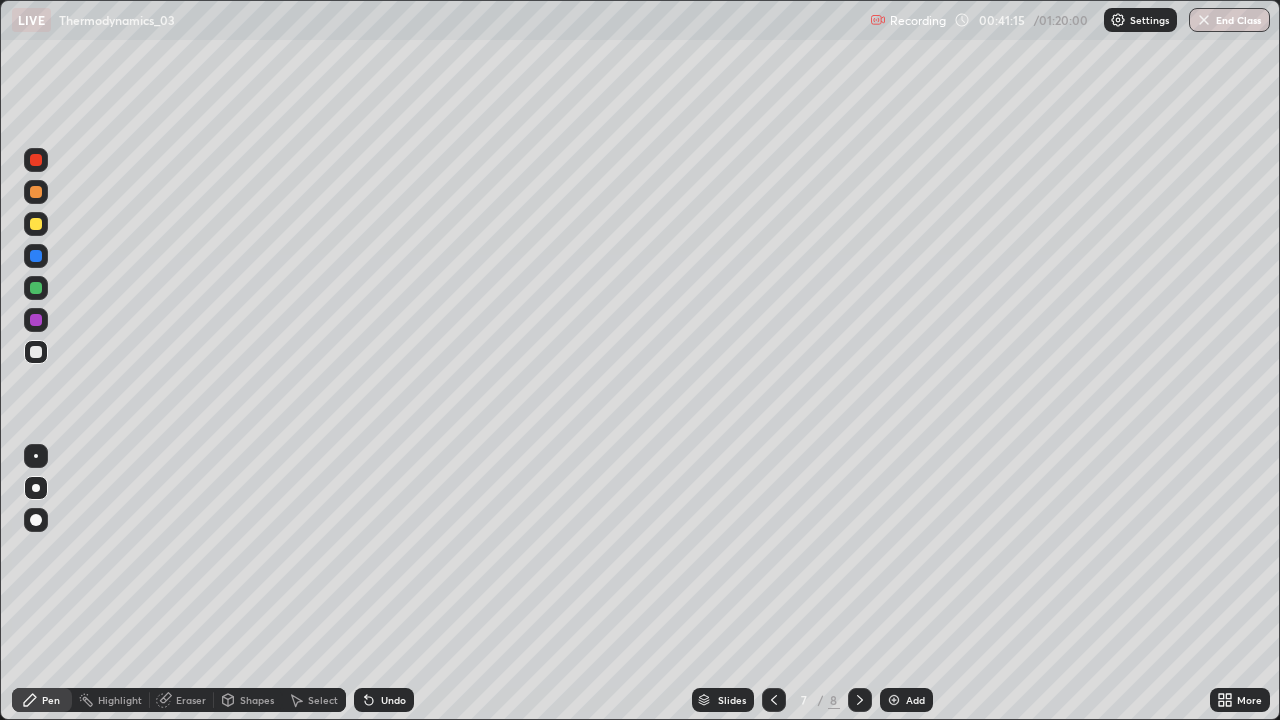 click on "Slides 7 / 8 Add" at bounding box center (812, 700) 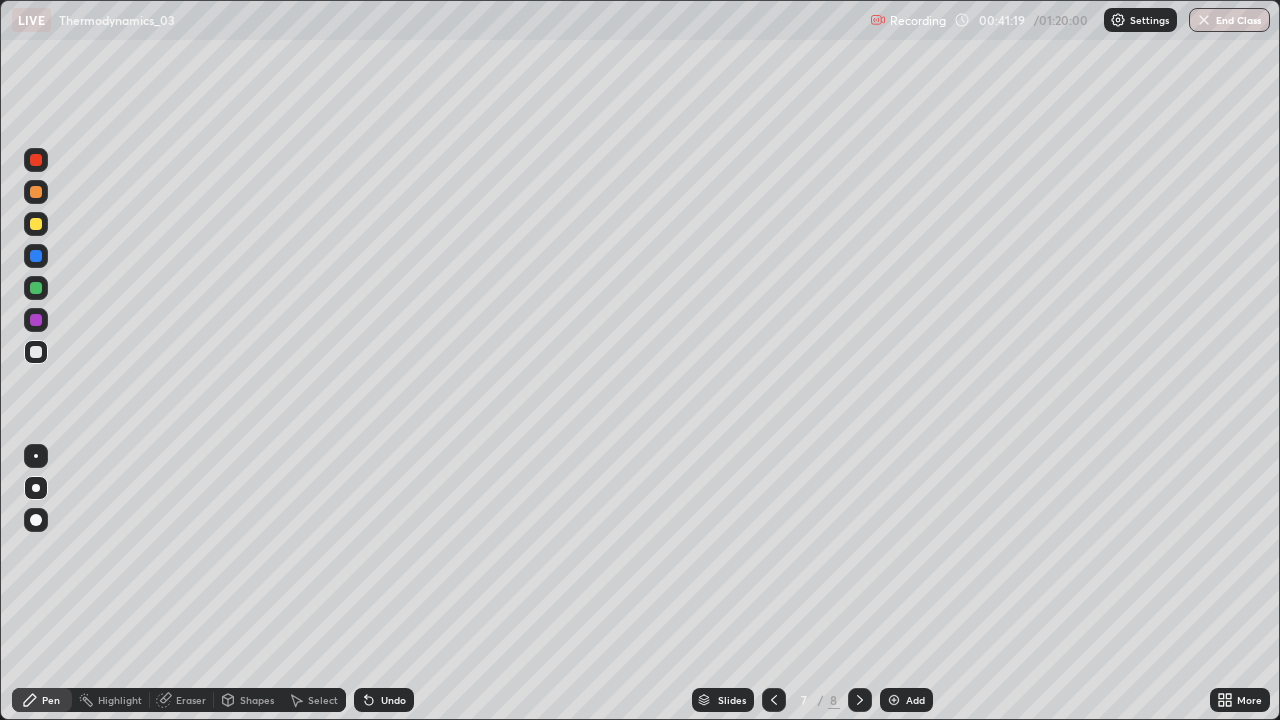 click on "Slides 7 / 8 Add" at bounding box center (812, 700) 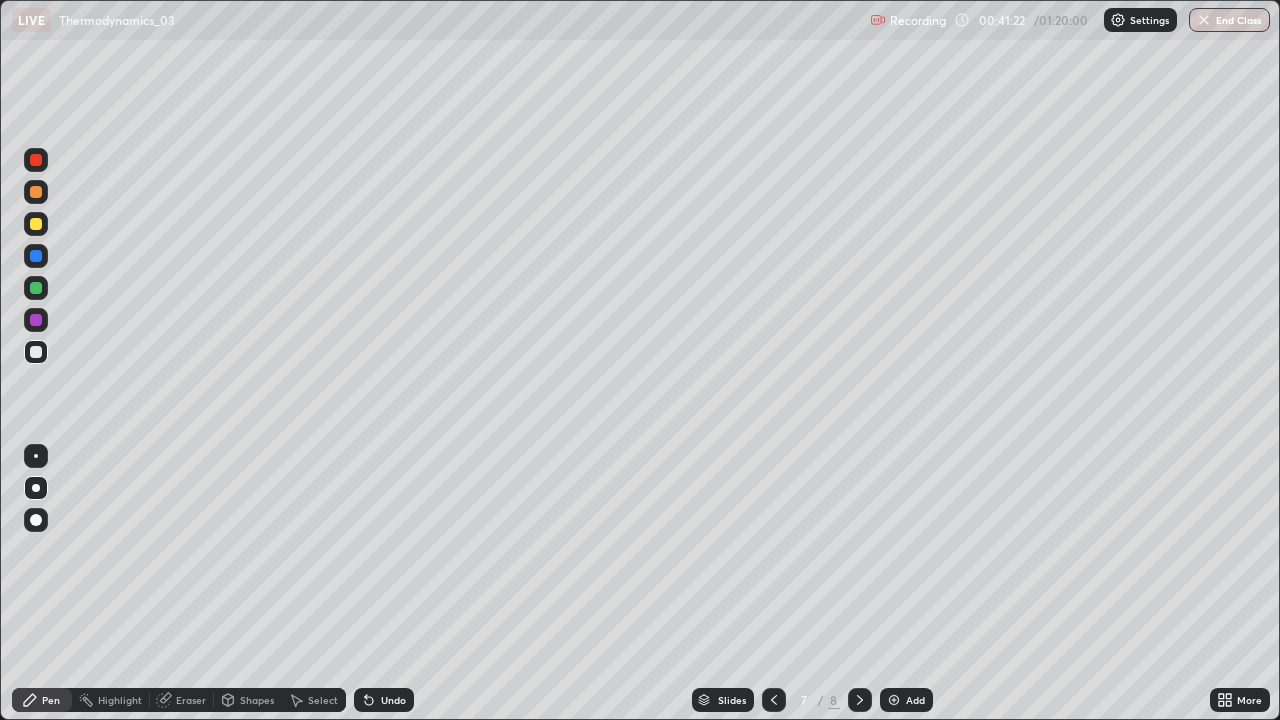 click on "Slides 7 / 8 Add" at bounding box center (812, 700) 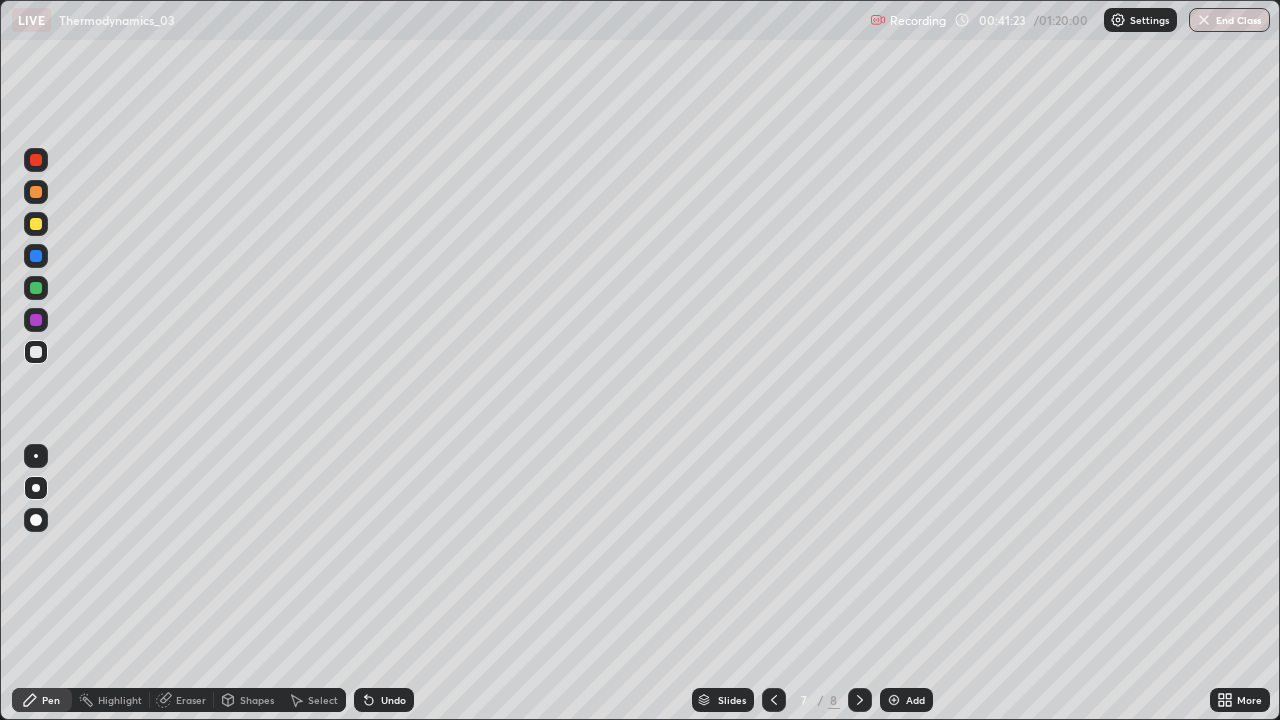 click on "Slides 7 / 8 Add" at bounding box center [812, 700] 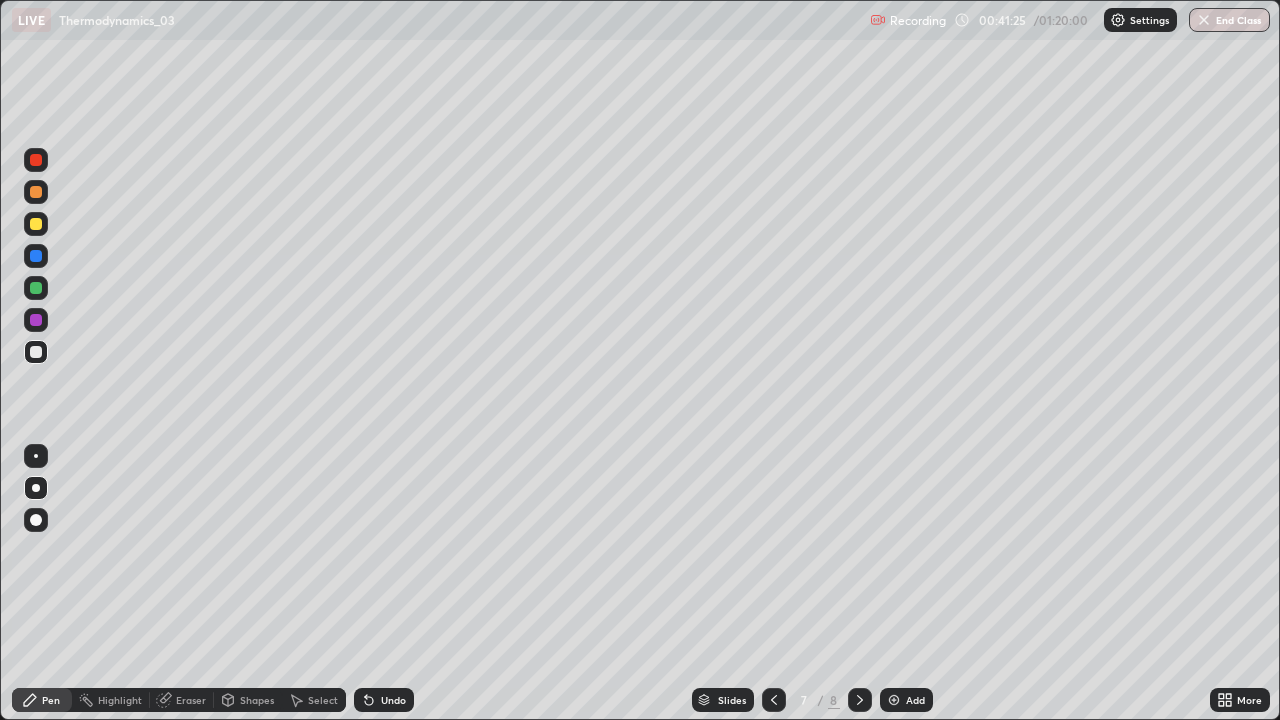 click on "Eraser" at bounding box center [191, 700] 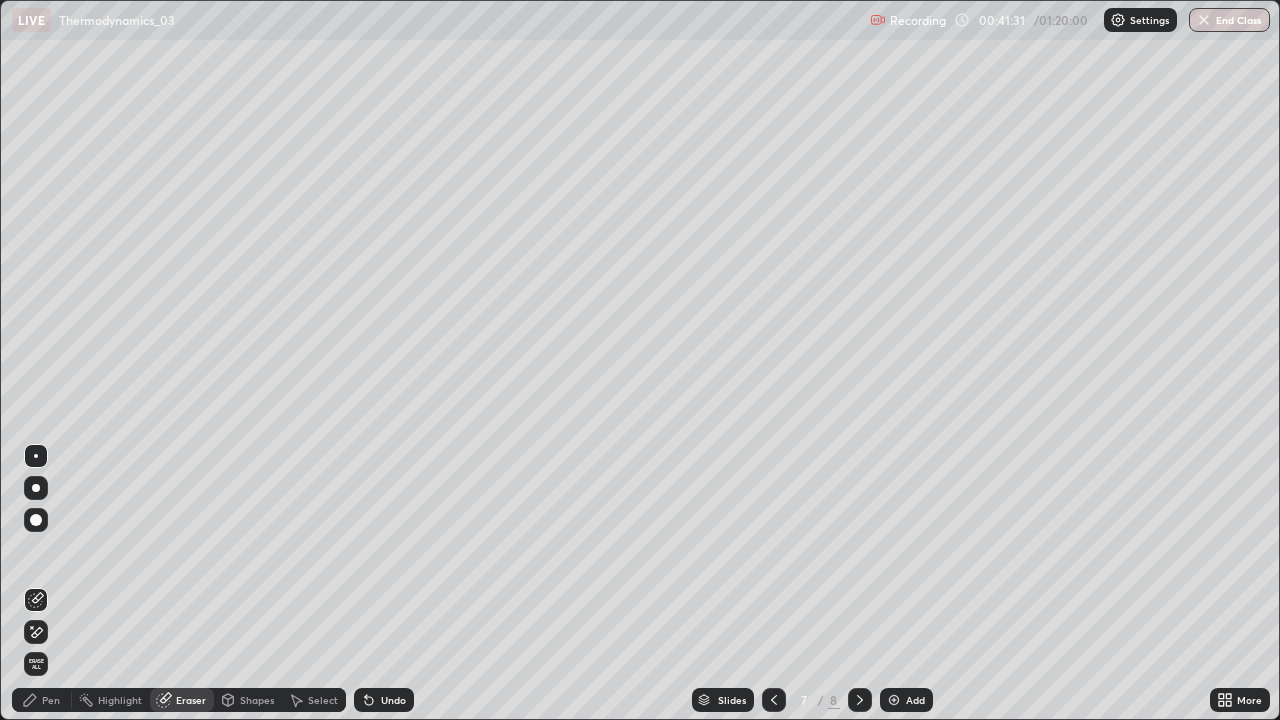 click on "Pen" at bounding box center (42, 700) 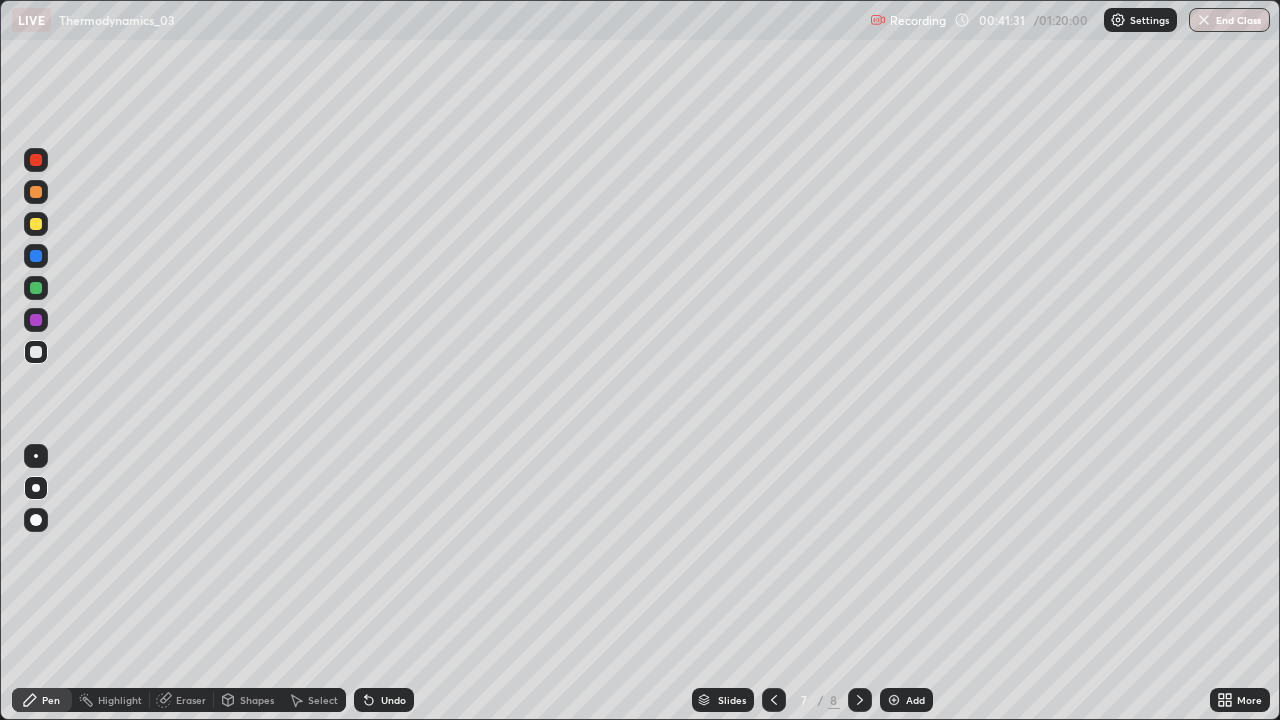click 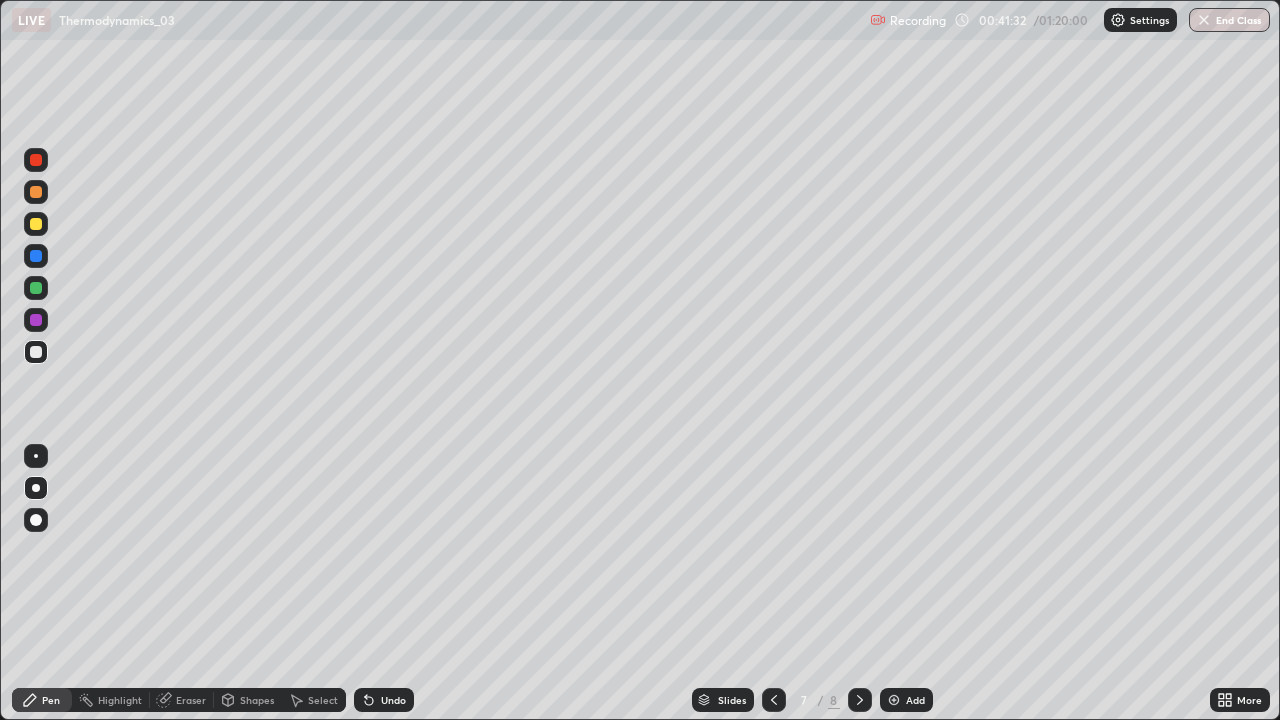 click at bounding box center [36, 320] 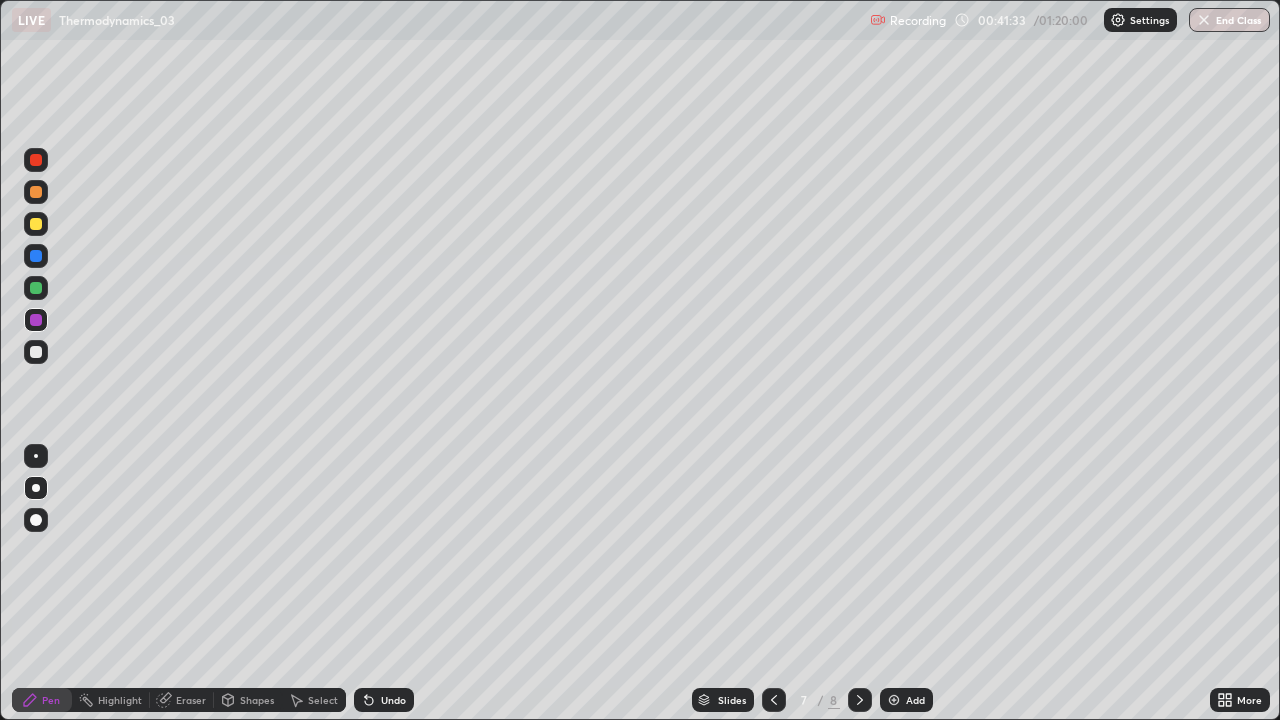 click at bounding box center [36, 288] 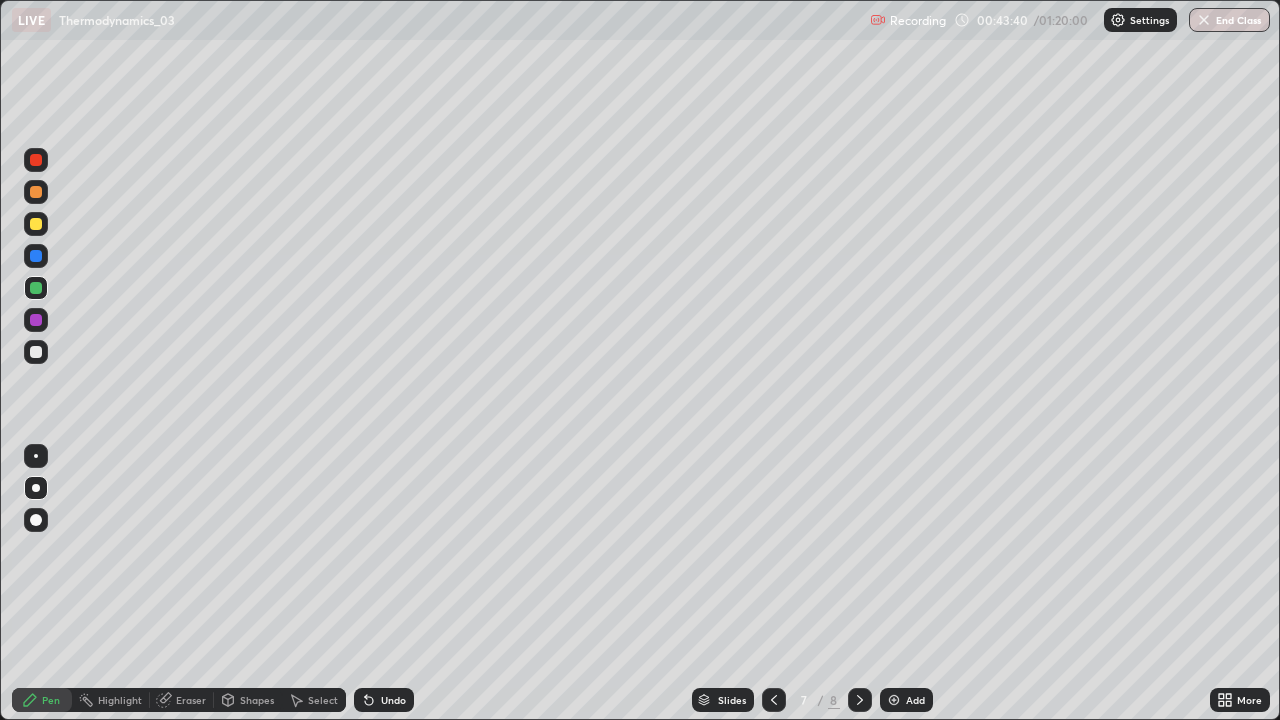 click at bounding box center (894, 700) 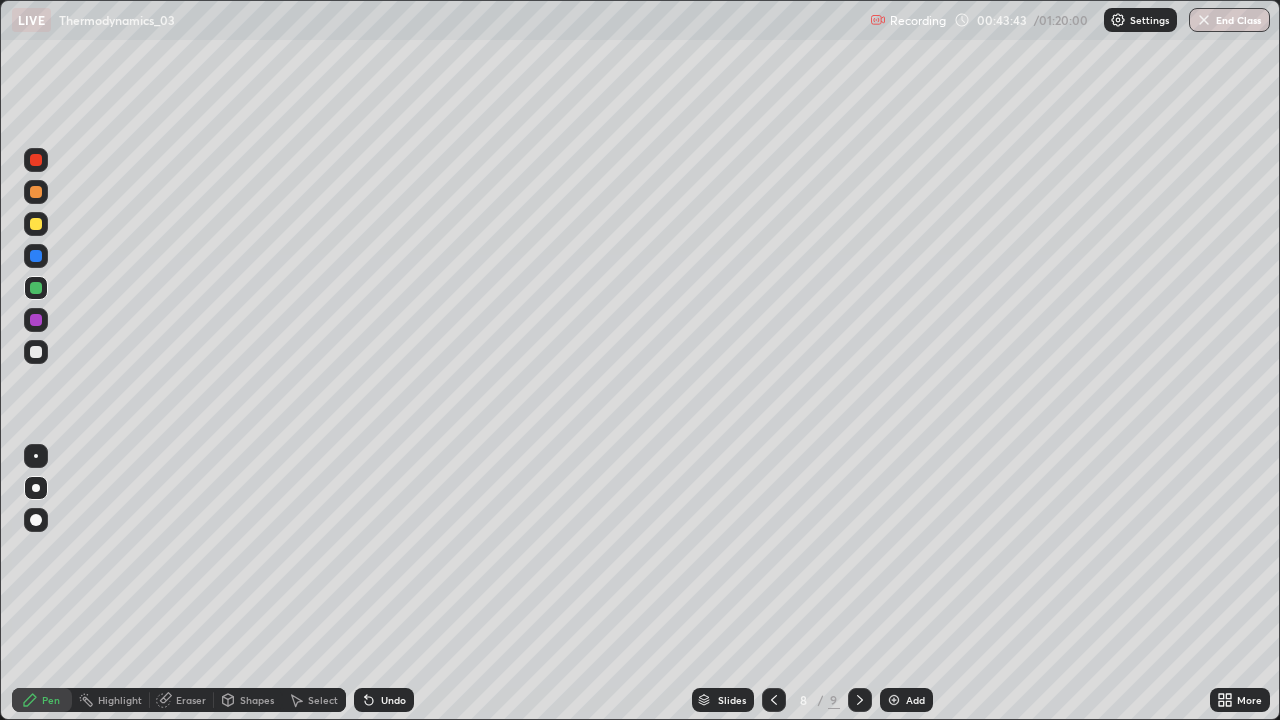 click at bounding box center (36, 352) 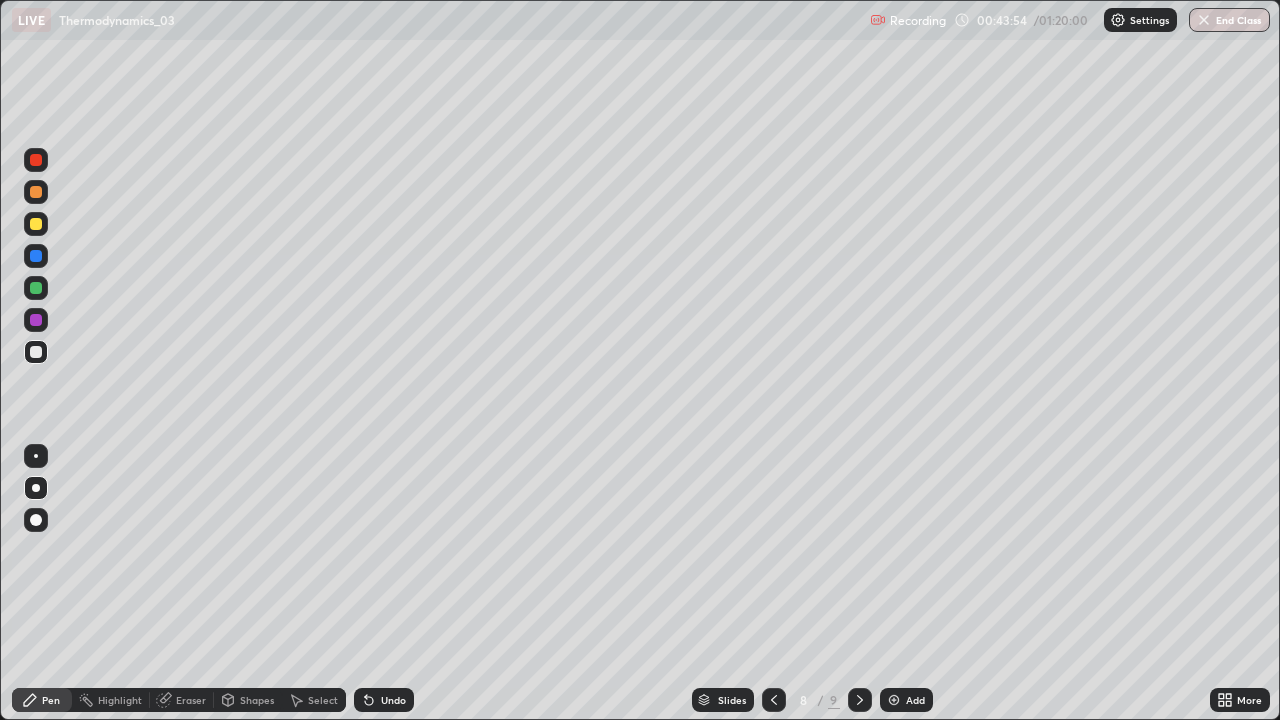 click at bounding box center [774, 700] 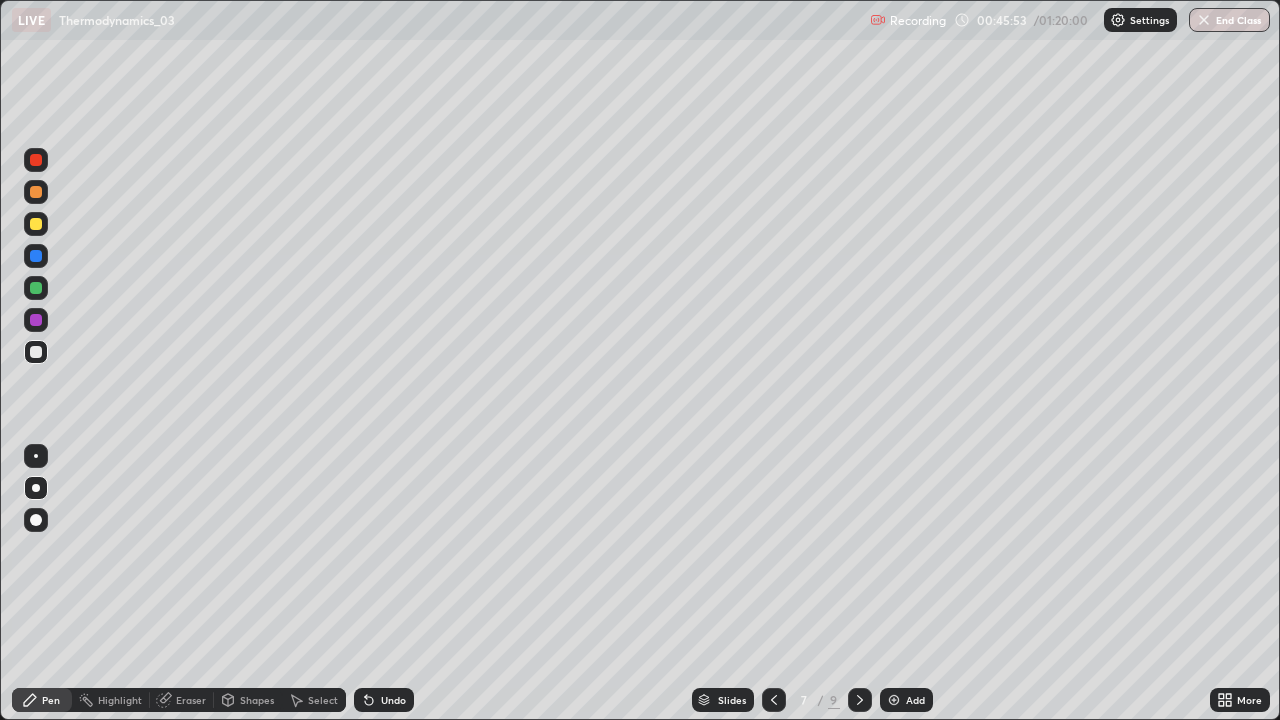 click on "Slides 7 / 9 Add" at bounding box center [812, 700] 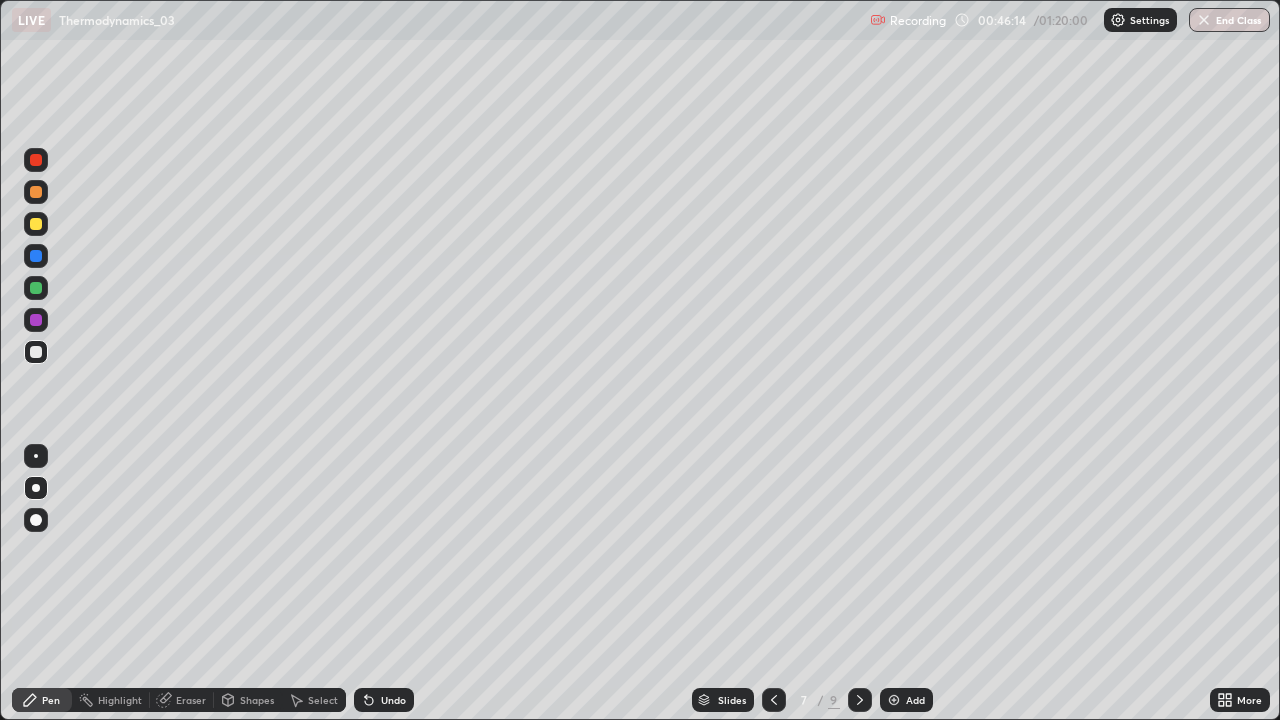 click 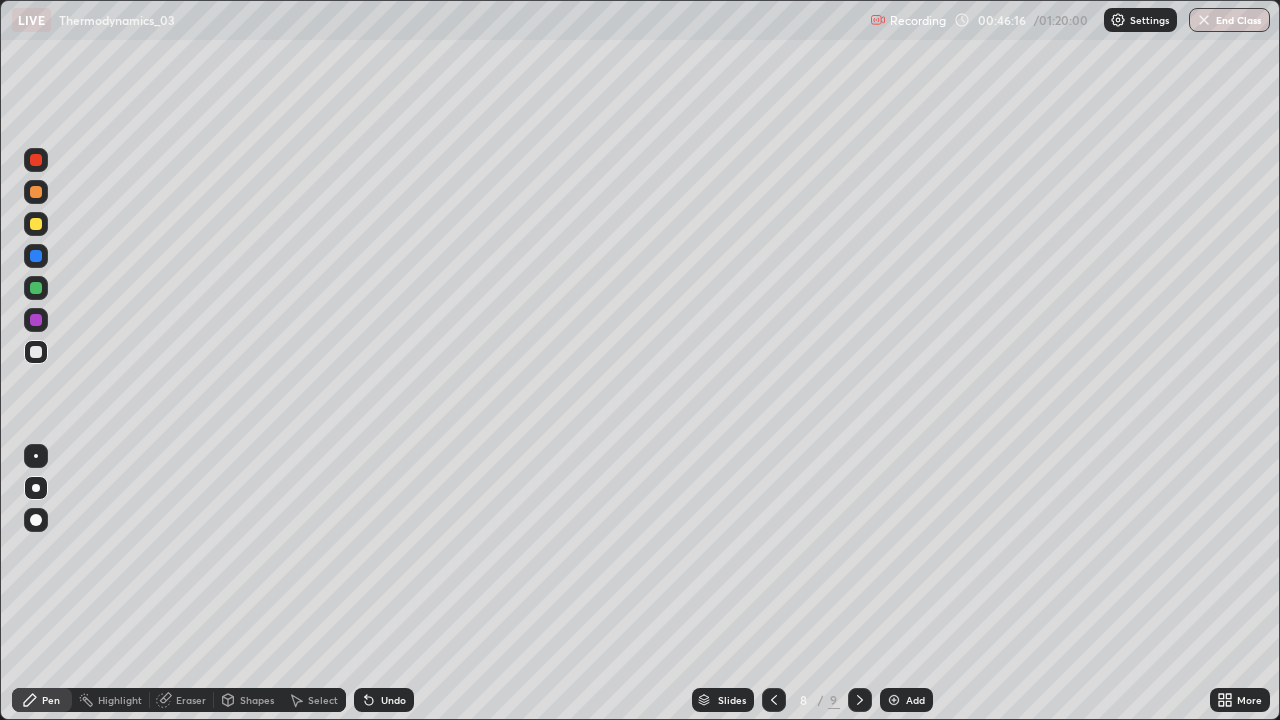 click at bounding box center (36, 224) 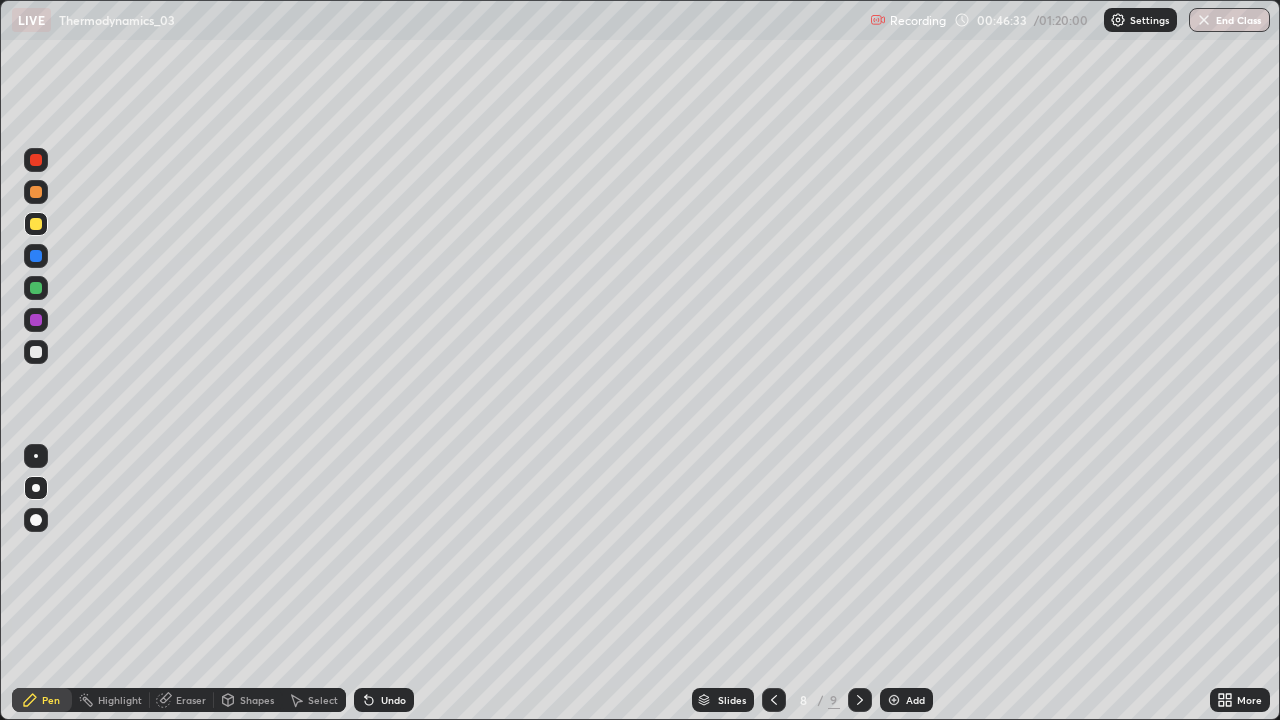 click 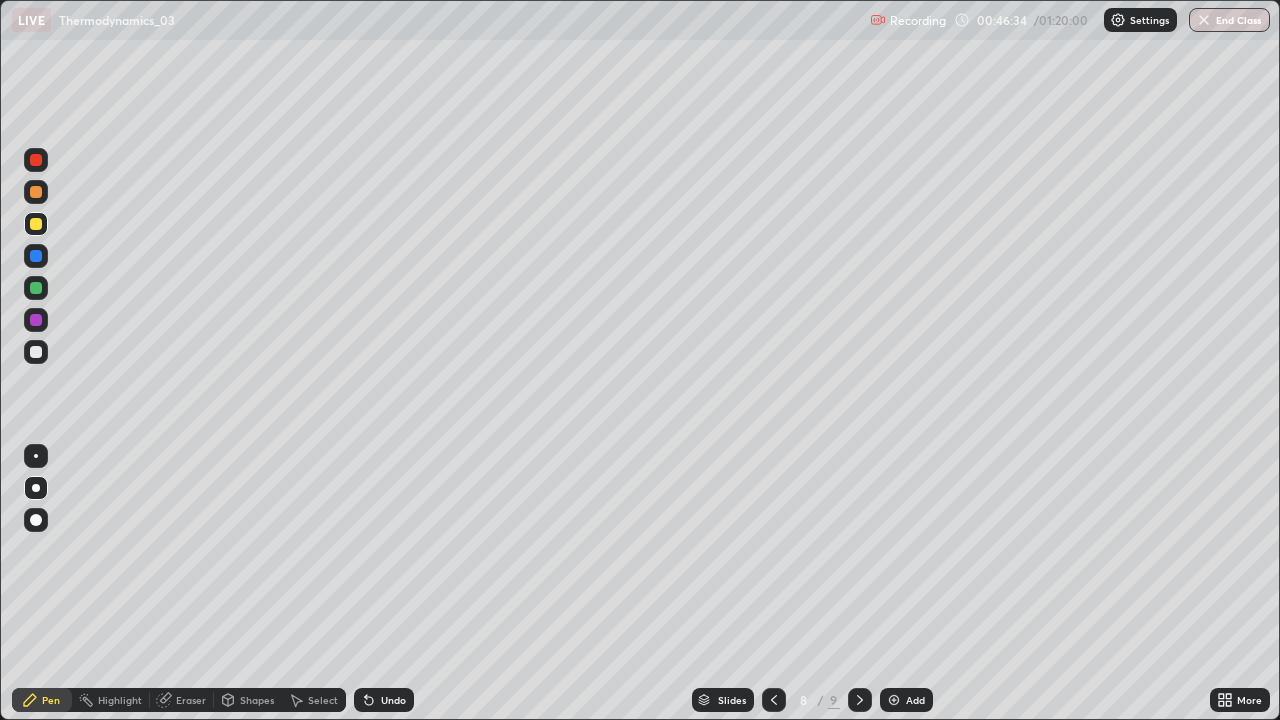 click on "Undo" at bounding box center (384, 700) 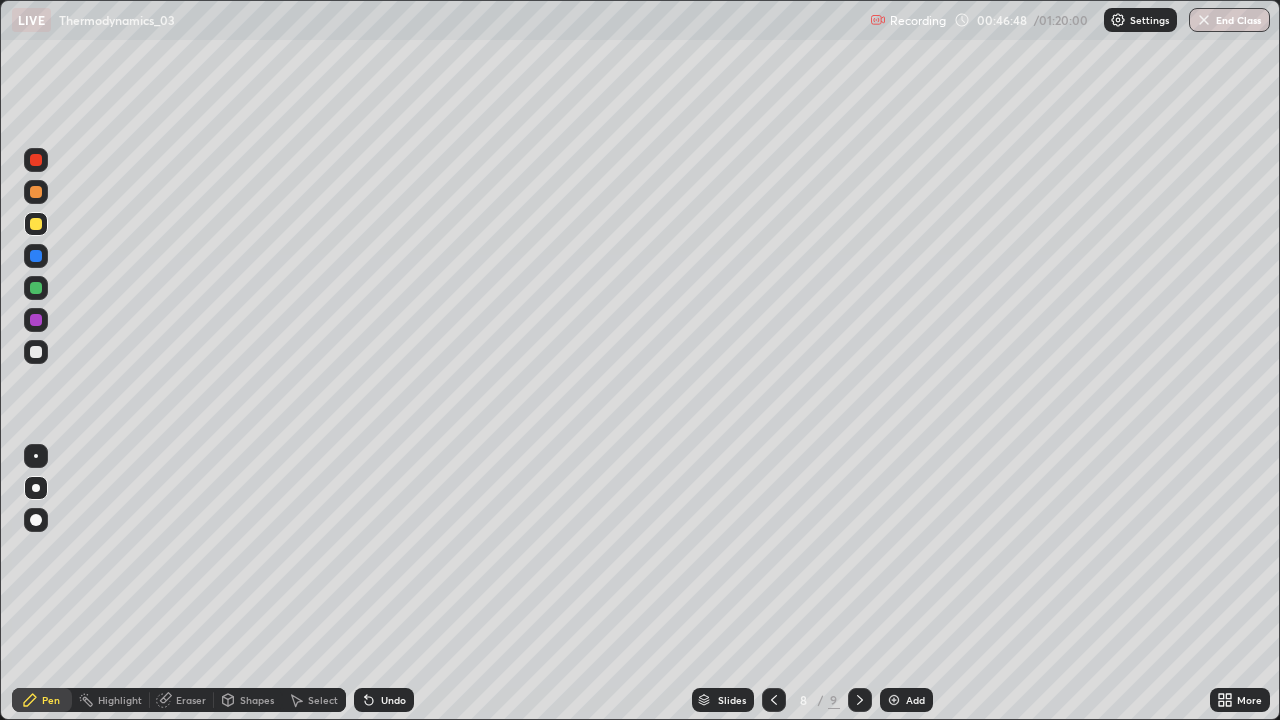 click 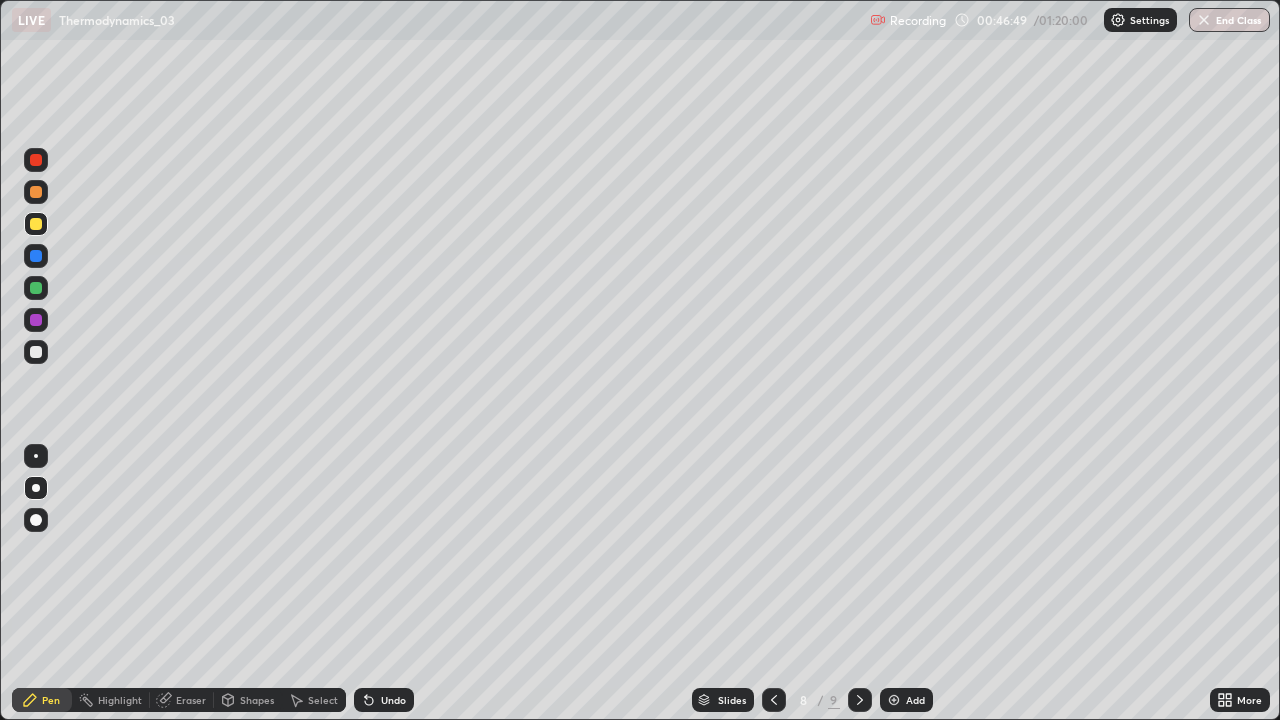 click on "Select" at bounding box center [314, 700] 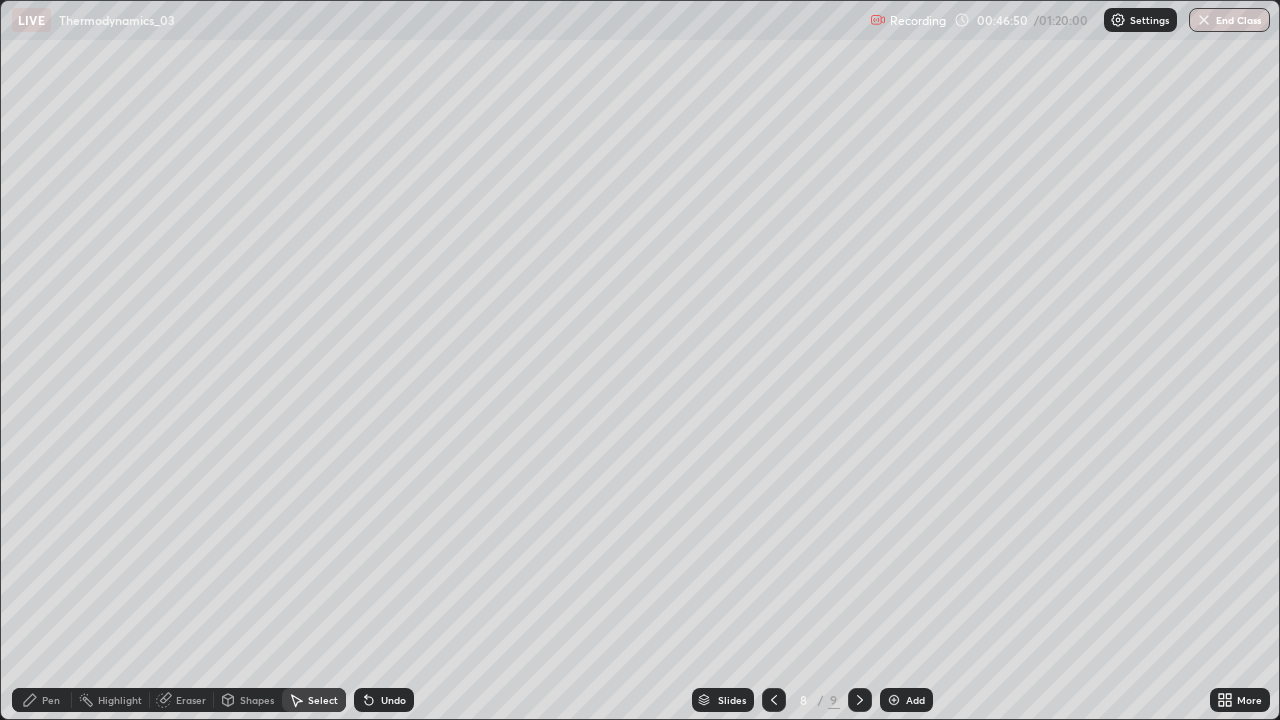 click on "Shapes" at bounding box center [257, 700] 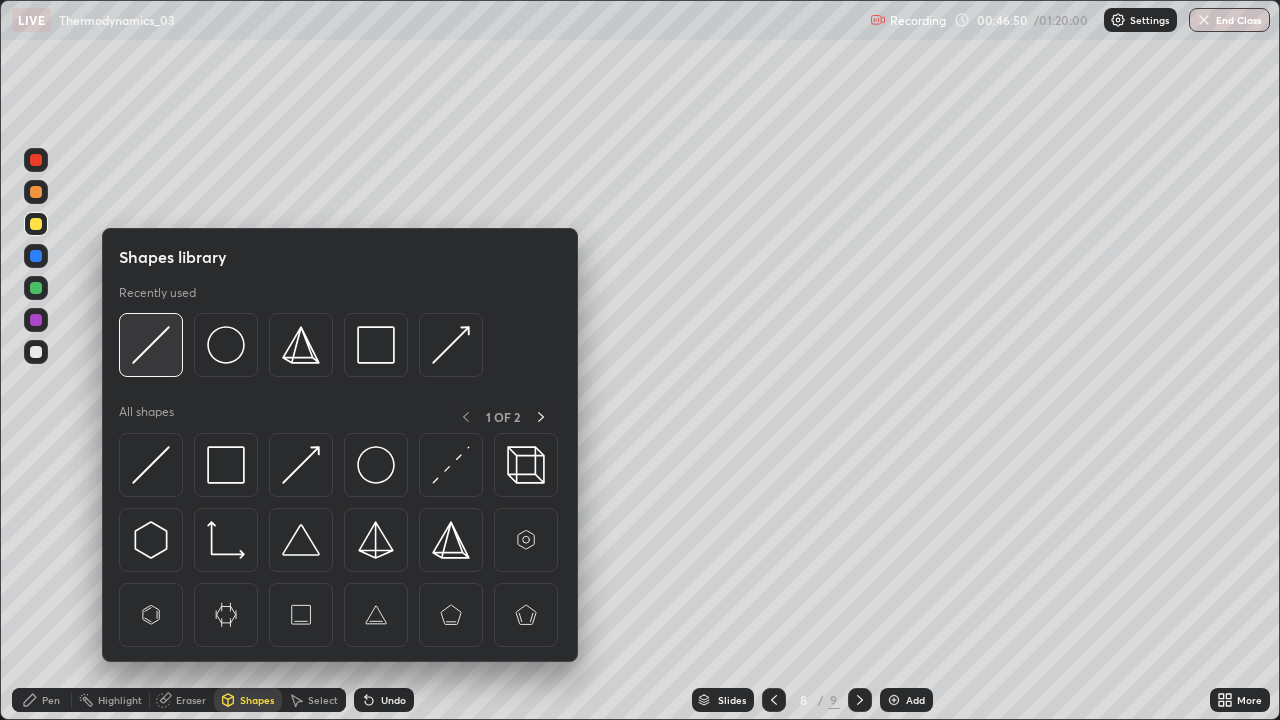 click at bounding box center [151, 345] 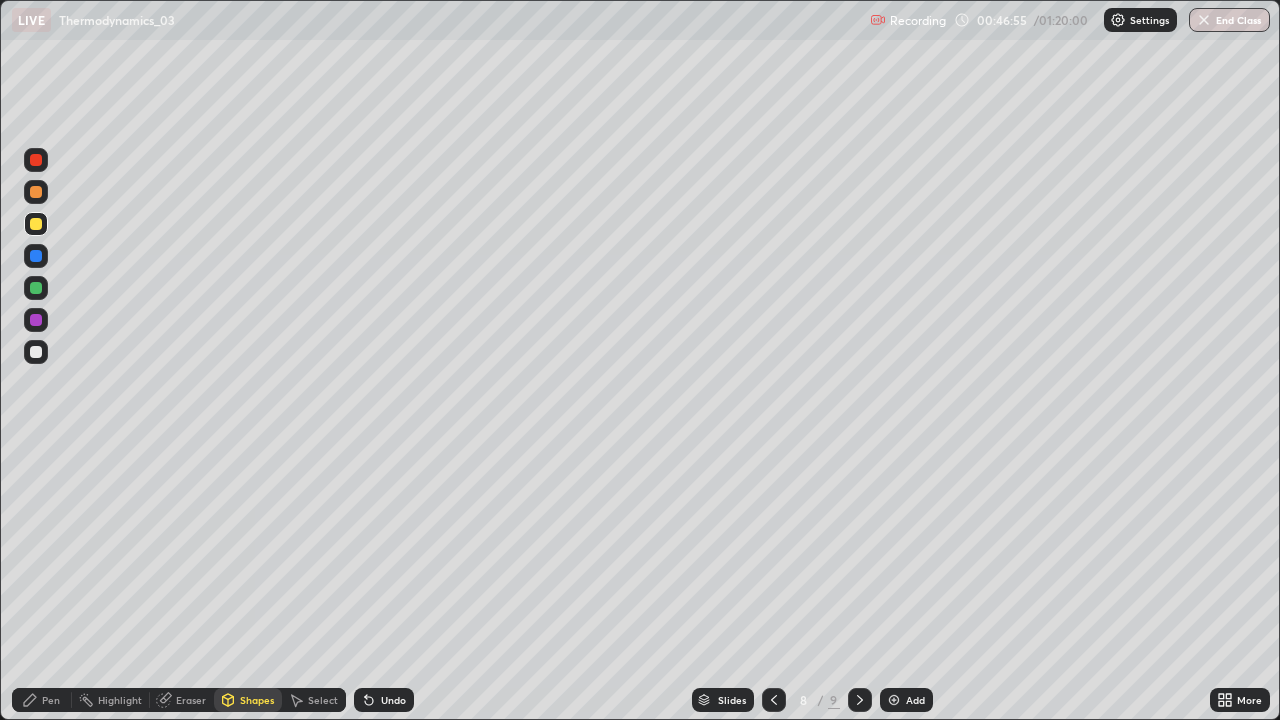 click on "Pen" at bounding box center [51, 700] 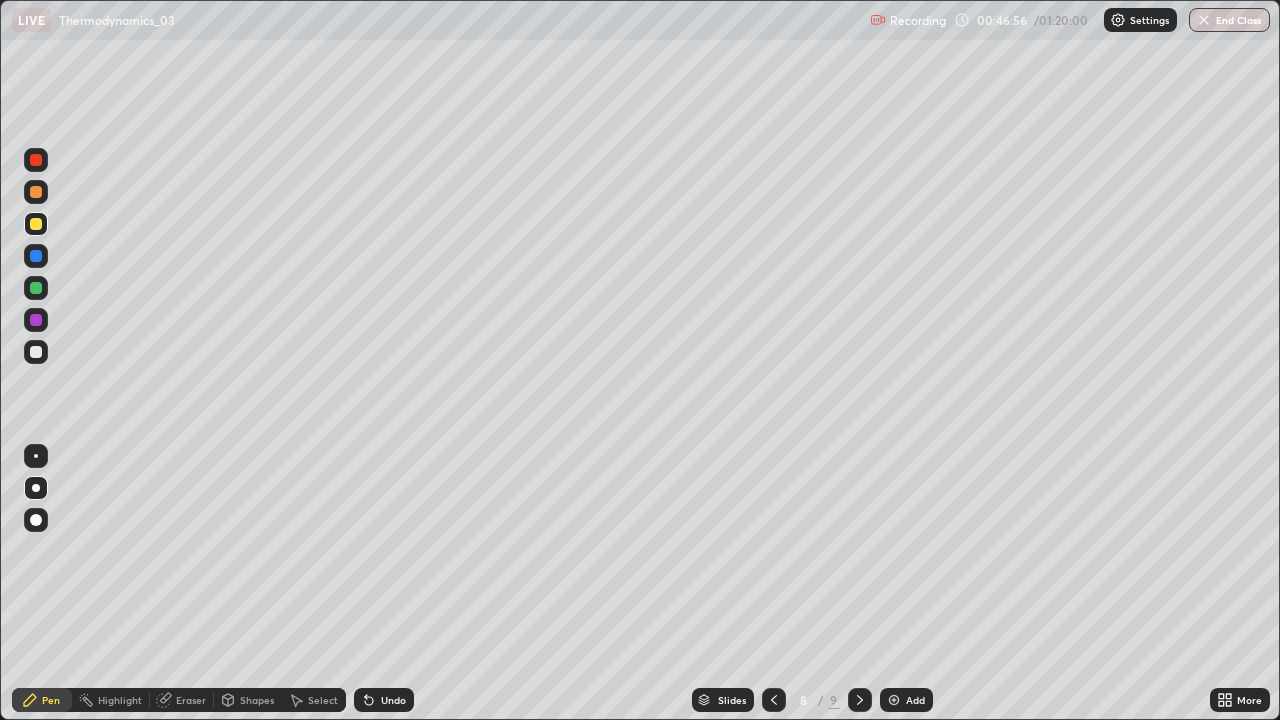 click at bounding box center (36, 352) 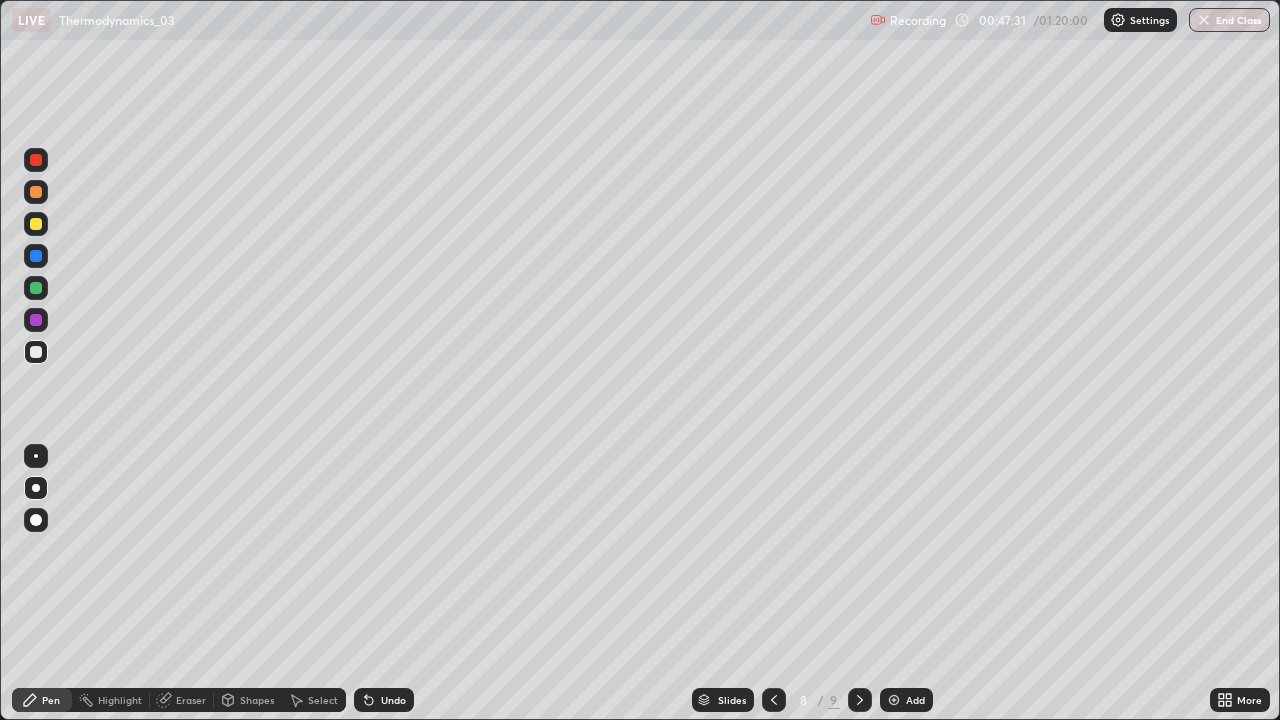 click at bounding box center (36, 256) 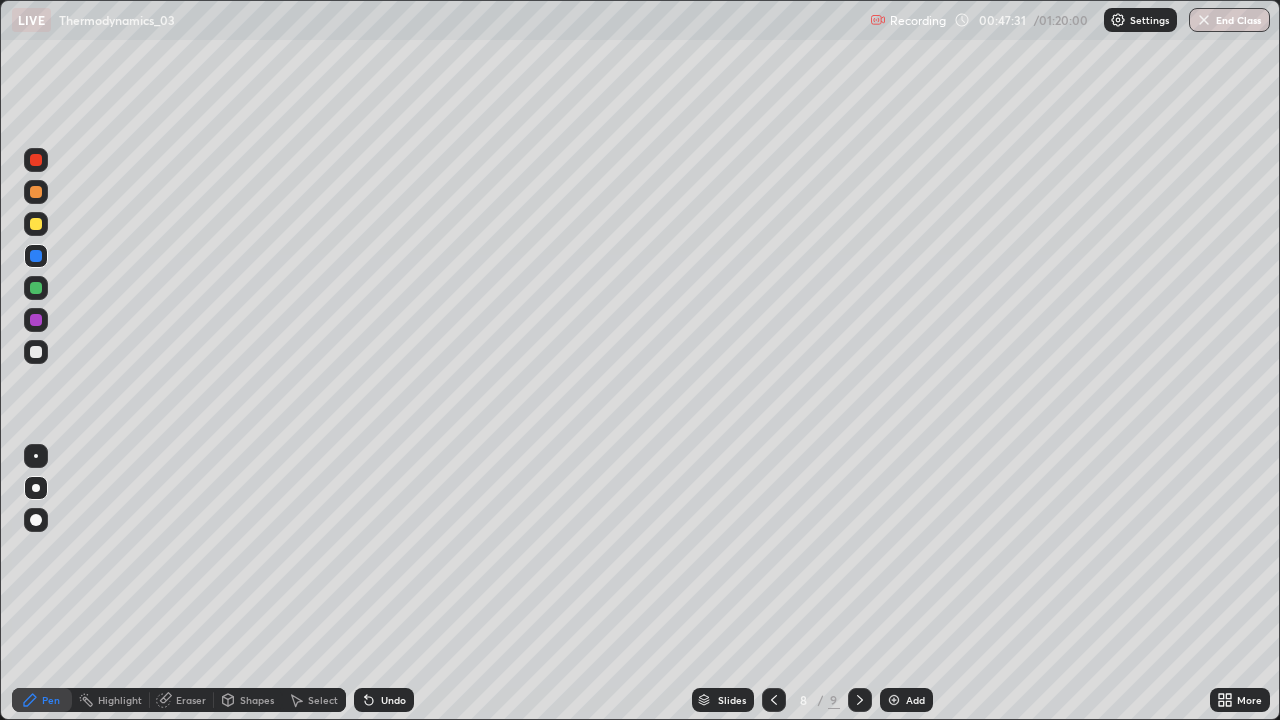 click at bounding box center (36, 224) 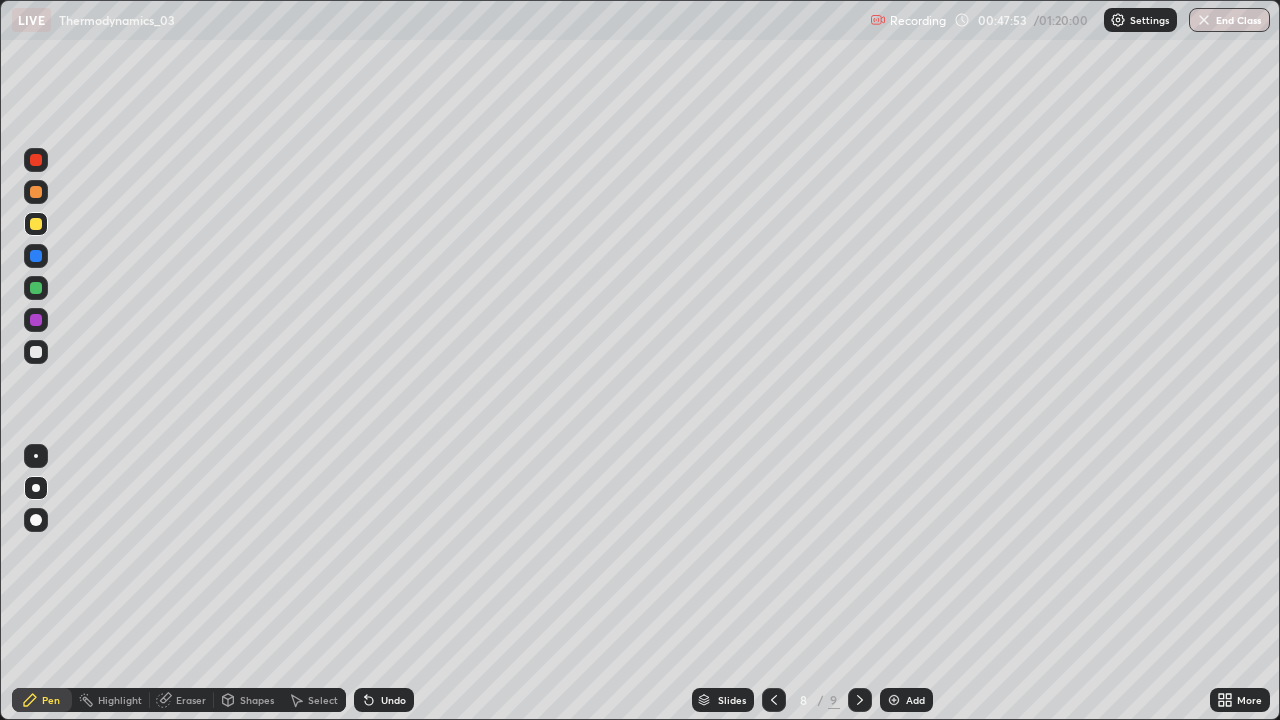 click at bounding box center [36, 320] 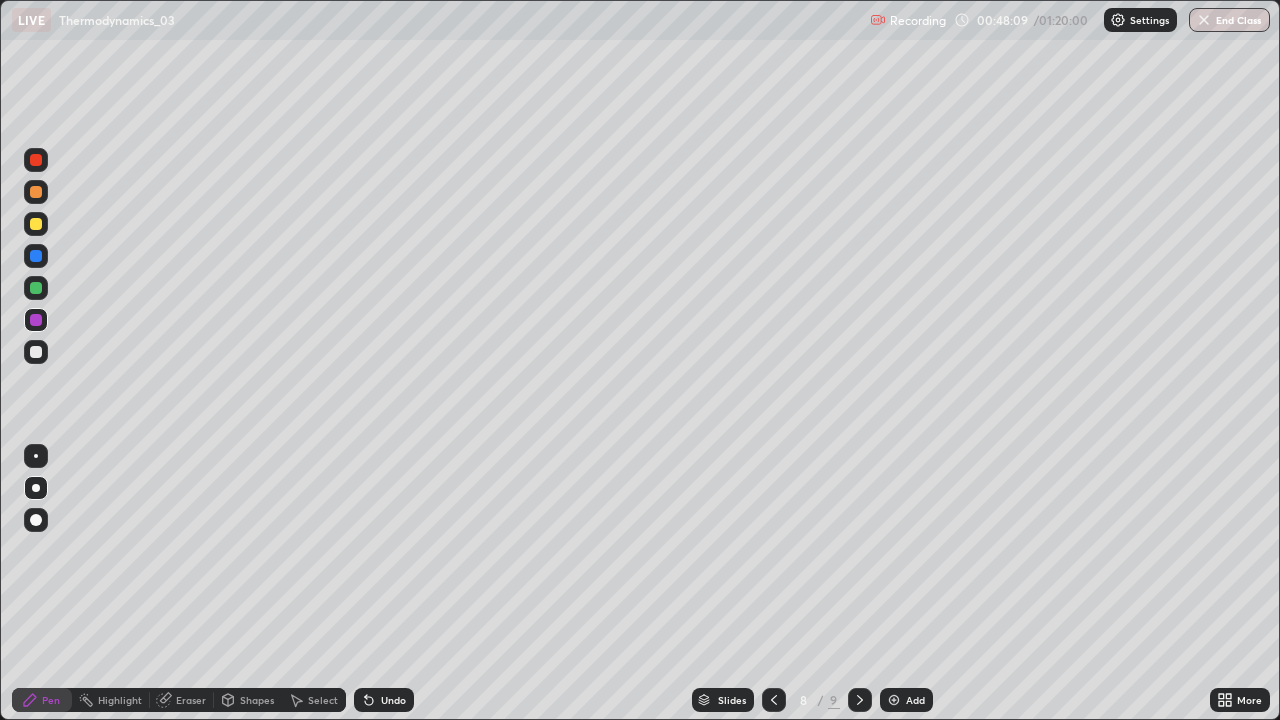 click at bounding box center (36, 352) 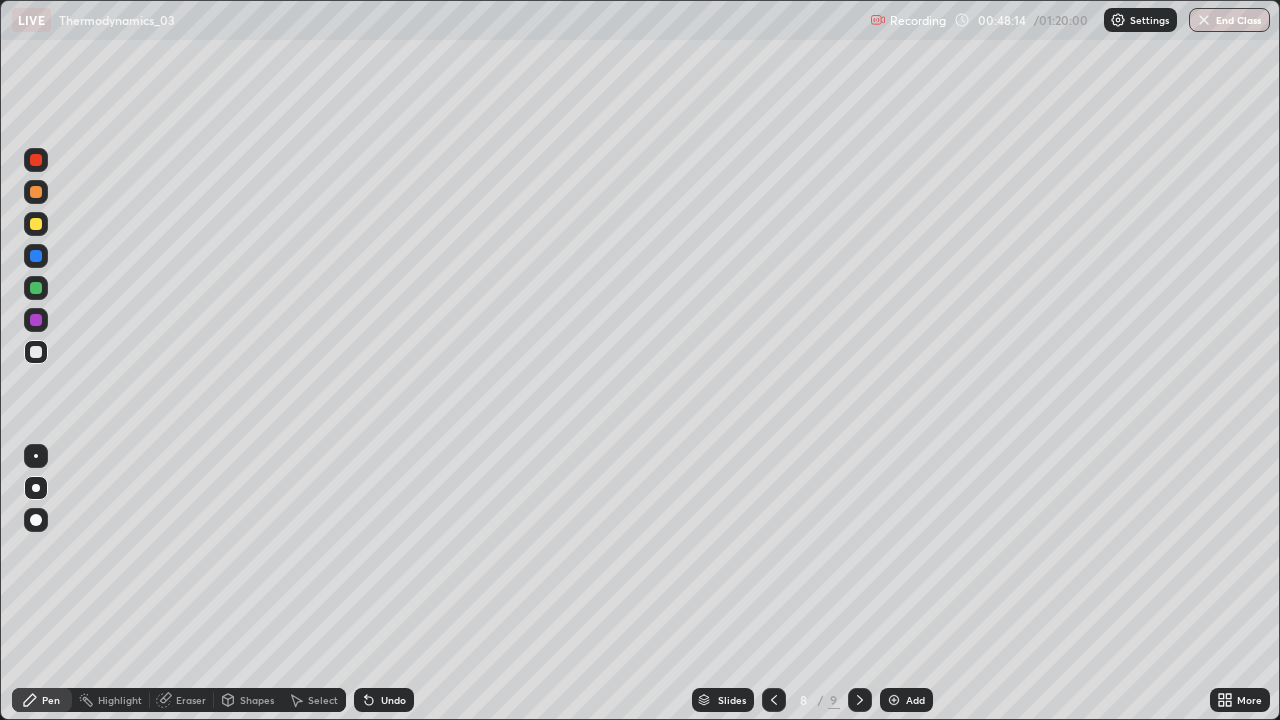 click at bounding box center (36, 224) 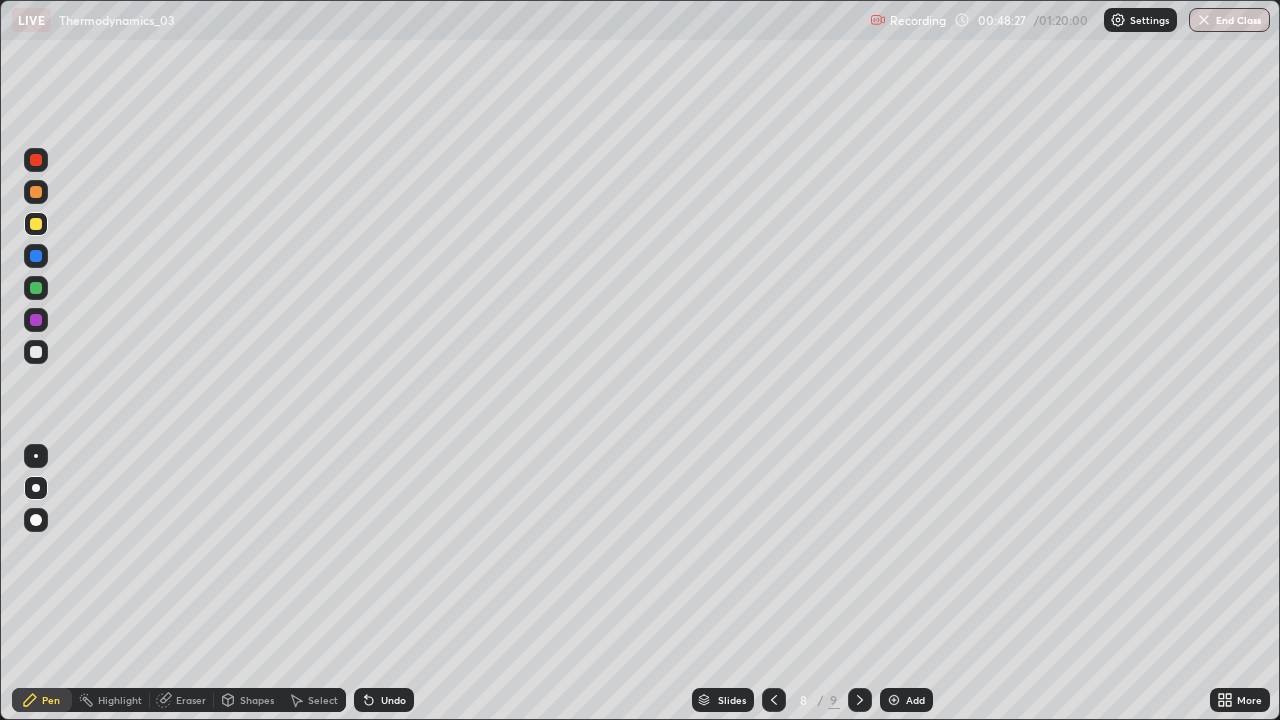 click 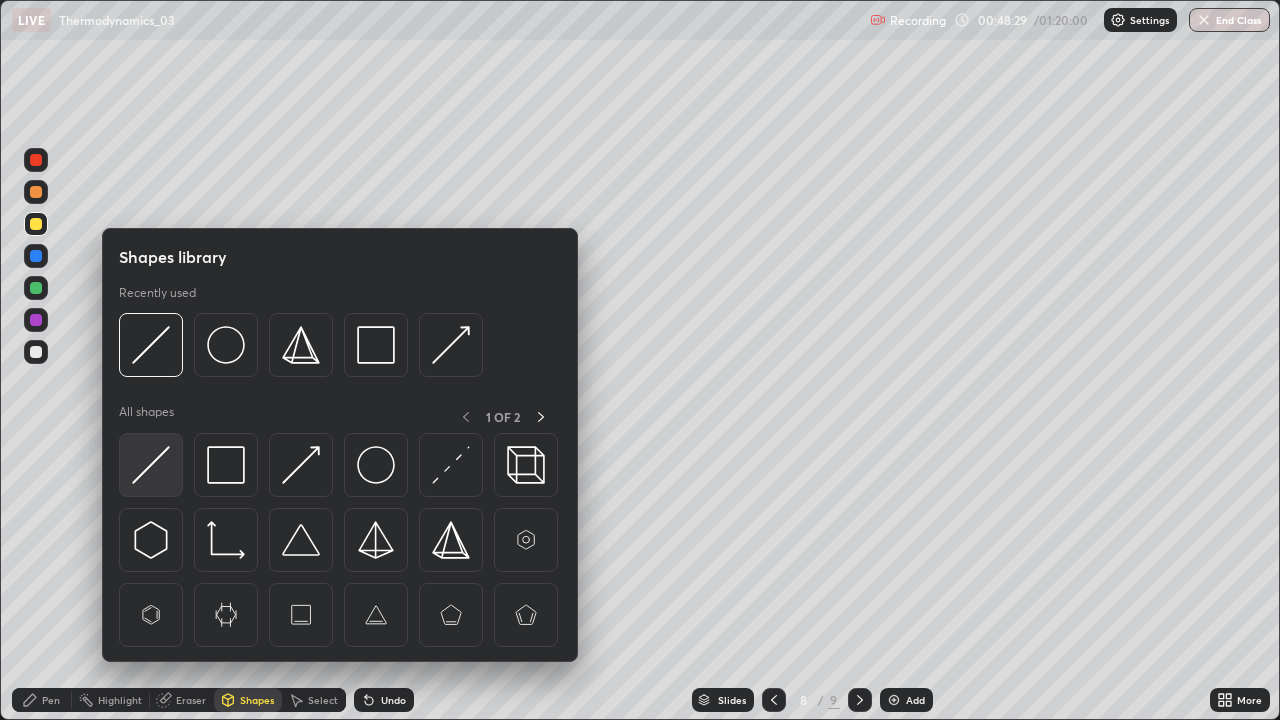 click at bounding box center [151, 465] 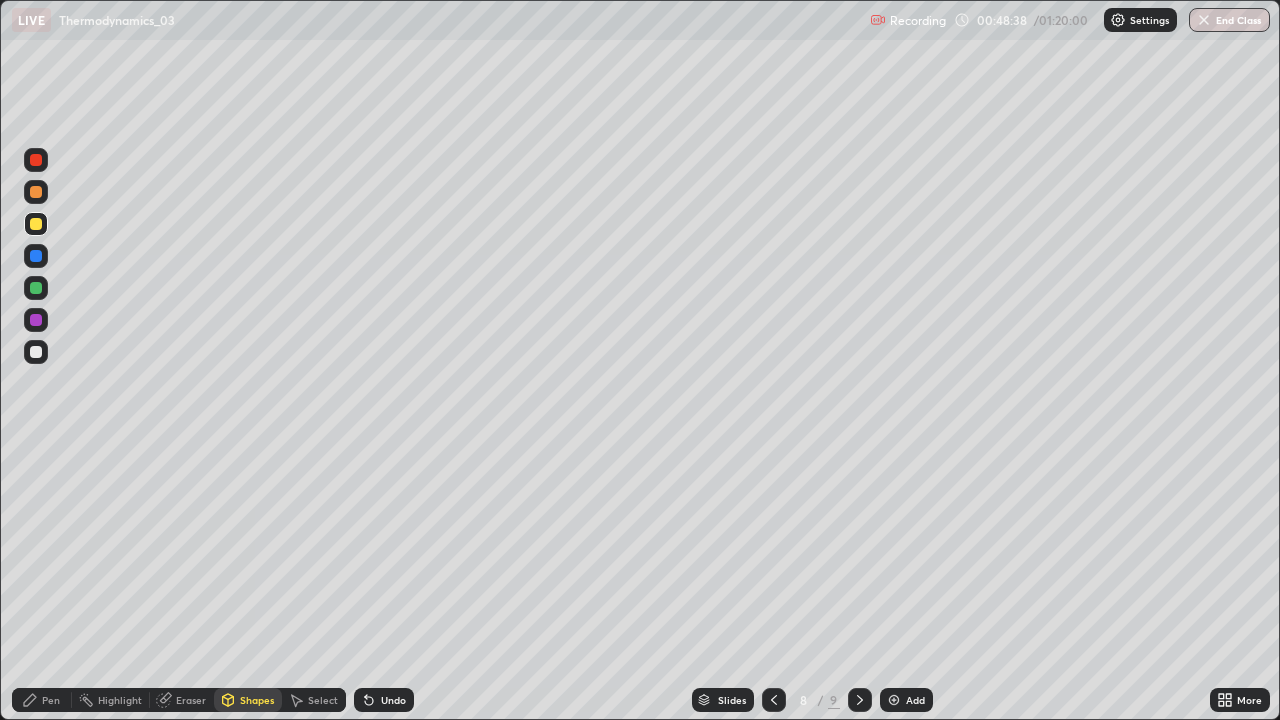 click at bounding box center (36, 352) 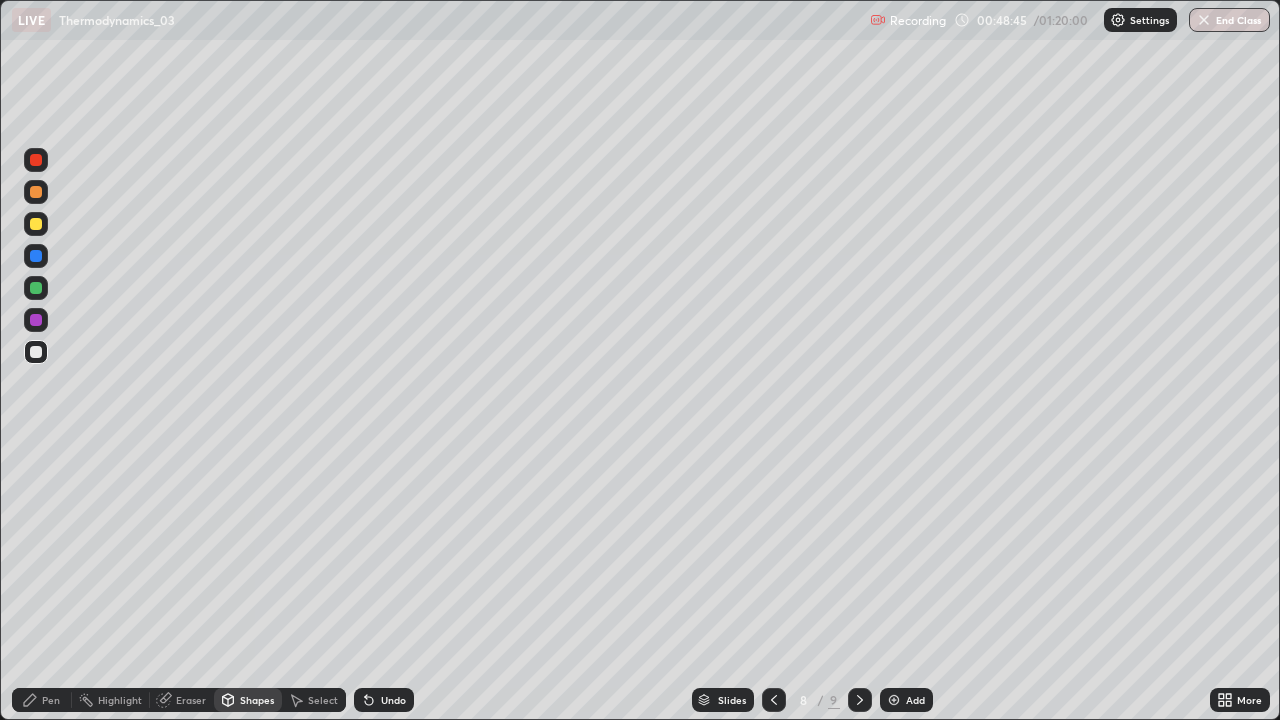 click on "Pen" at bounding box center (51, 700) 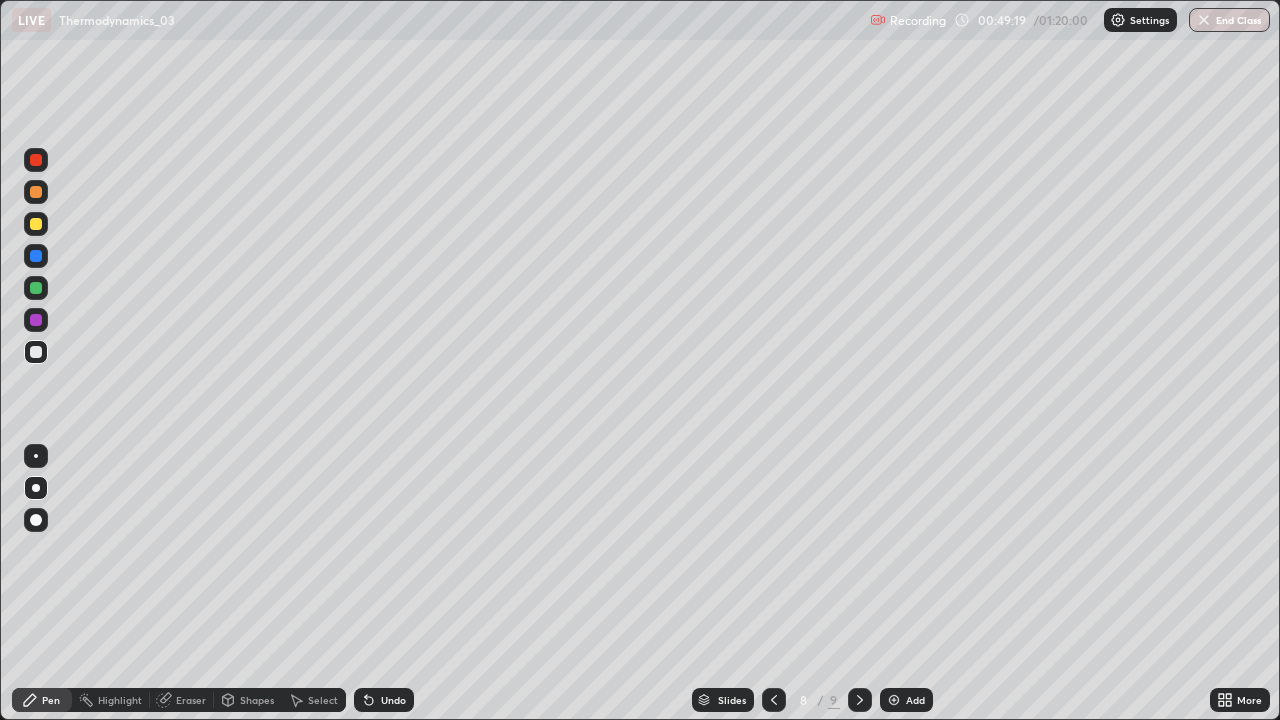 click on "Undo" at bounding box center [393, 700] 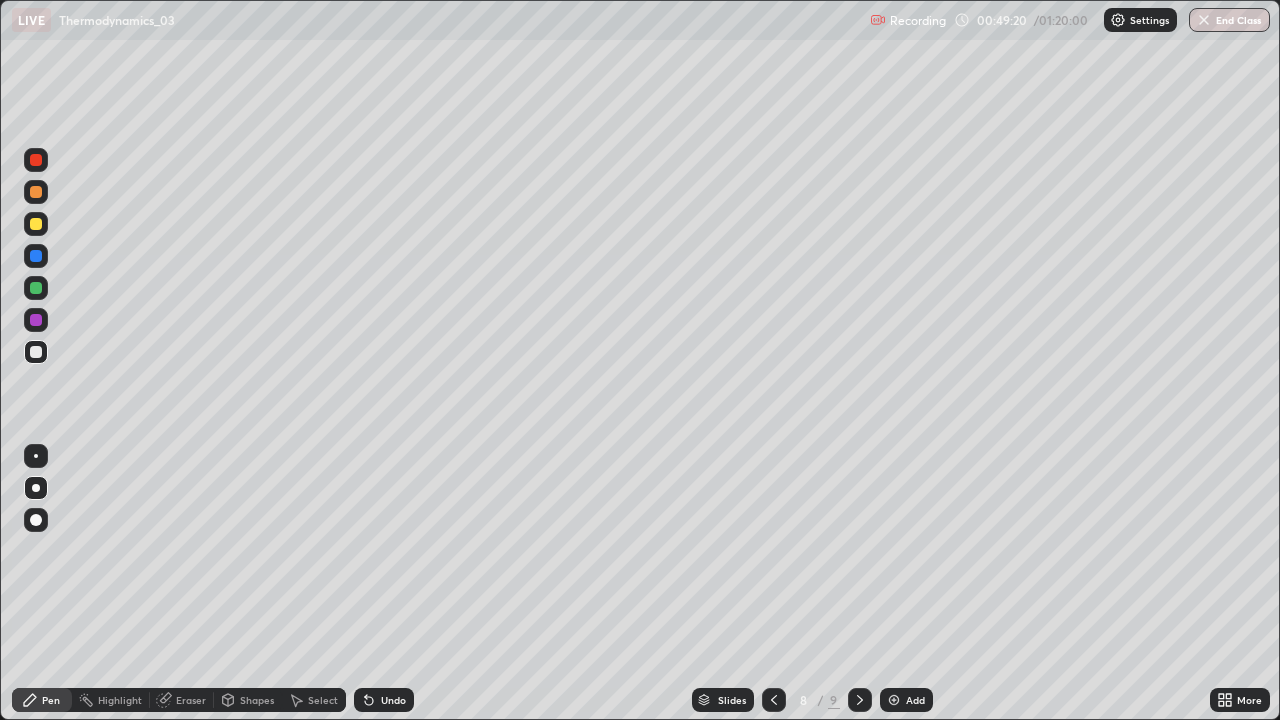 click on "Undo" at bounding box center (393, 700) 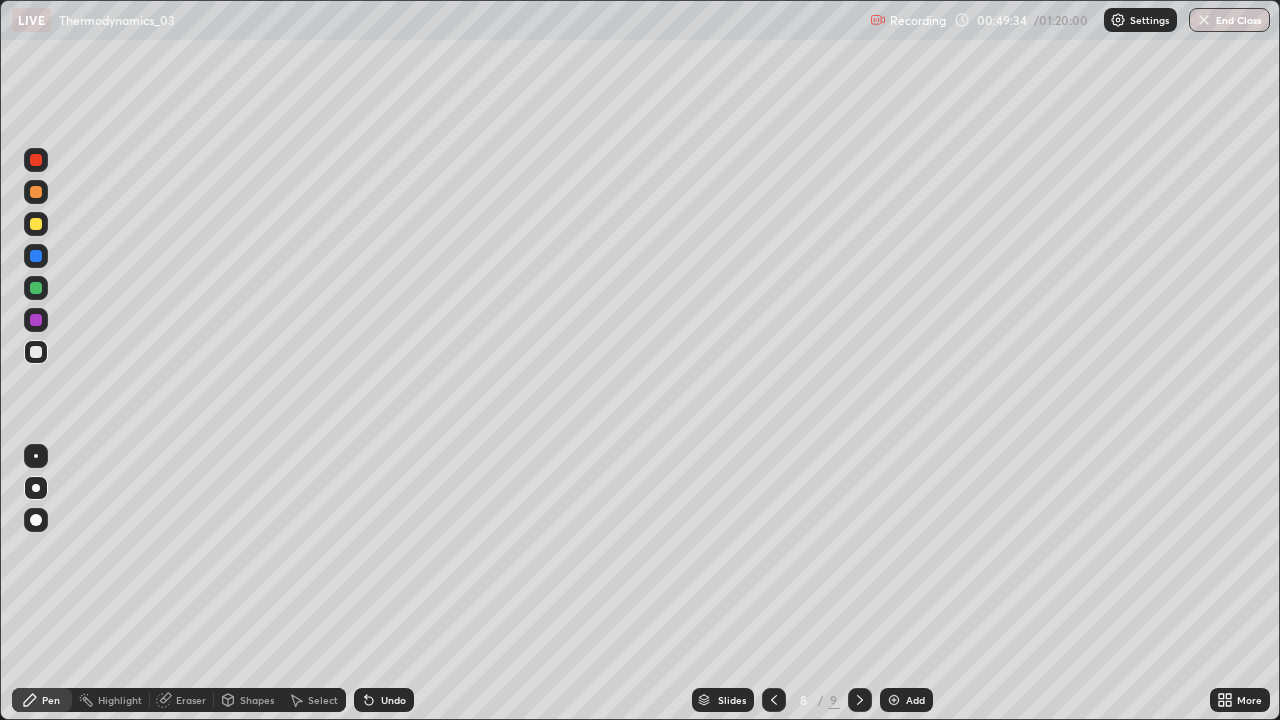click at bounding box center [36, 224] 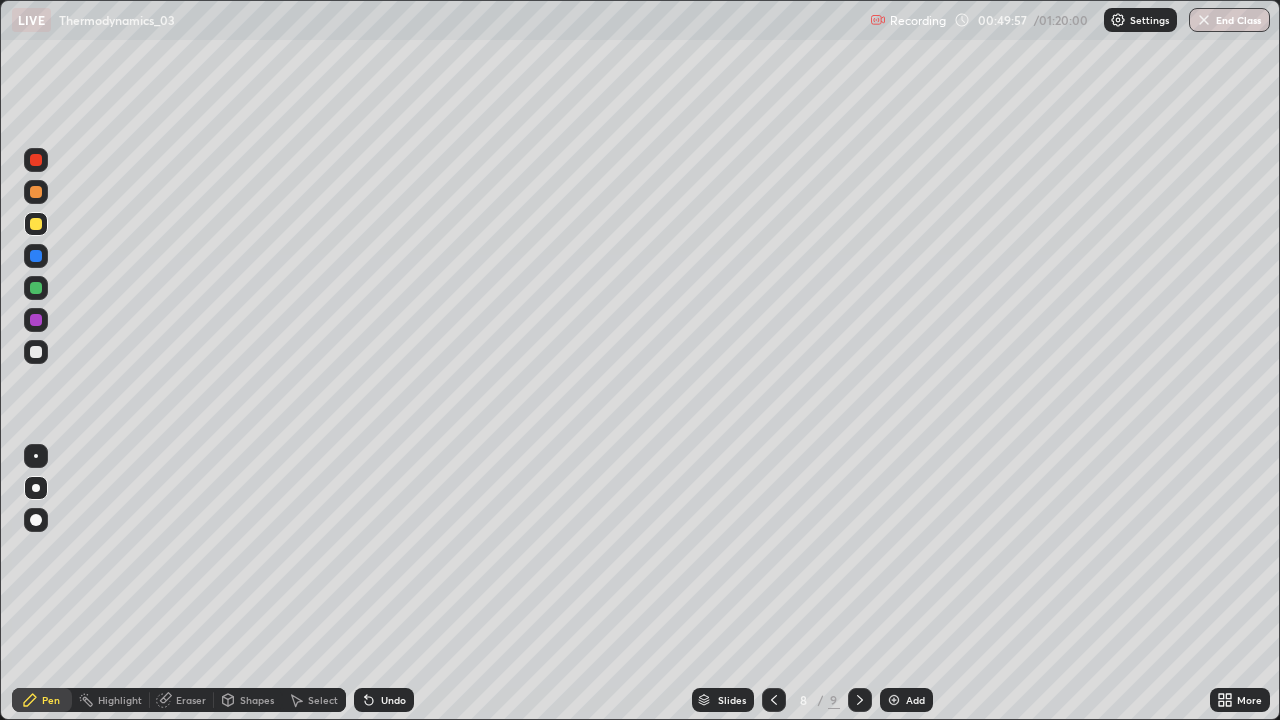 click on "Add" at bounding box center [906, 700] 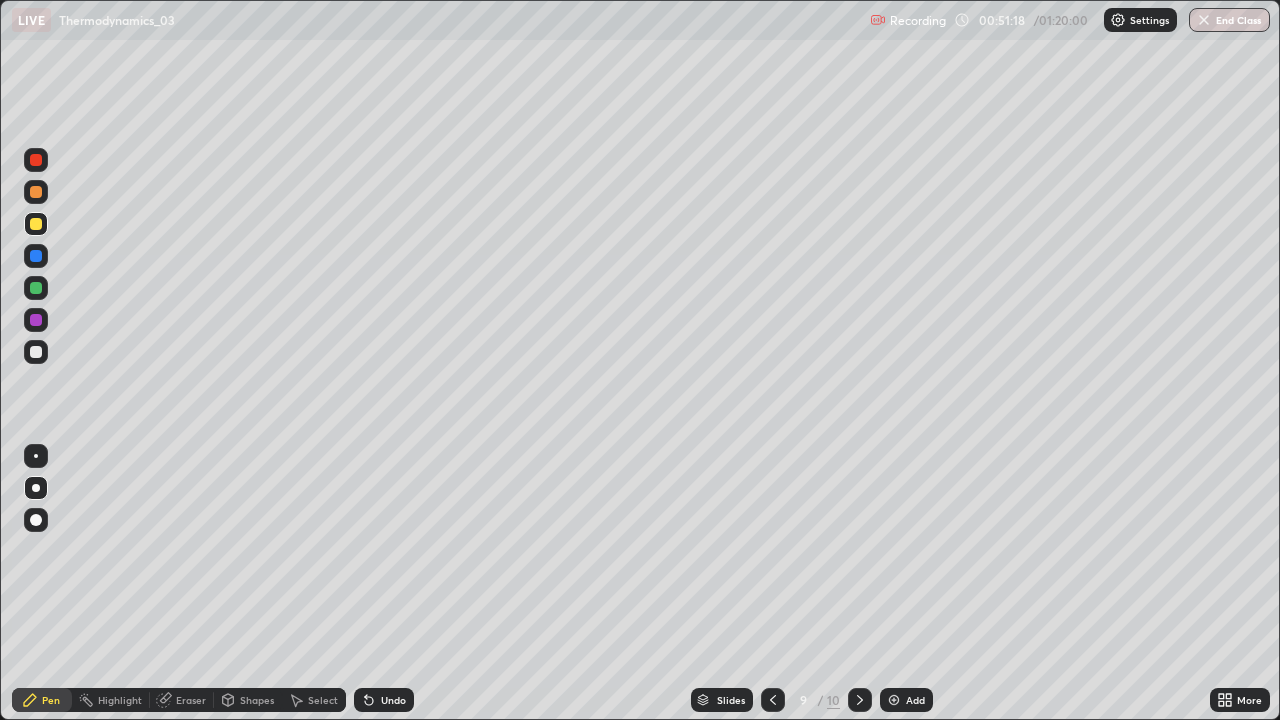click on "Undo" at bounding box center [393, 700] 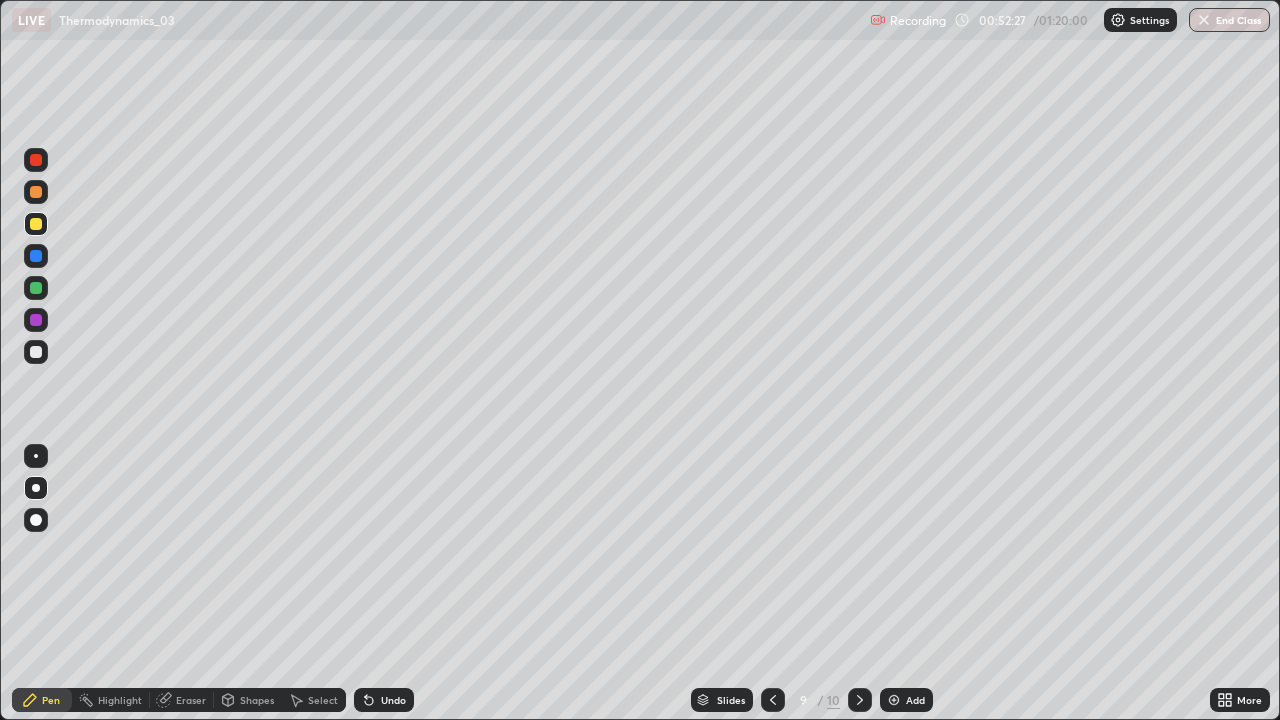 click 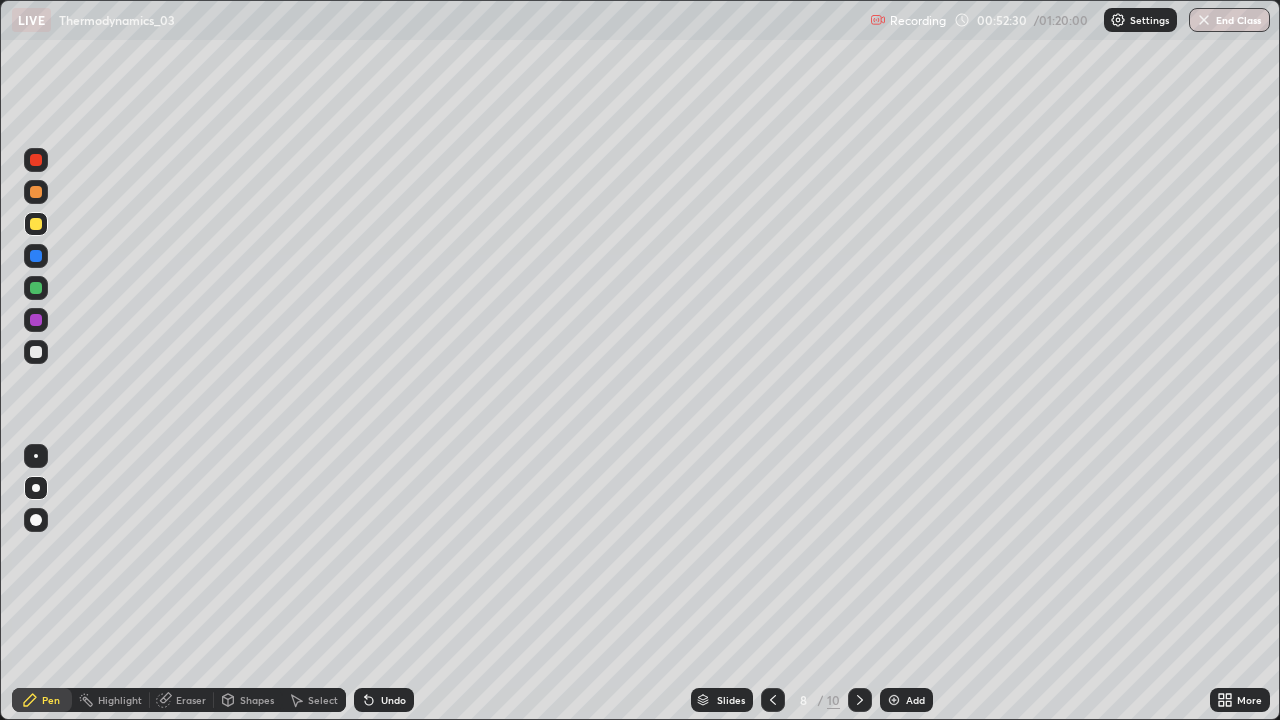 click at bounding box center (860, 700) 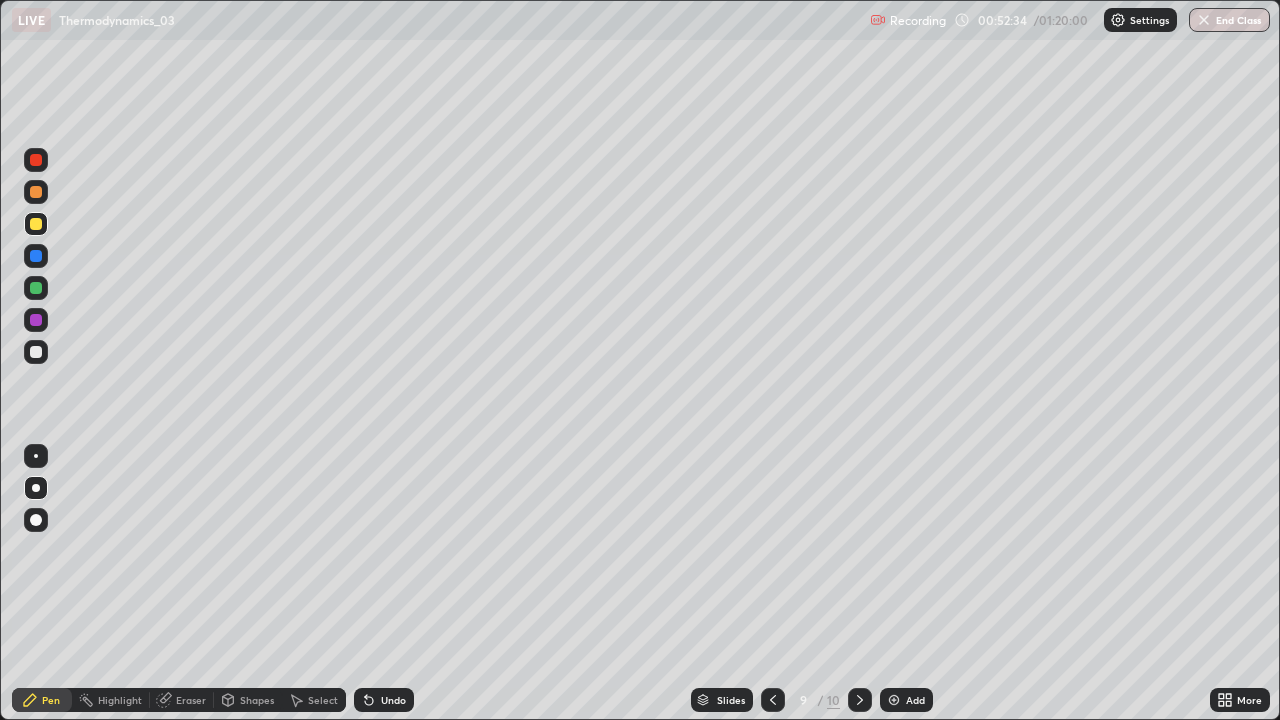 click 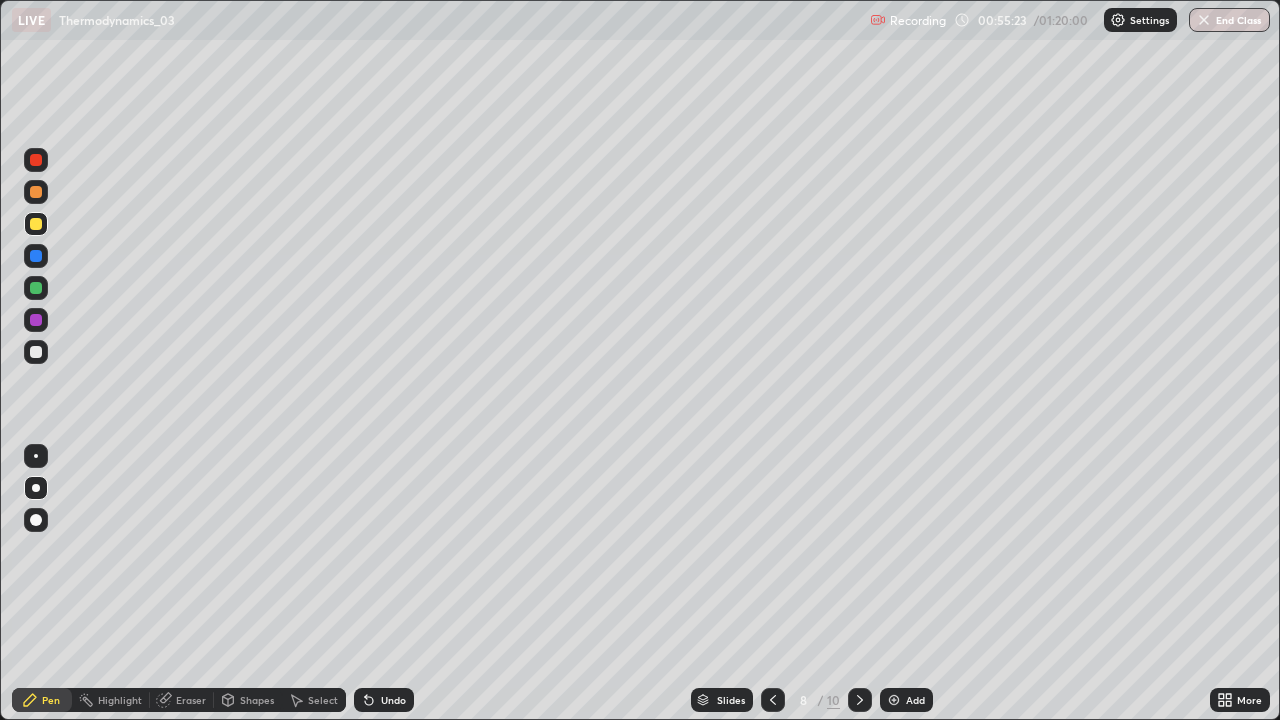 click on "End Class" at bounding box center [1229, 20] 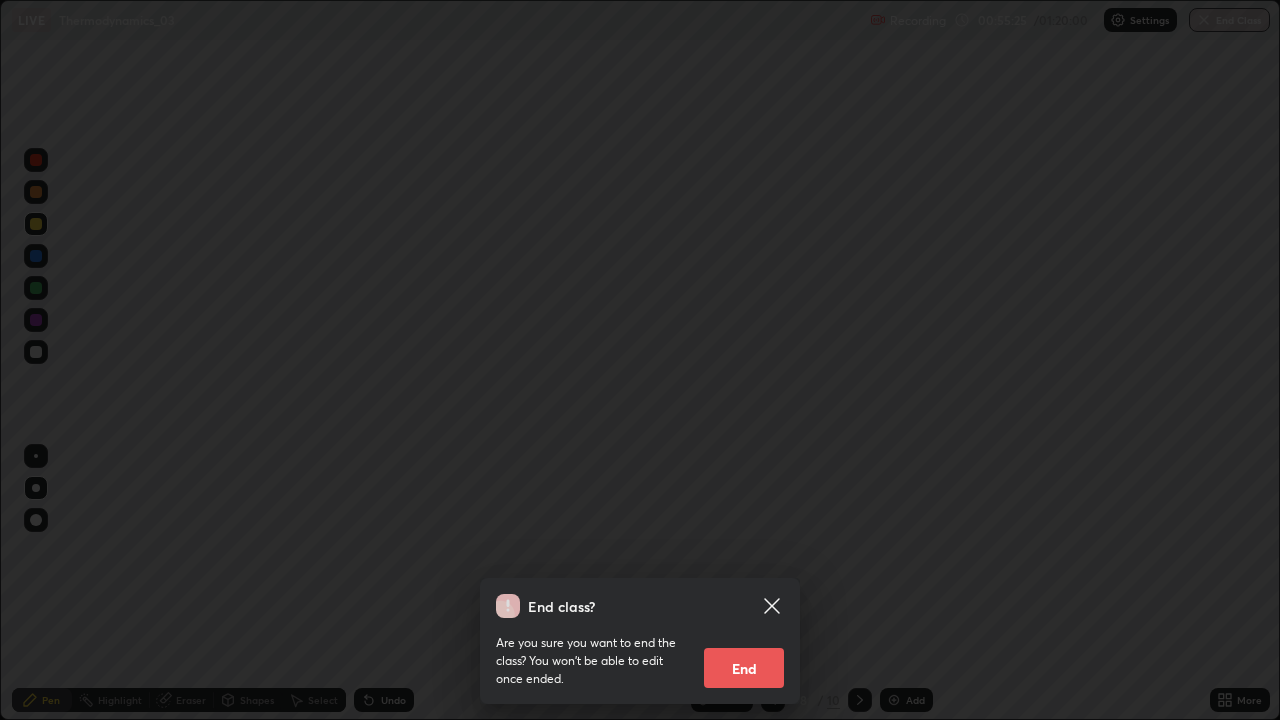 click on "End" at bounding box center [744, 668] 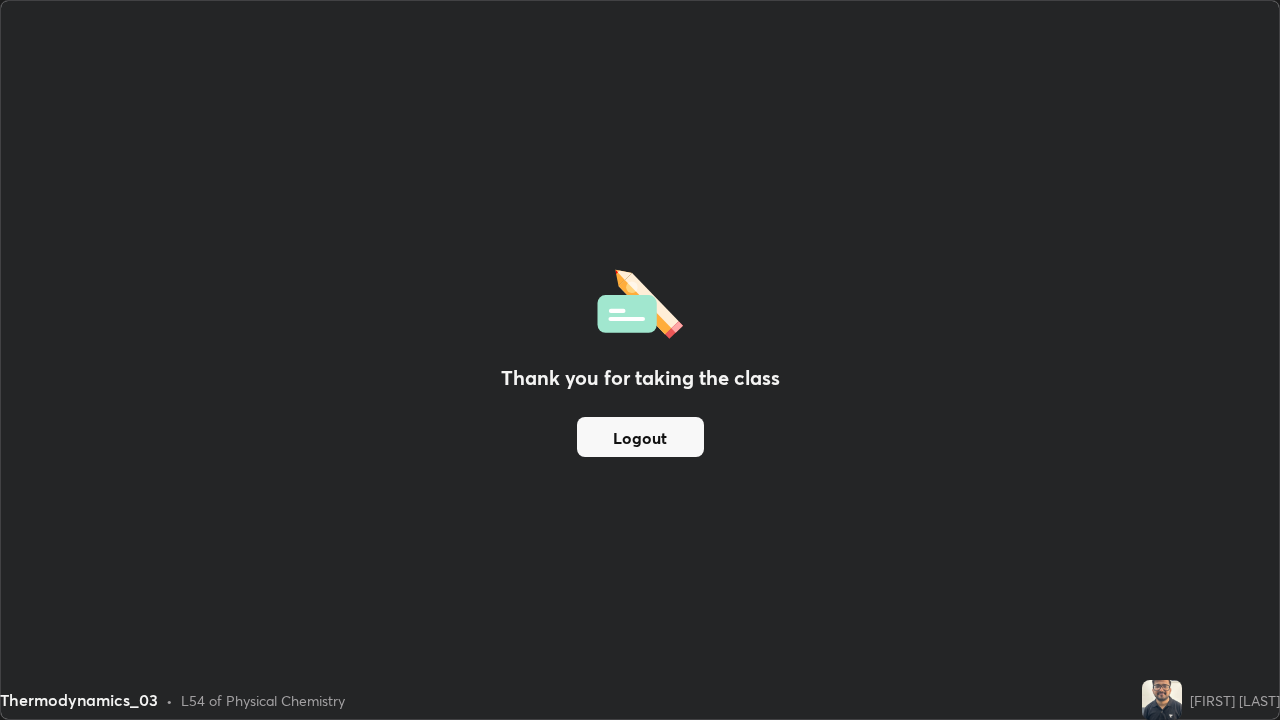 click on "Thank you for taking the class Logout" at bounding box center (640, 360) 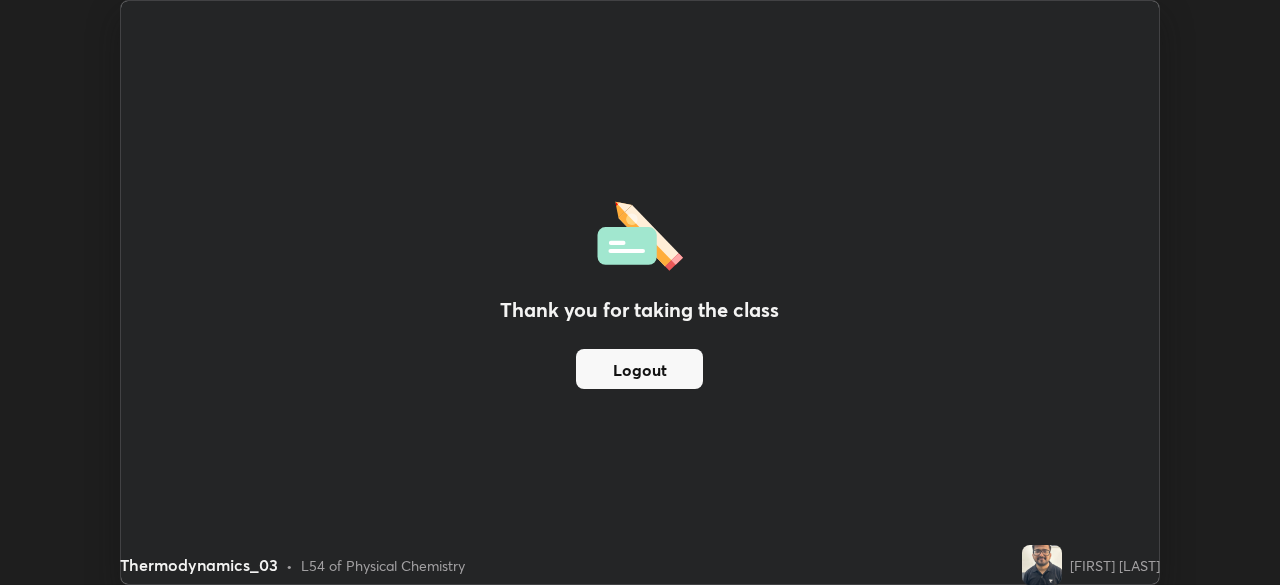 scroll, scrollTop: 585, scrollLeft: 1280, axis: both 